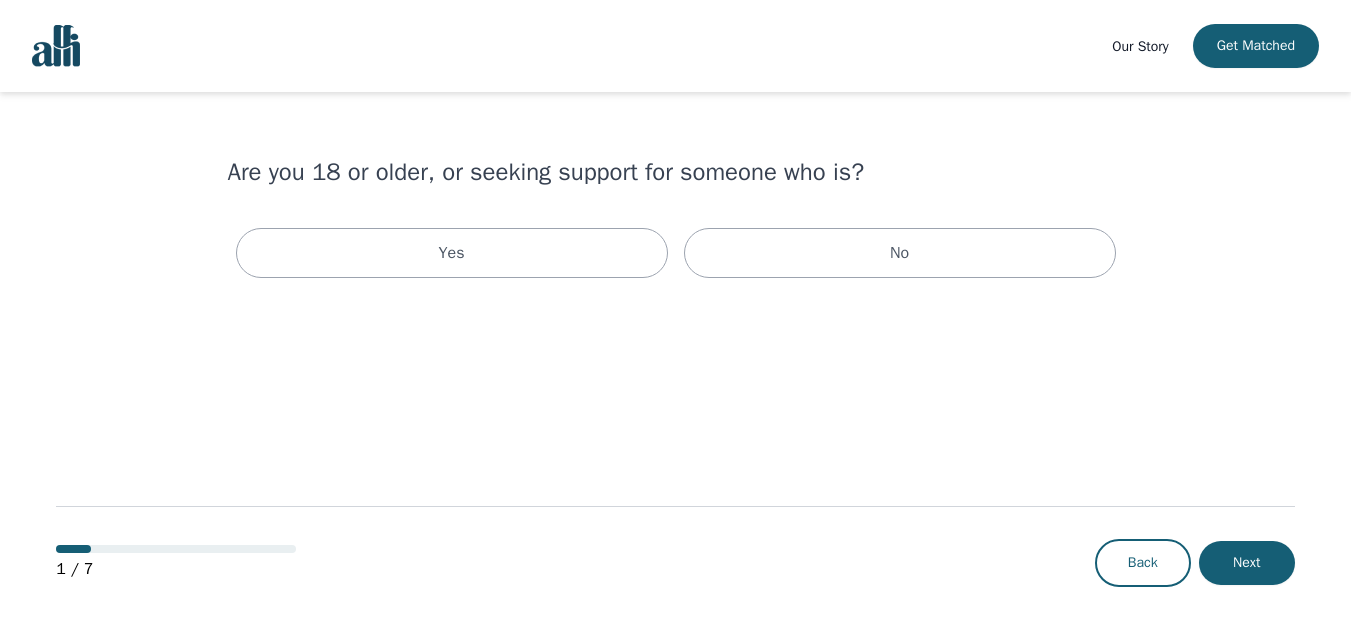 scroll, scrollTop: 0, scrollLeft: 0, axis: both 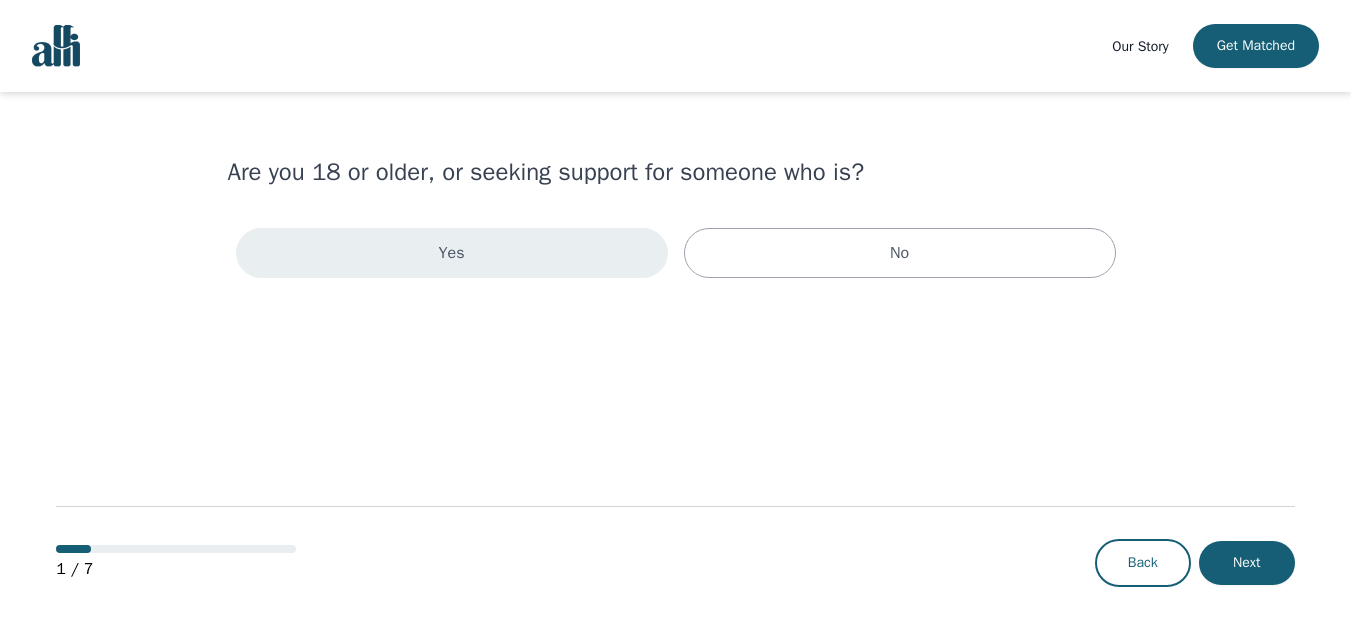 click on "Yes" at bounding box center (452, 253) 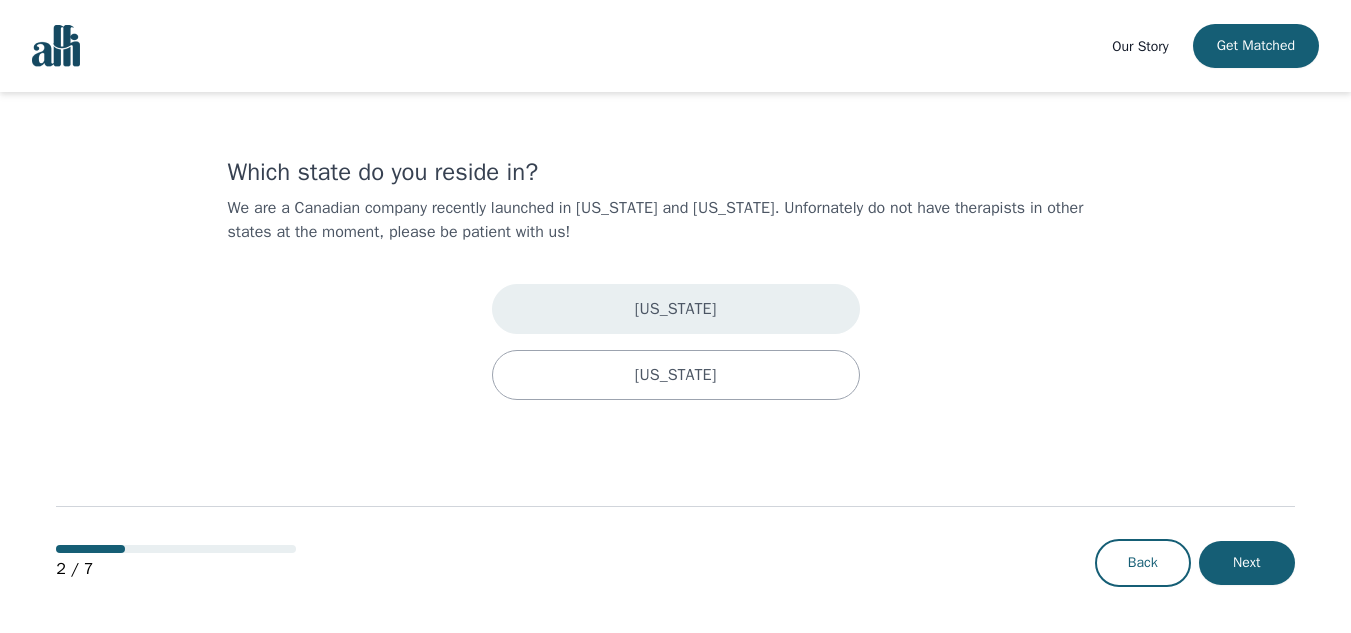 click on "[US_STATE]" at bounding box center (676, 309) 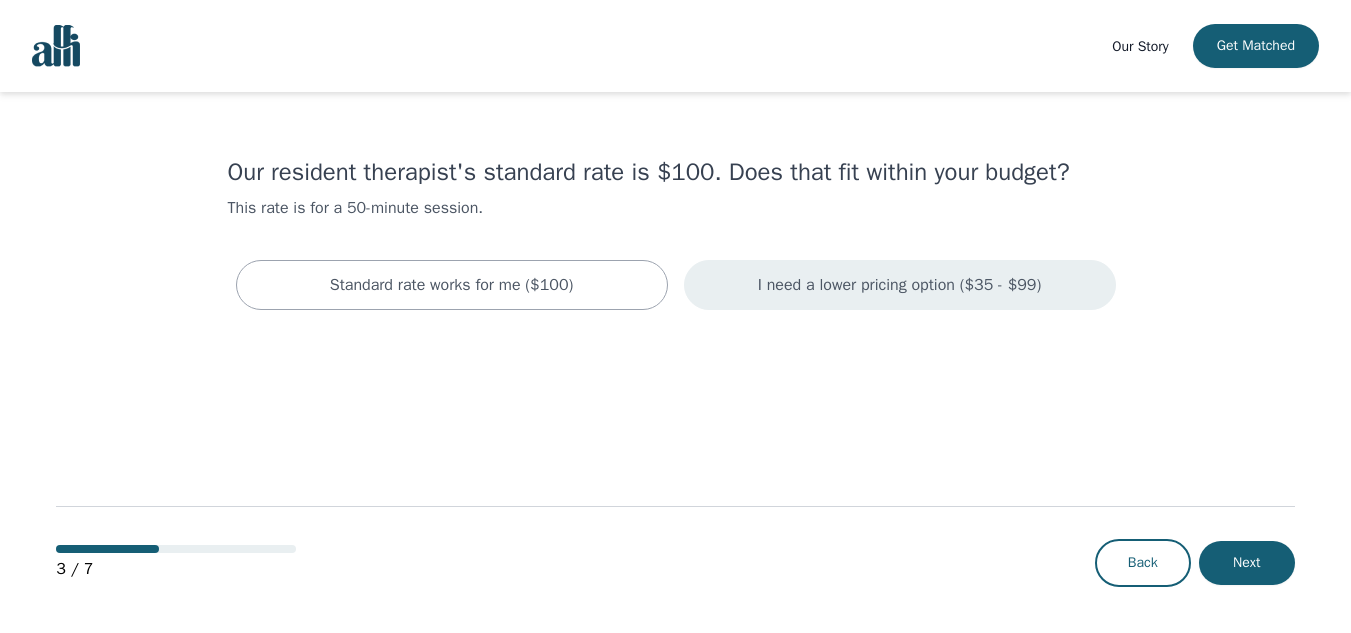 click on "I need a lower pricing option ($35 - $99)" at bounding box center [899, 285] 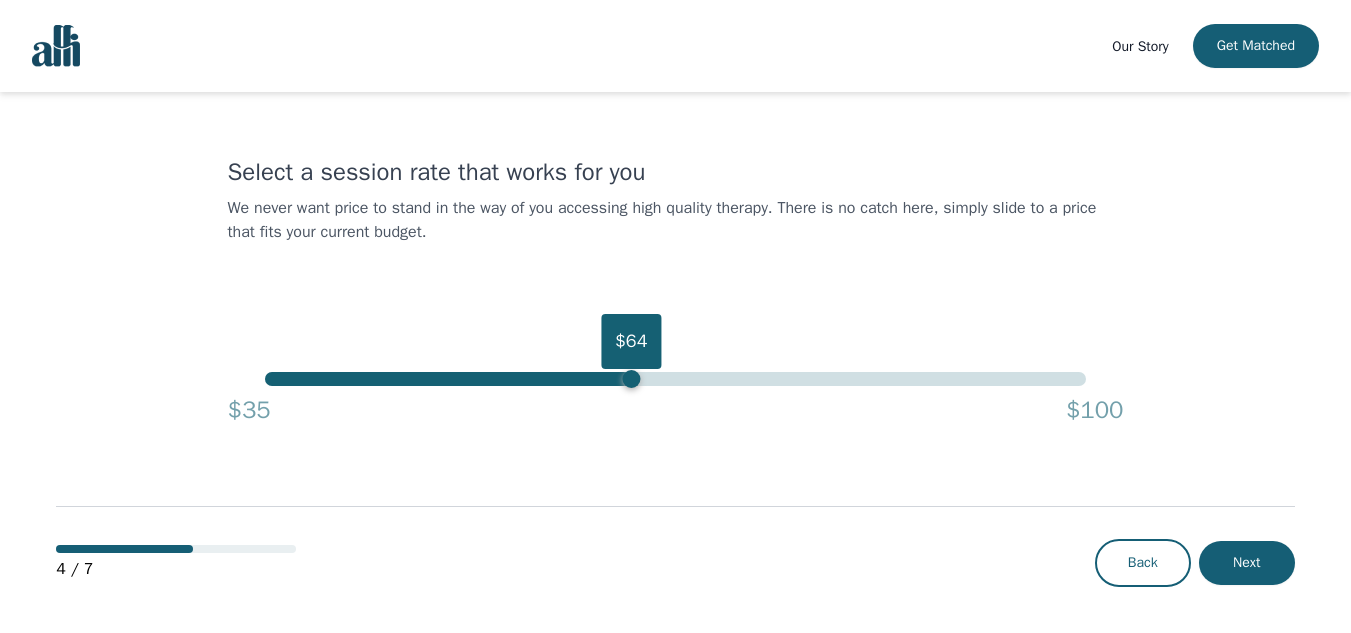 click on "$64" at bounding box center (675, 379) 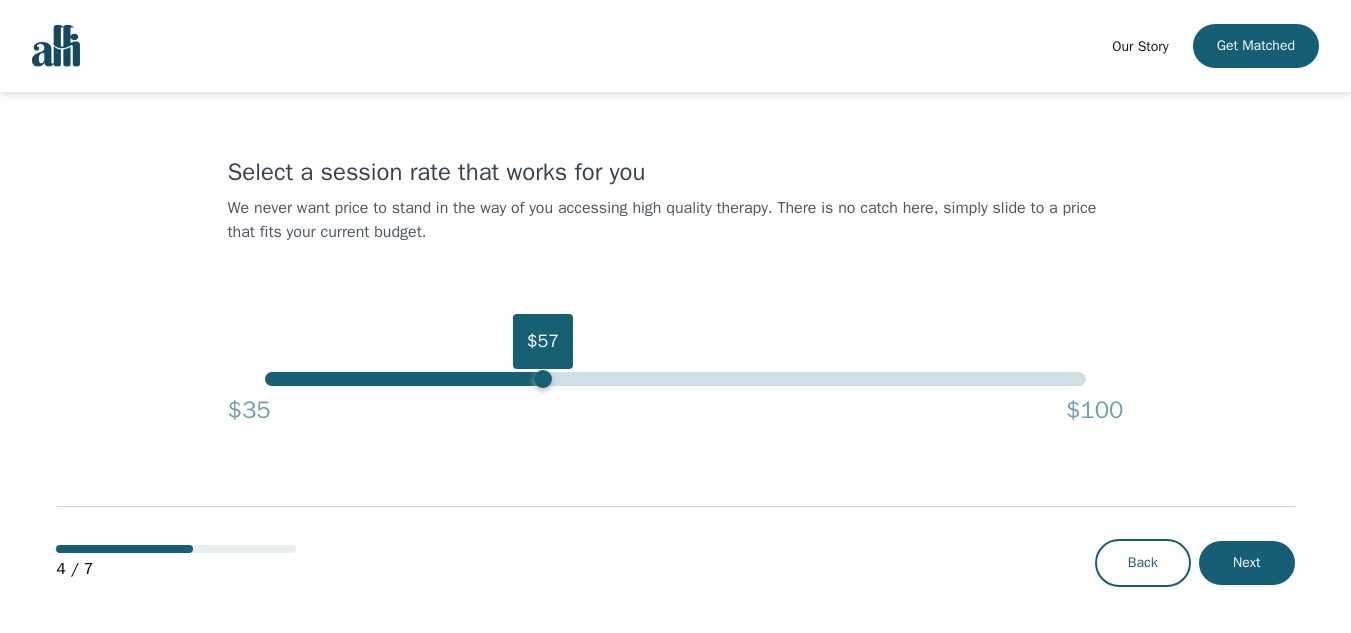 click on "$57" at bounding box center (675, 379) 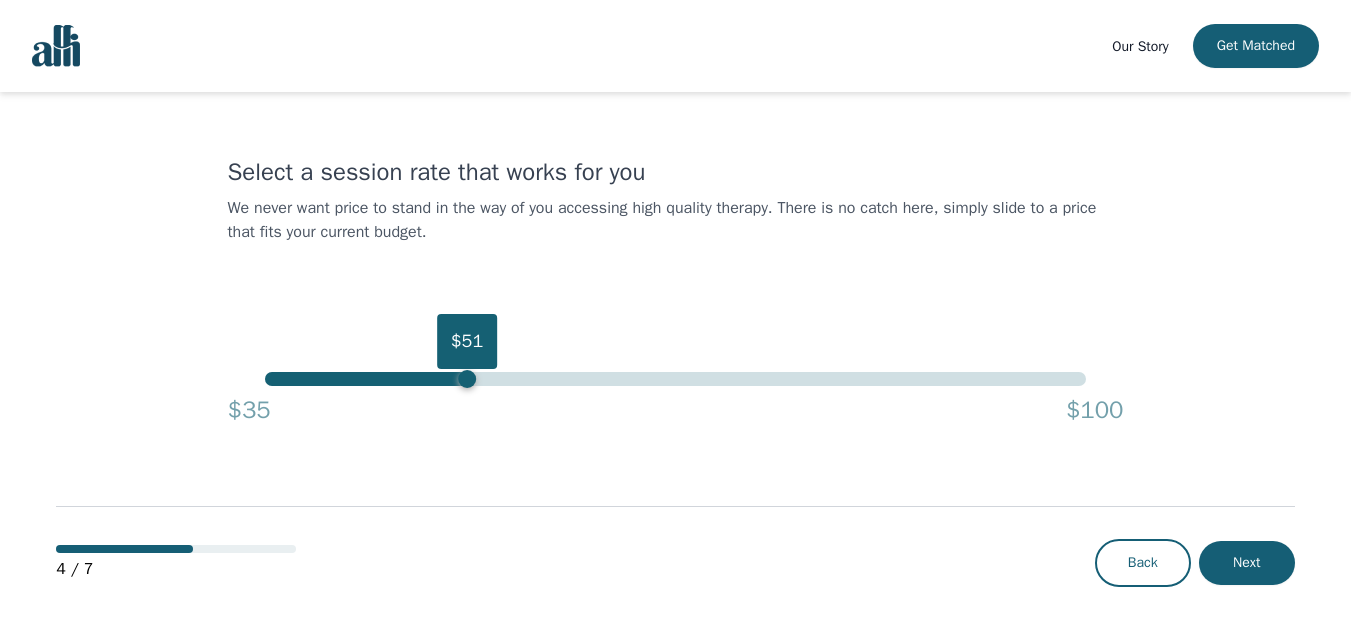 click on "$51" at bounding box center (675, 379) 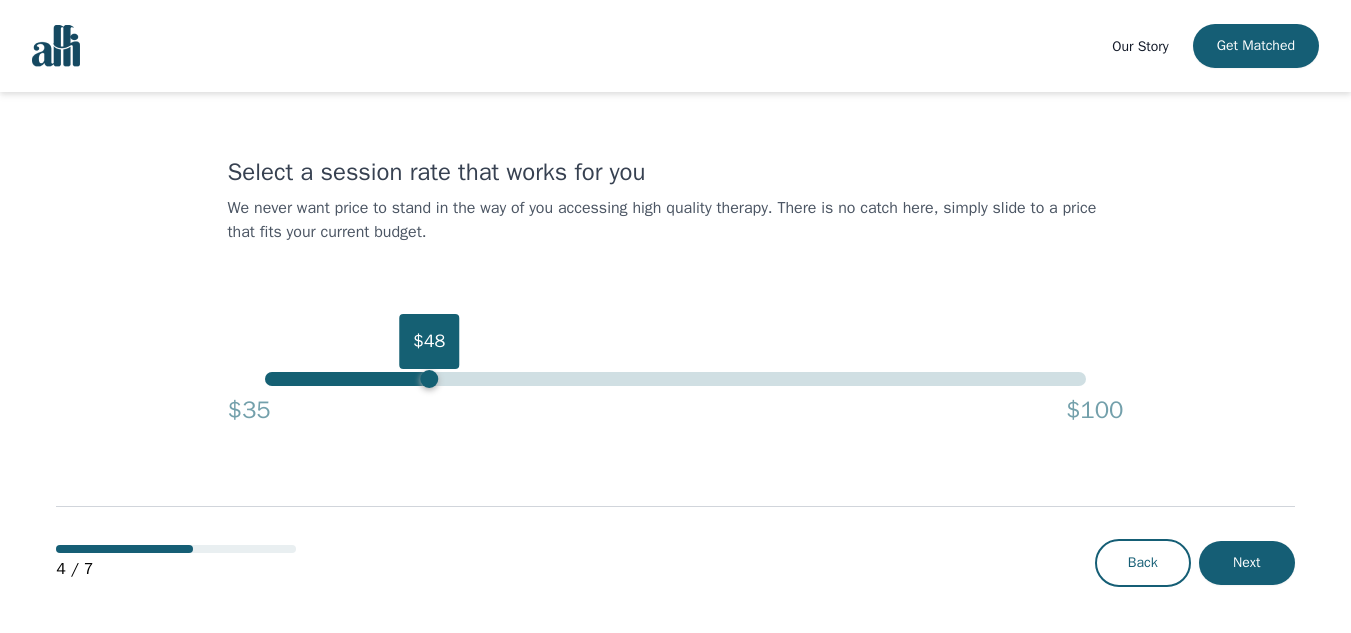 click on "$48" at bounding box center (675, 379) 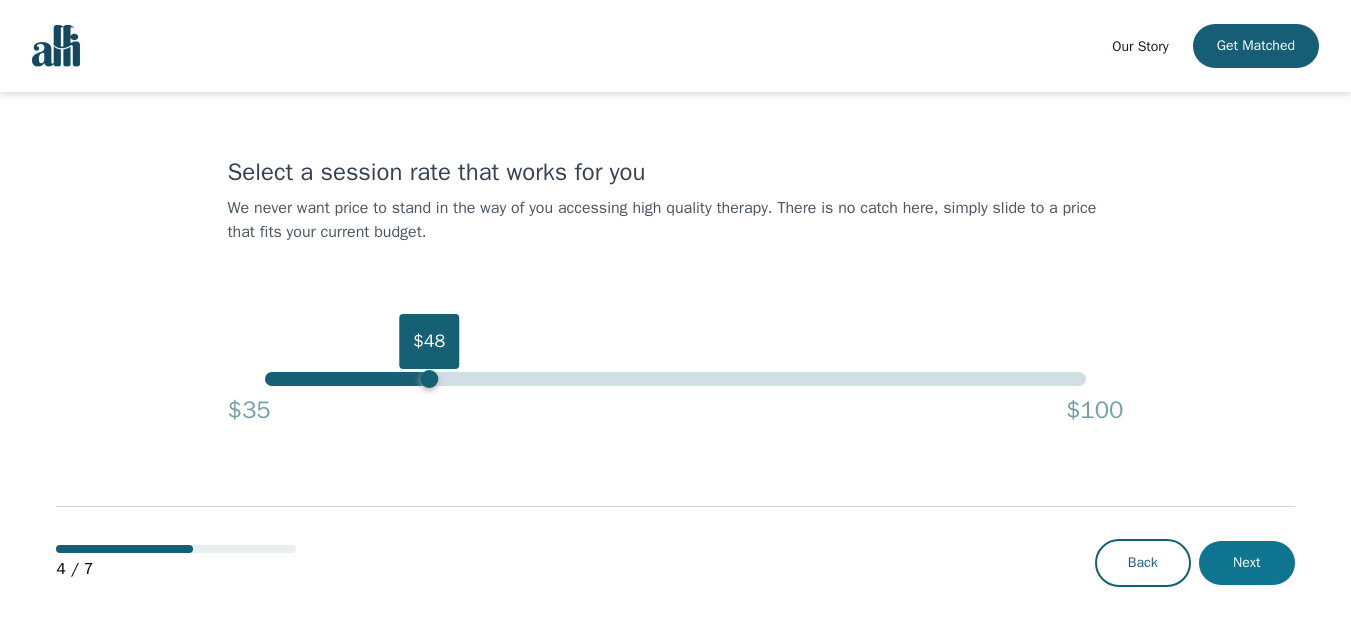 click on "Next" at bounding box center [1247, 563] 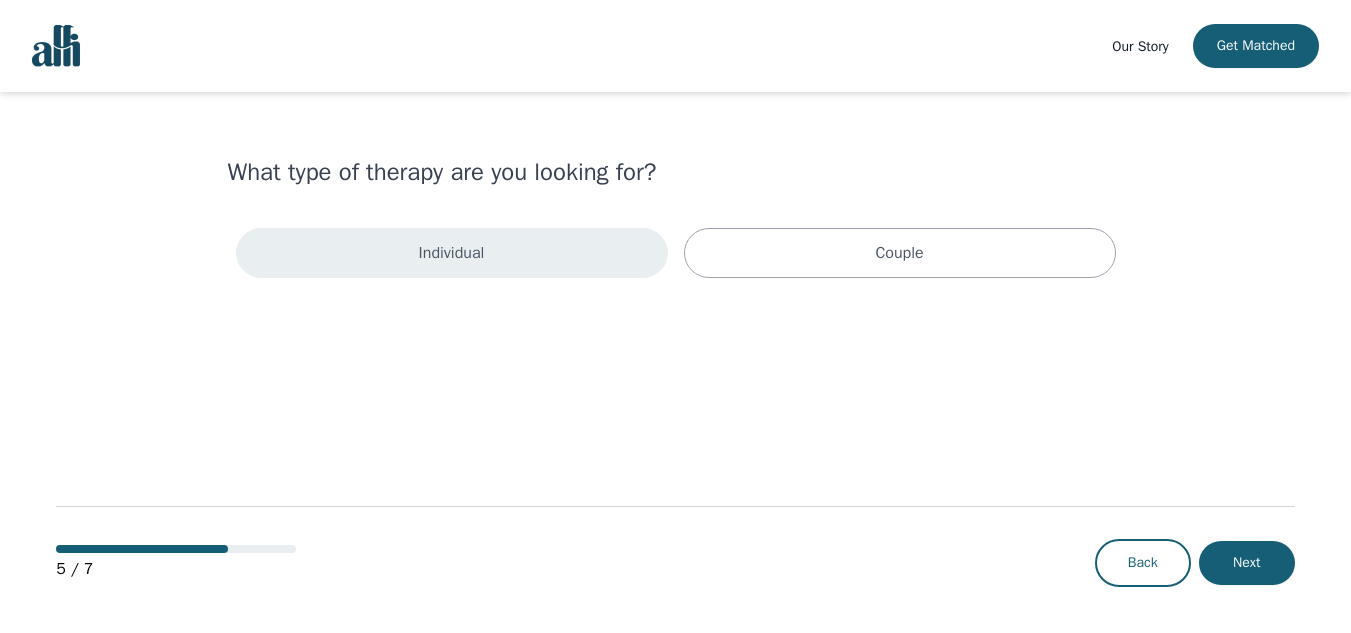 click on "Individual" at bounding box center (452, 253) 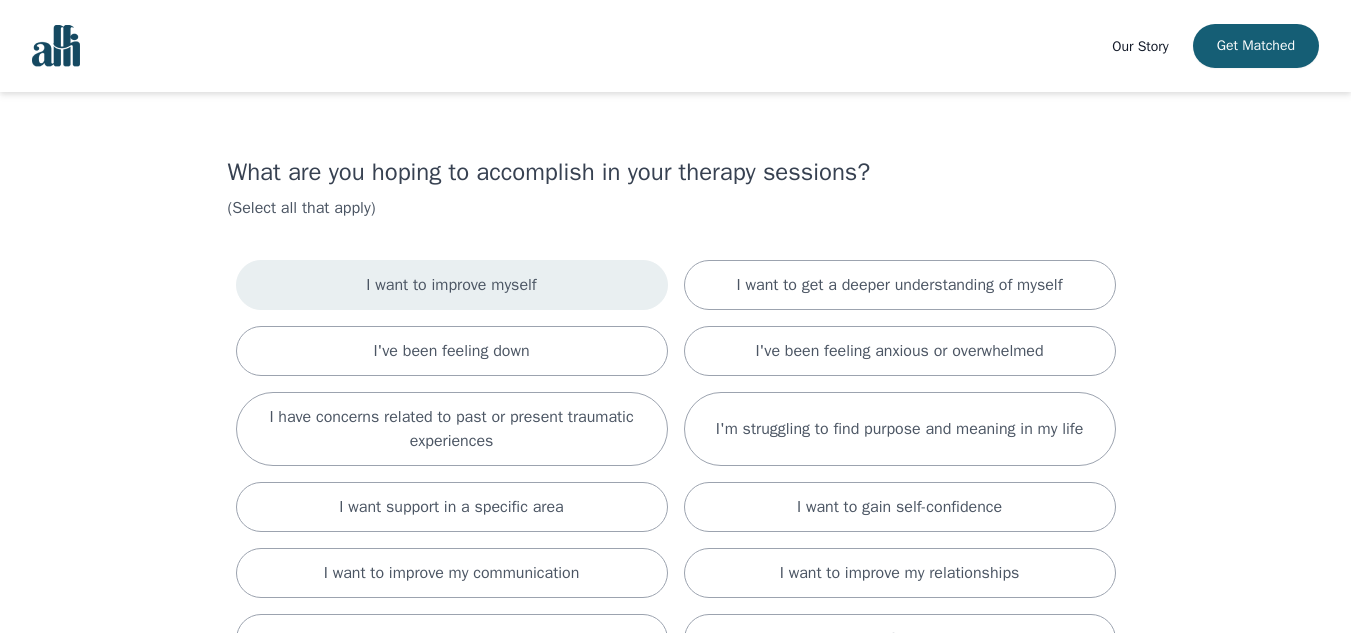 click on "I want to improve myself" at bounding box center [451, 285] 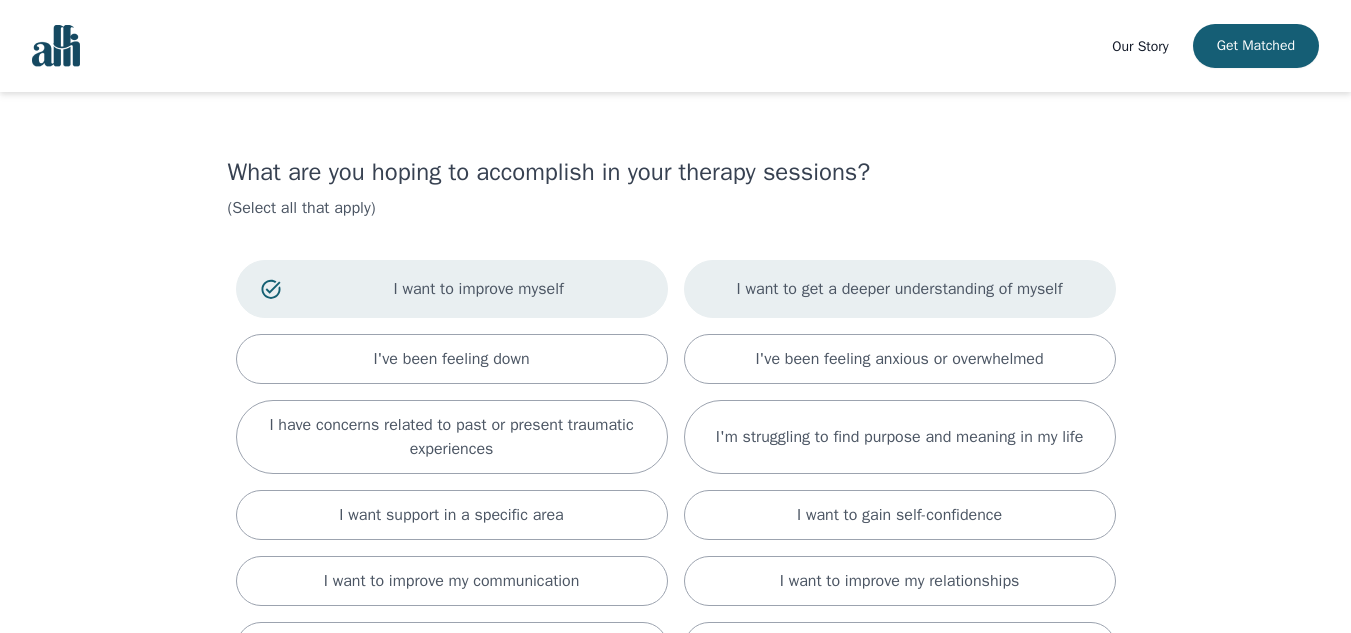 click on "I want to get a deeper understanding of myself" at bounding box center (900, 289) 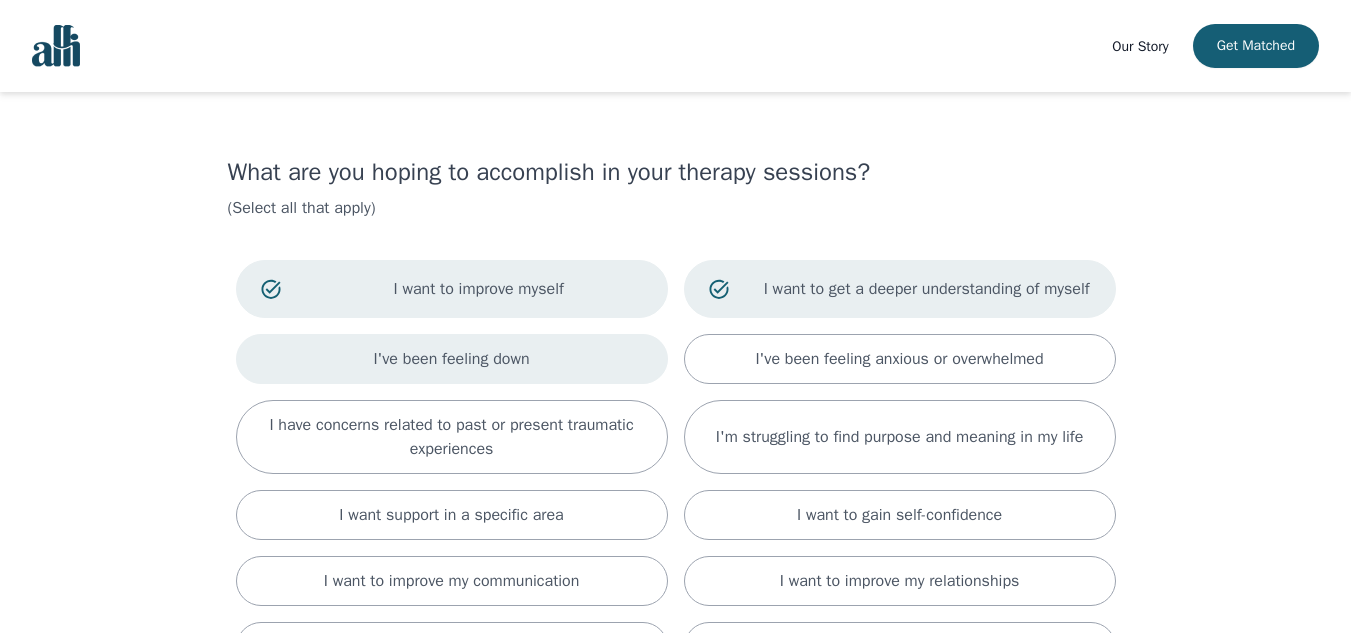 click on "I've been feeling down" at bounding box center (452, 359) 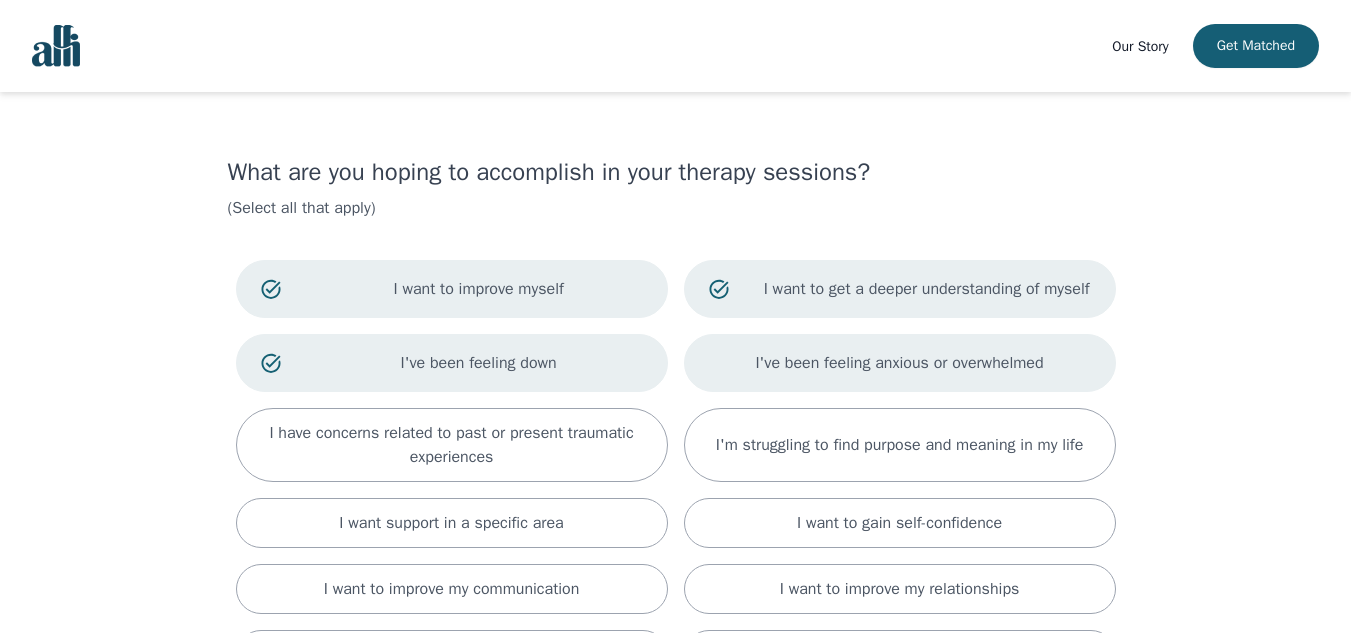 click on "I've been feeling anxious or overwhelmed" at bounding box center [899, 363] 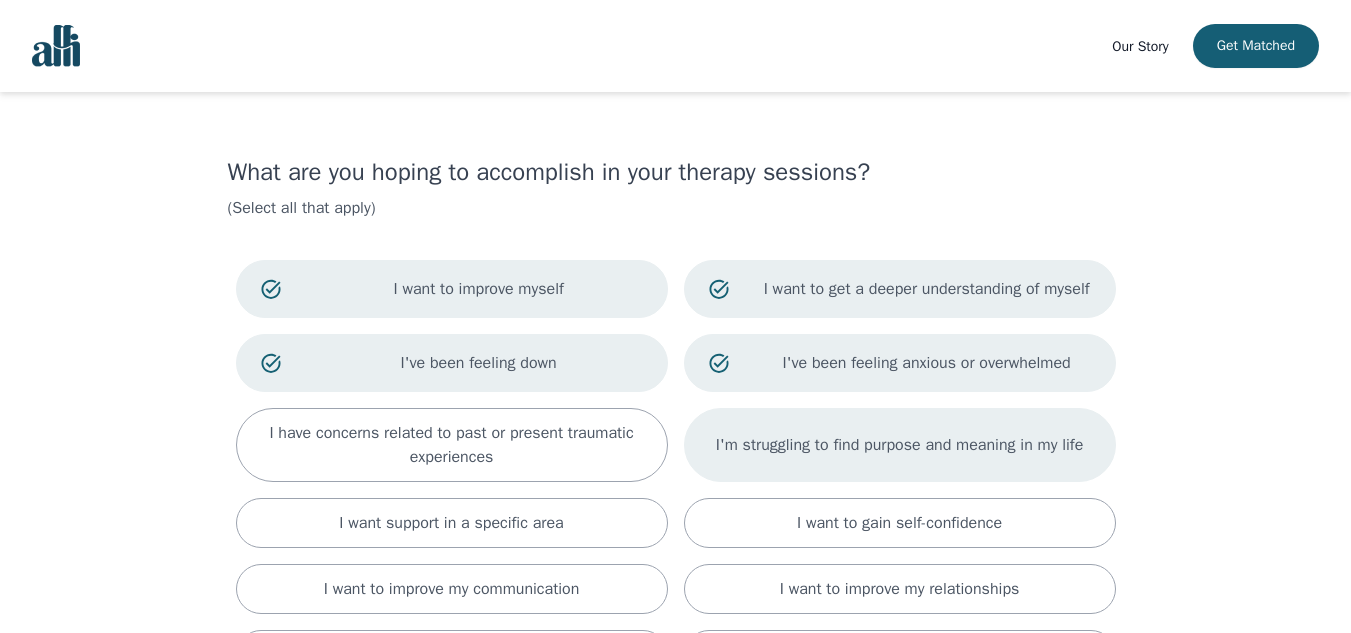click on "I'm struggling to find purpose and meaning in my life" at bounding box center [900, 445] 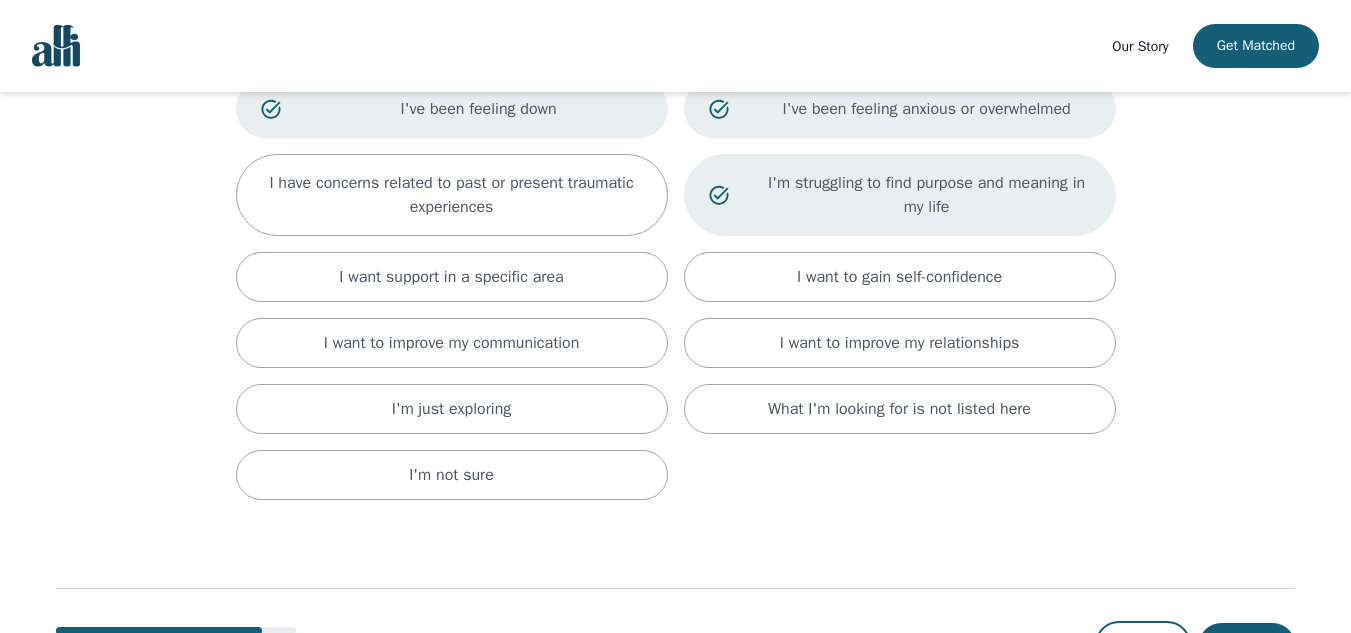 scroll, scrollTop: 338, scrollLeft: 0, axis: vertical 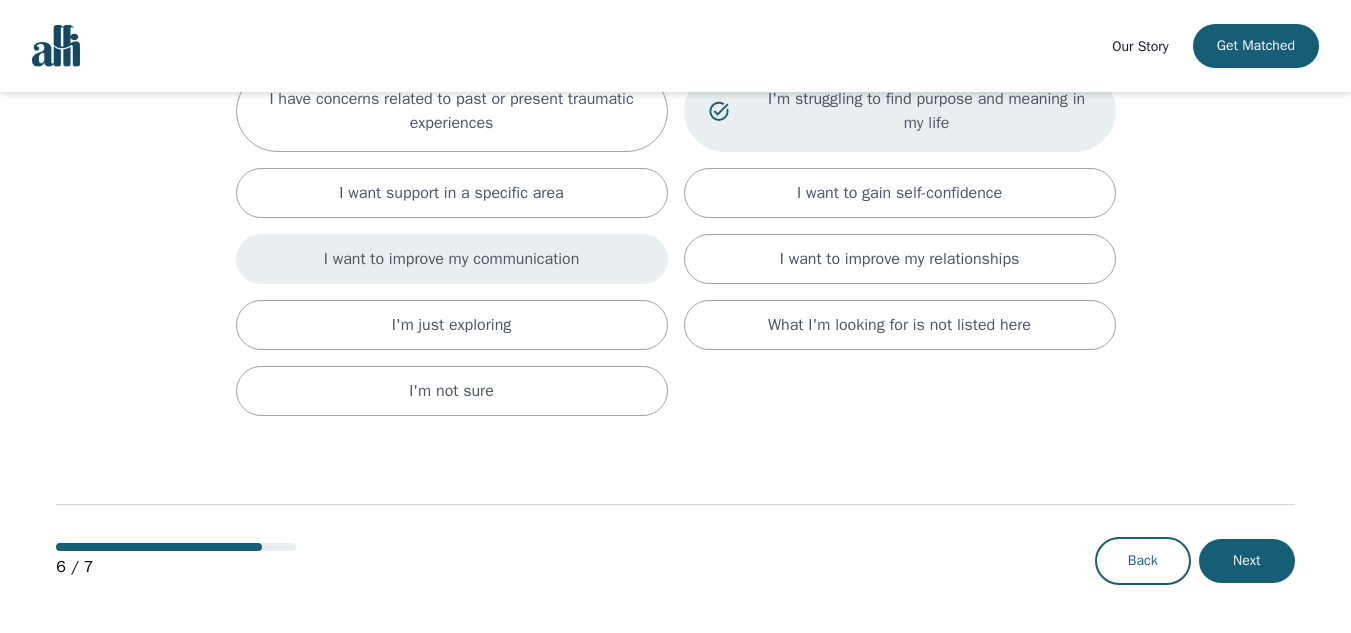 click on "I want to improve my communication" at bounding box center [452, 259] 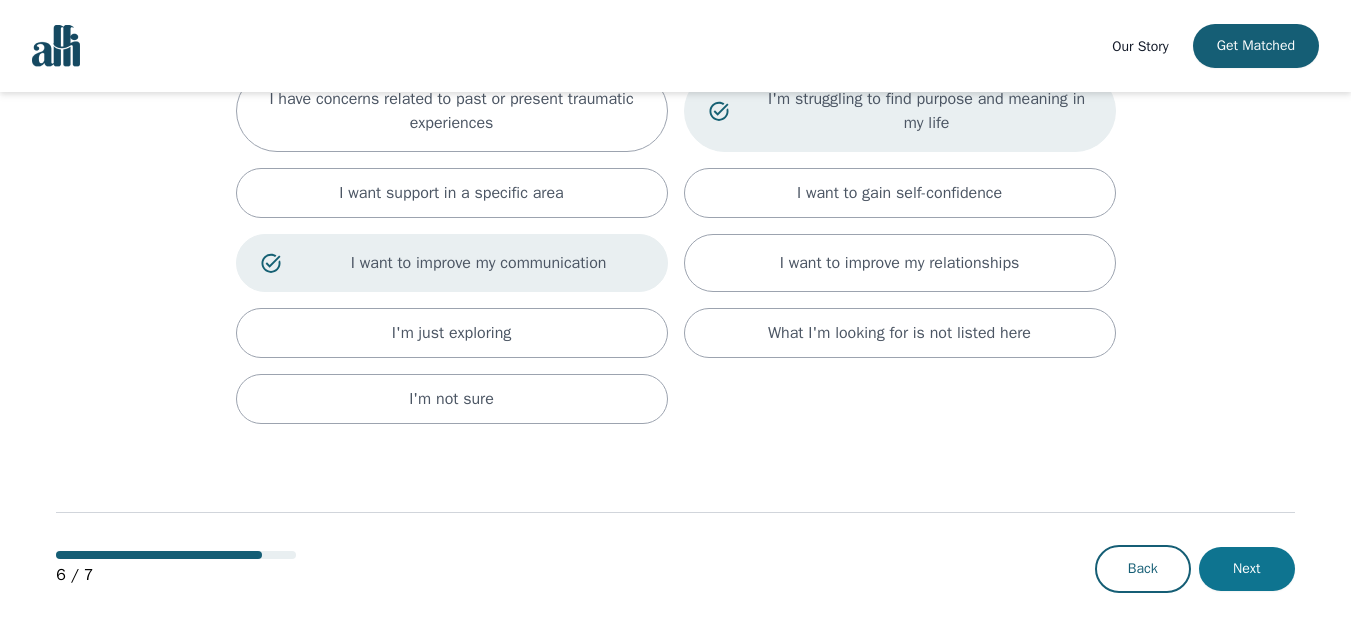 click on "Next" at bounding box center (1247, 569) 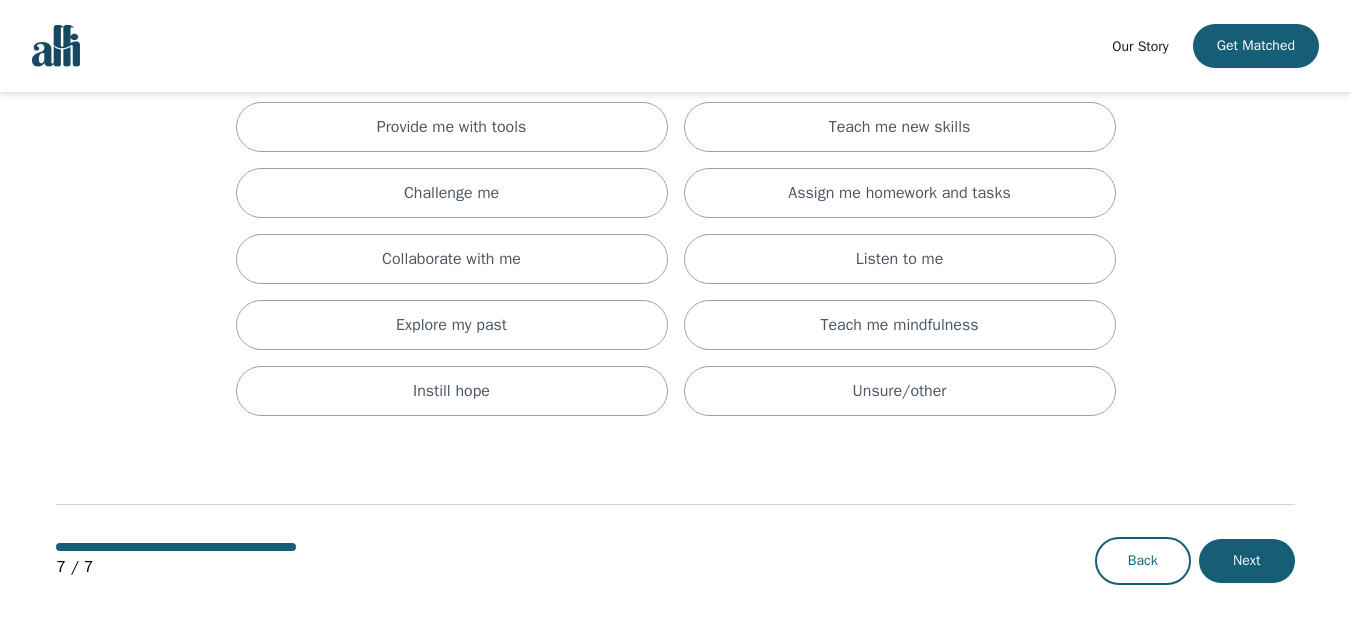 scroll, scrollTop: 0, scrollLeft: 0, axis: both 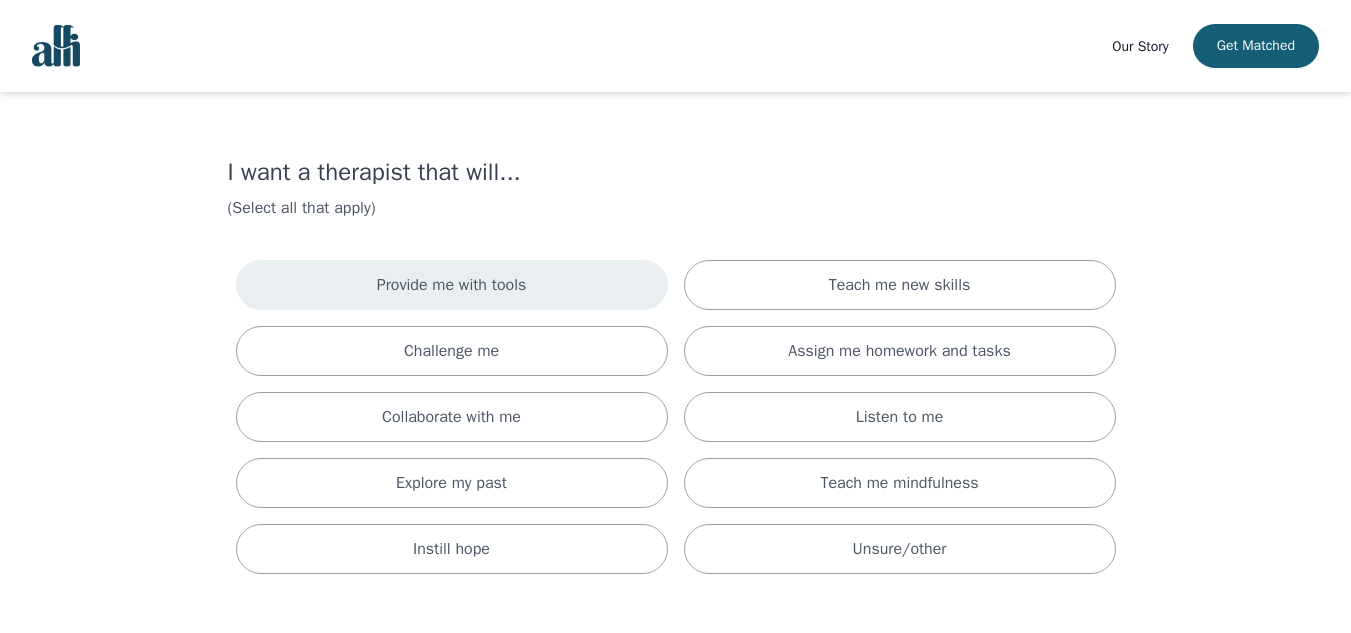 click on "Provide me with tools" at bounding box center (452, 285) 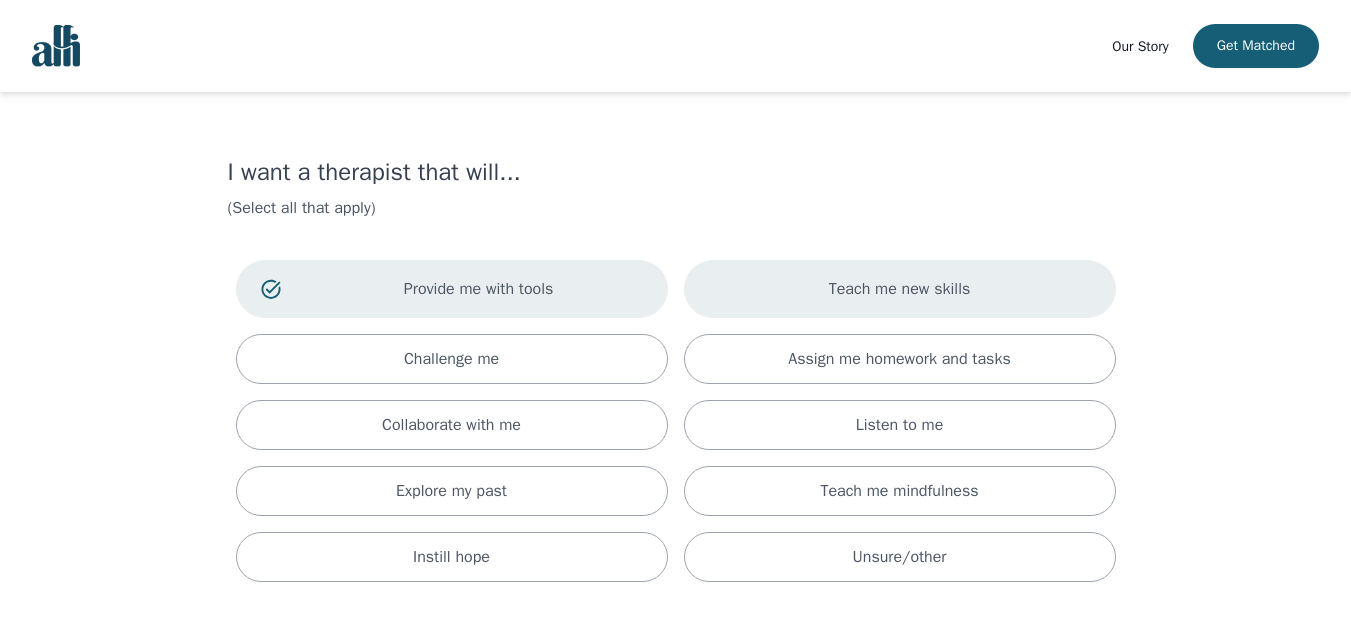 click on "Teach me new skills" at bounding box center [900, 289] 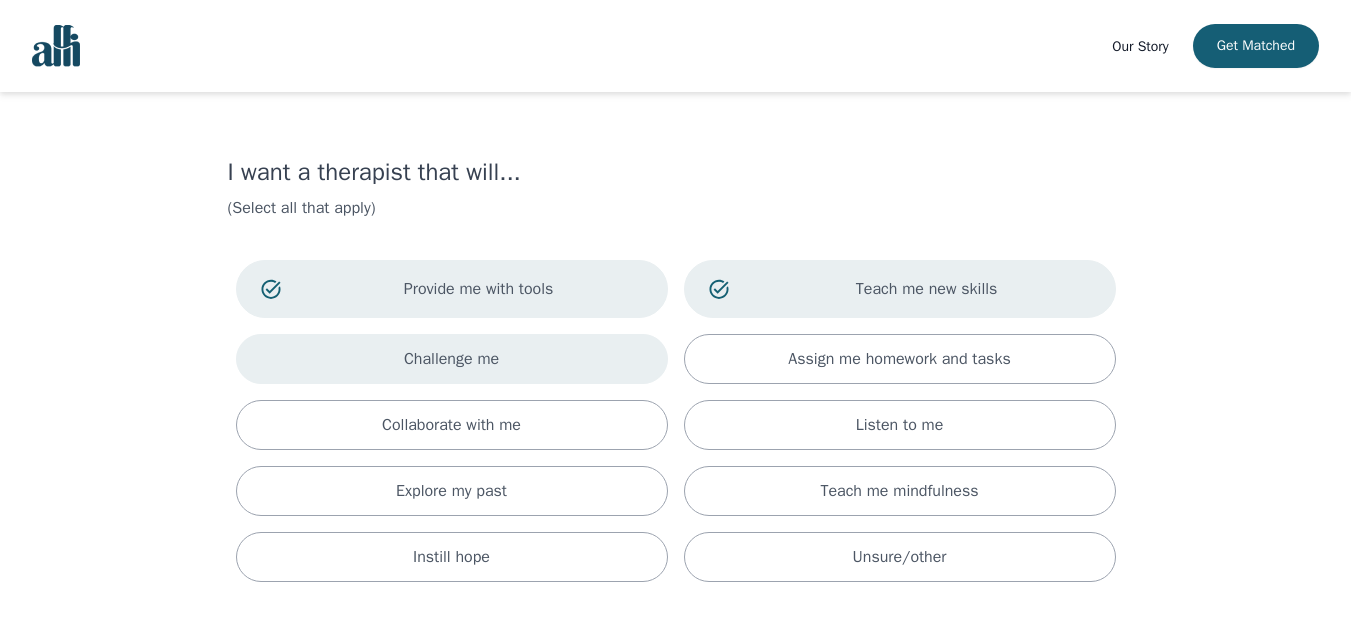 click on "Challenge me" at bounding box center [452, 359] 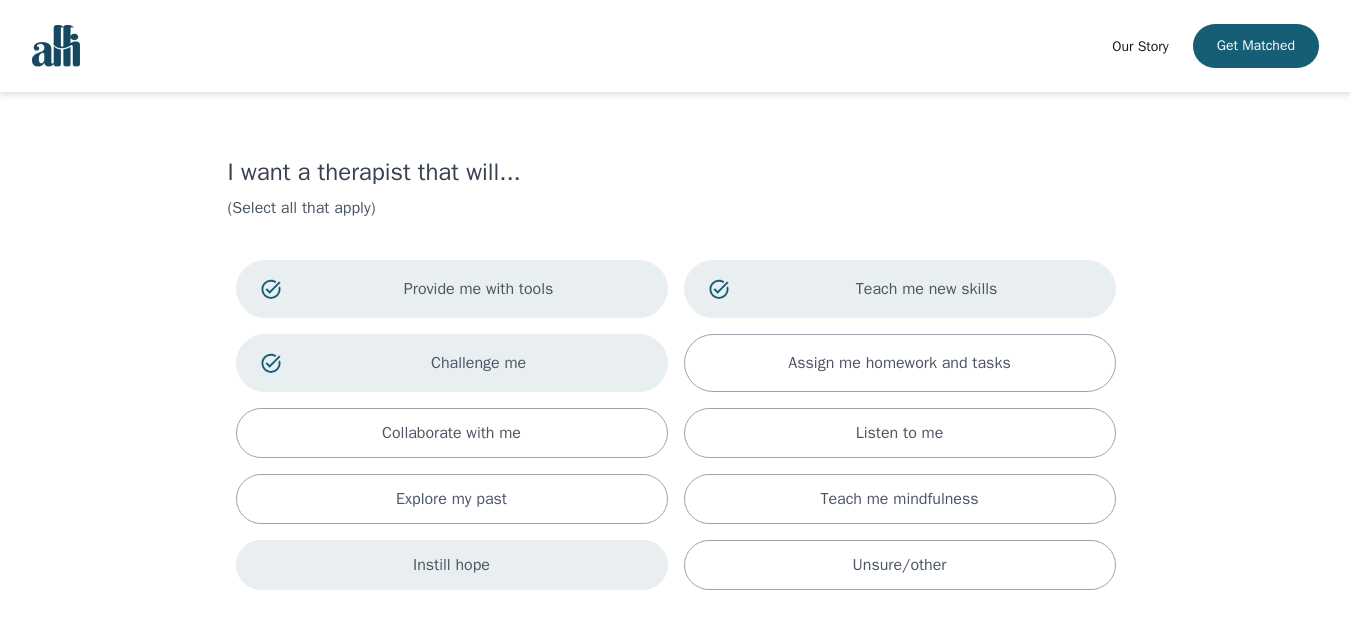click on "Instill hope" at bounding box center (452, 565) 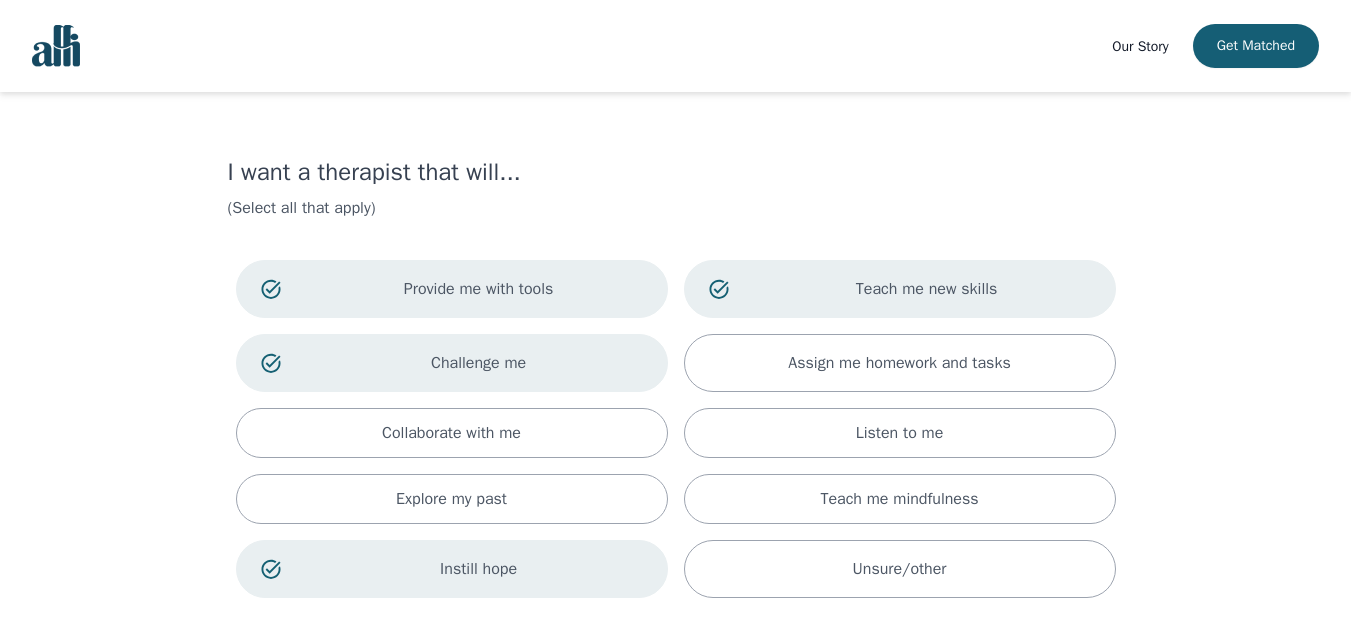 scroll, scrollTop: 182, scrollLeft: 0, axis: vertical 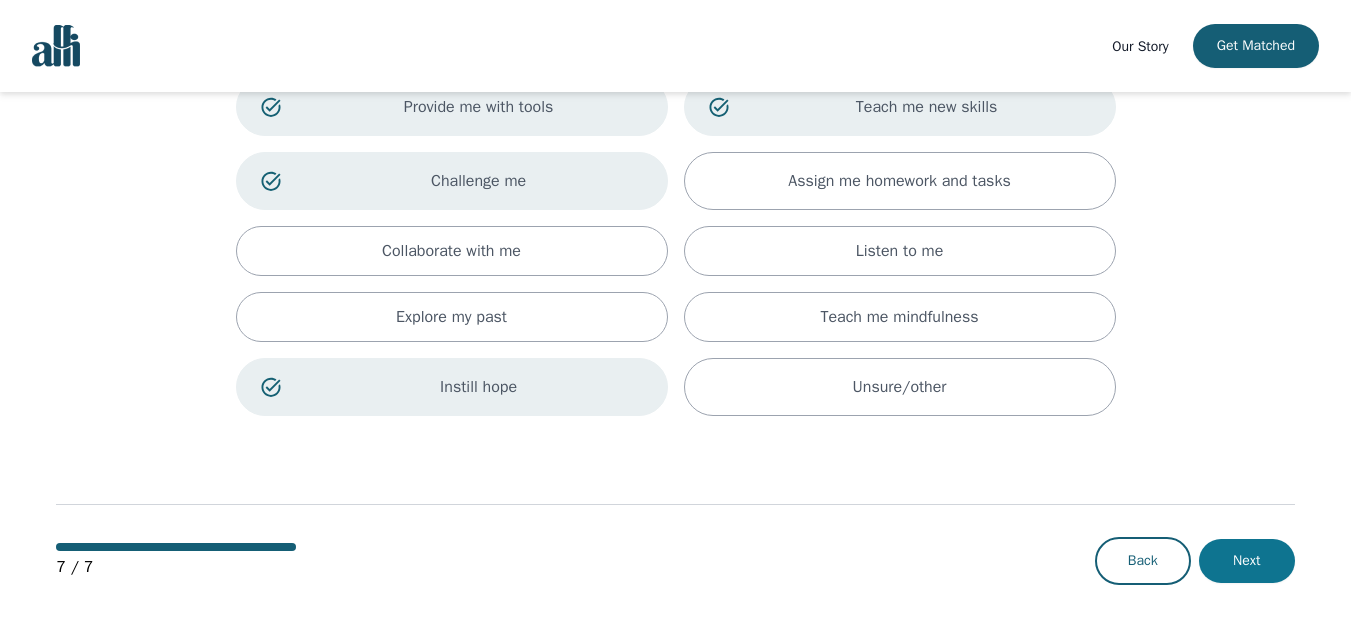 click on "Next" at bounding box center [1247, 561] 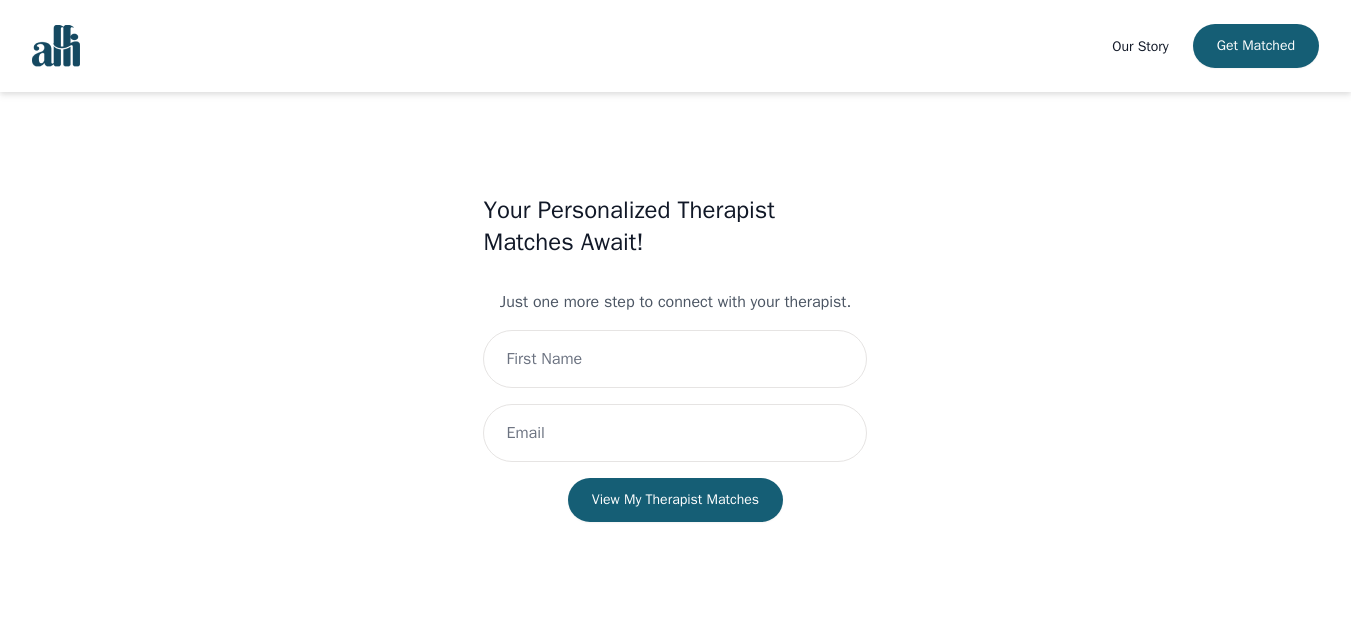 scroll, scrollTop: 0, scrollLeft: 0, axis: both 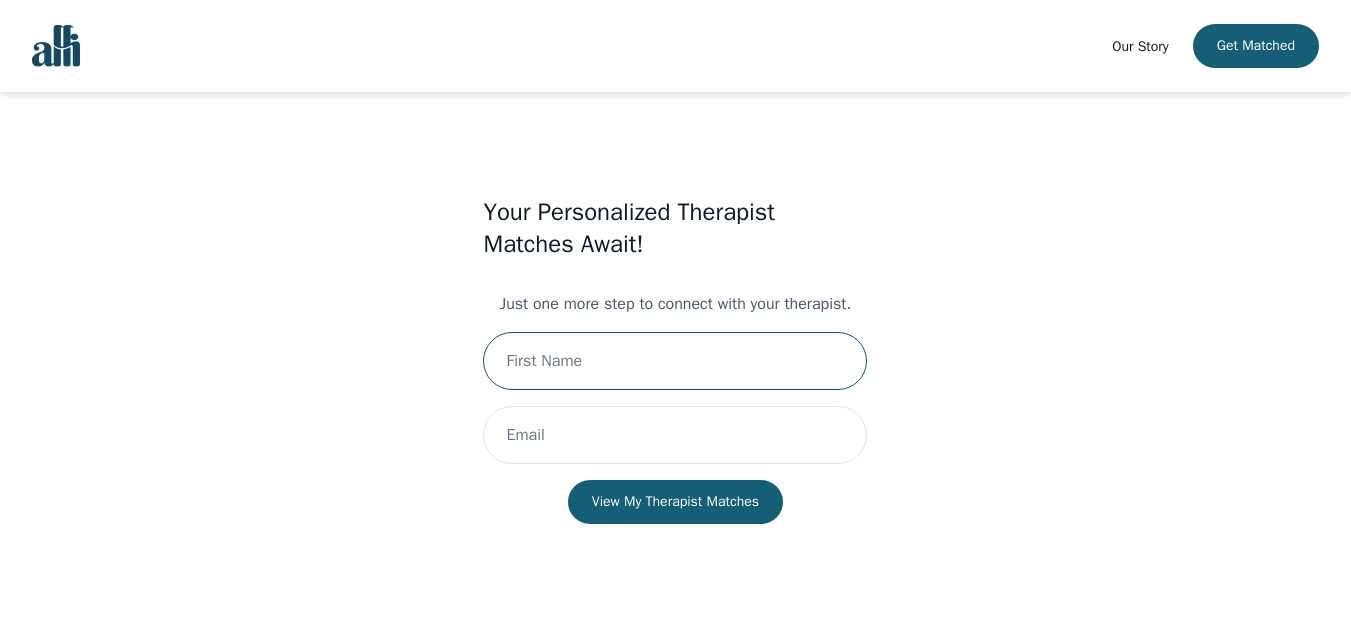 click at bounding box center [675, 361] 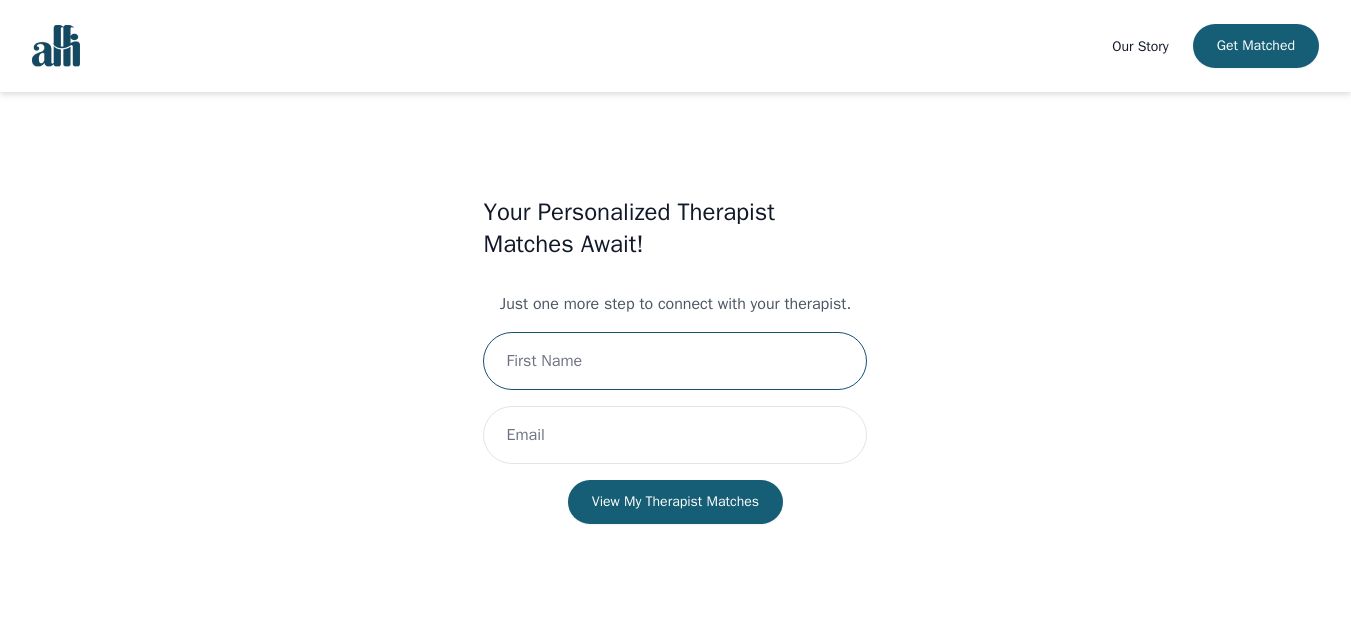 type on "Julia-Rose" 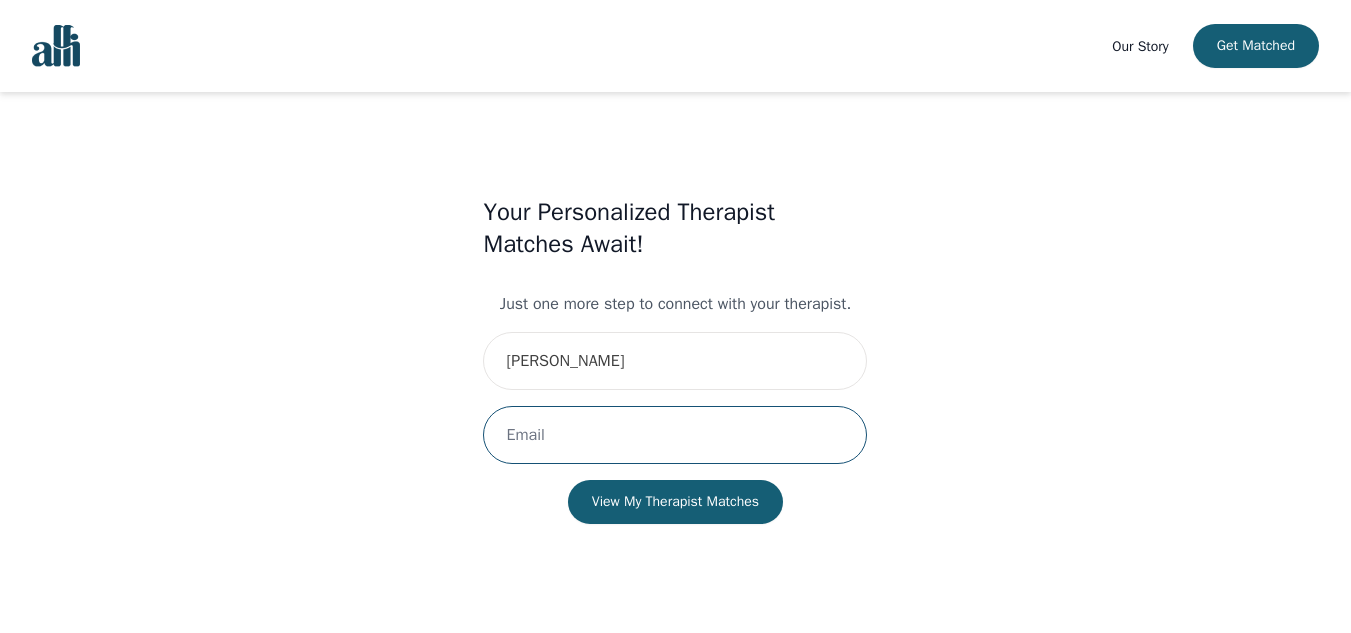 click at bounding box center [675, 435] 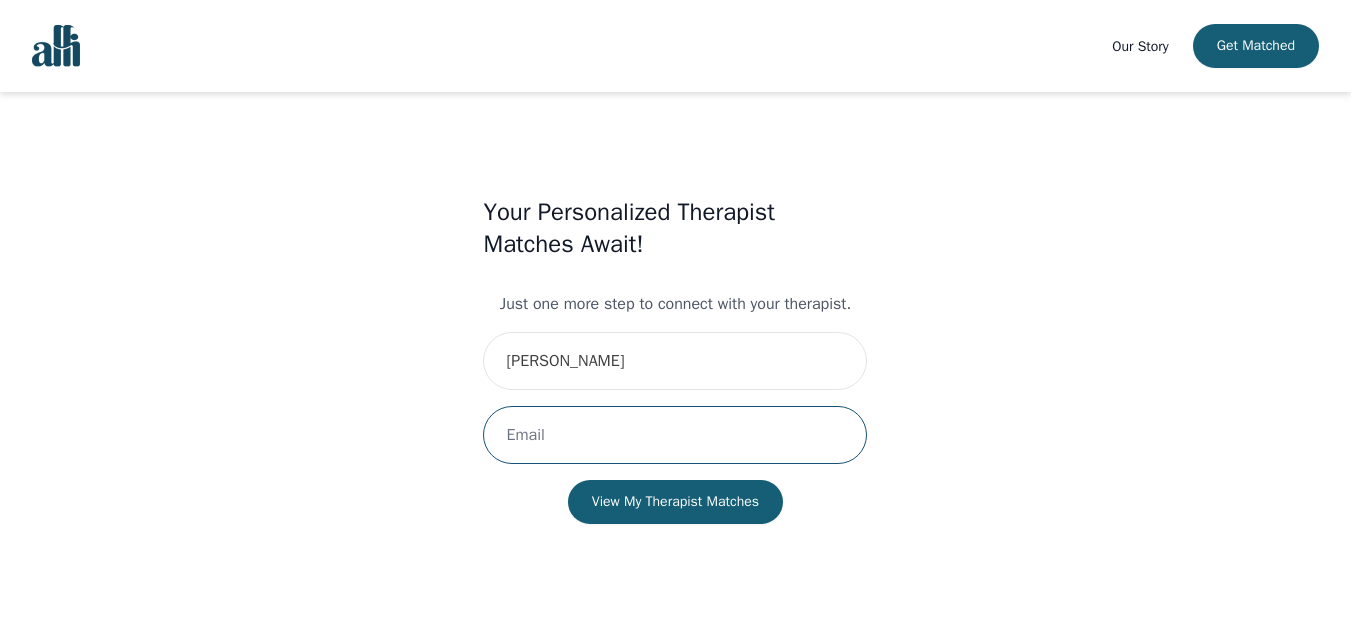 type on "johwov@gmail.com" 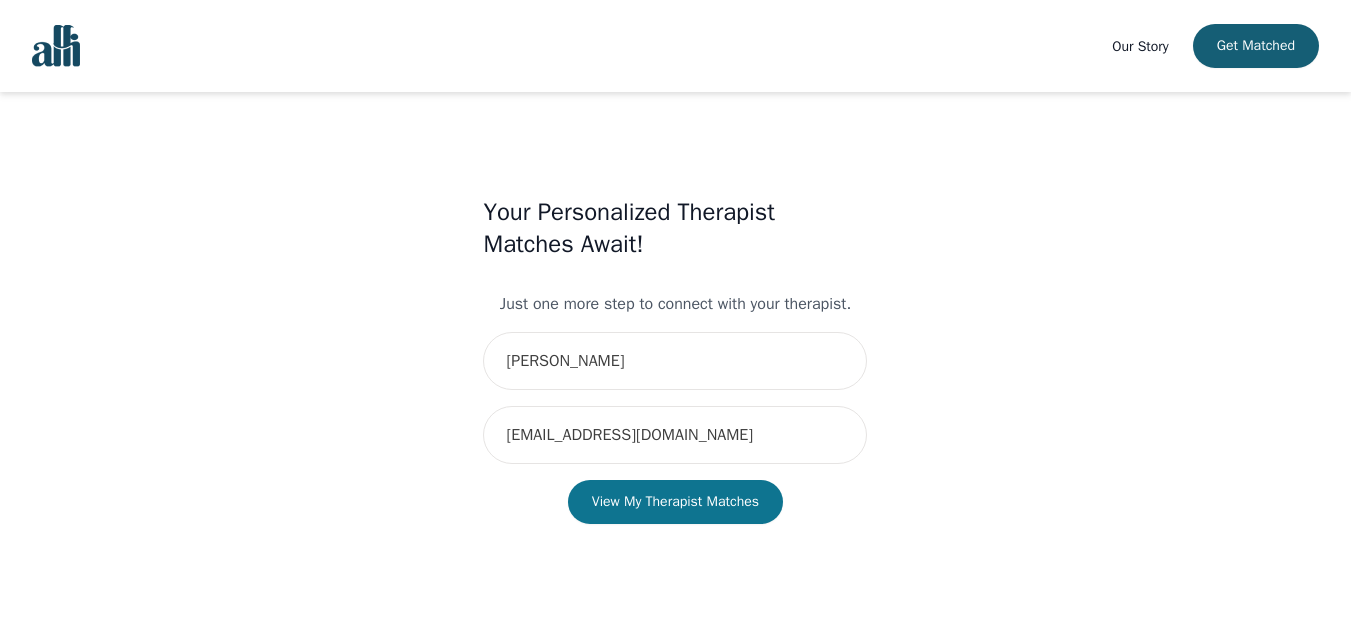 click on "View My Therapist Matches" at bounding box center (675, 502) 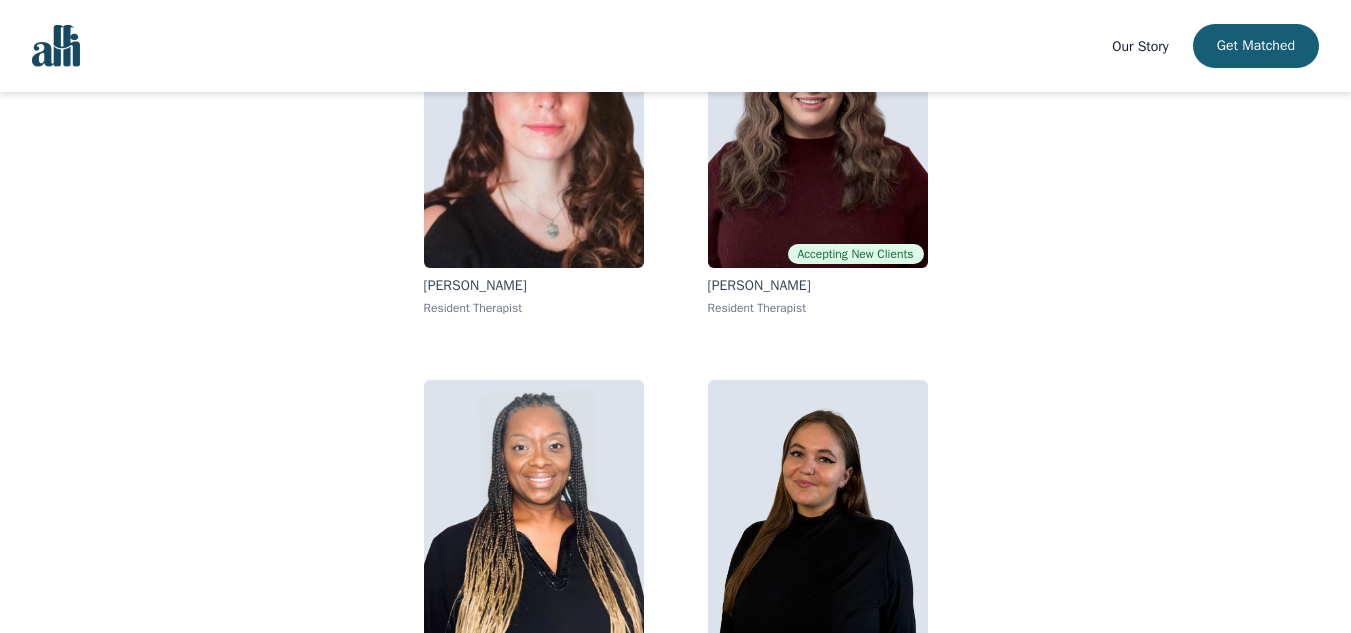 scroll, scrollTop: 411, scrollLeft: 0, axis: vertical 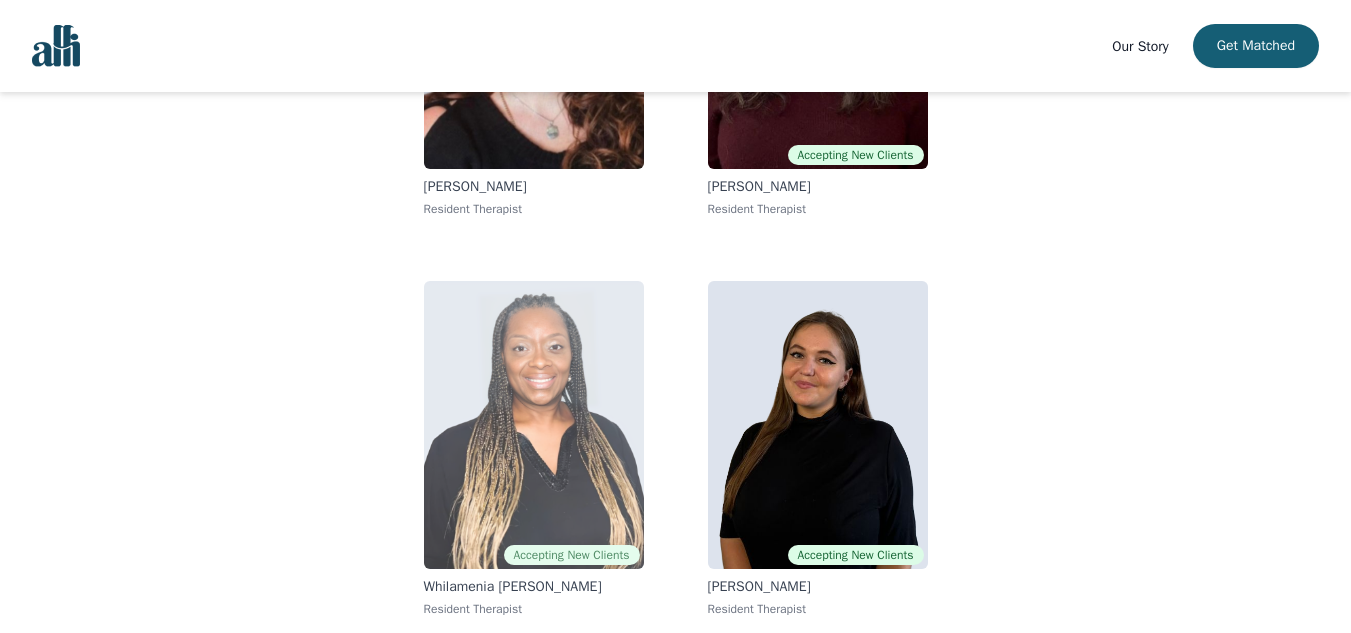 click at bounding box center (534, 425) 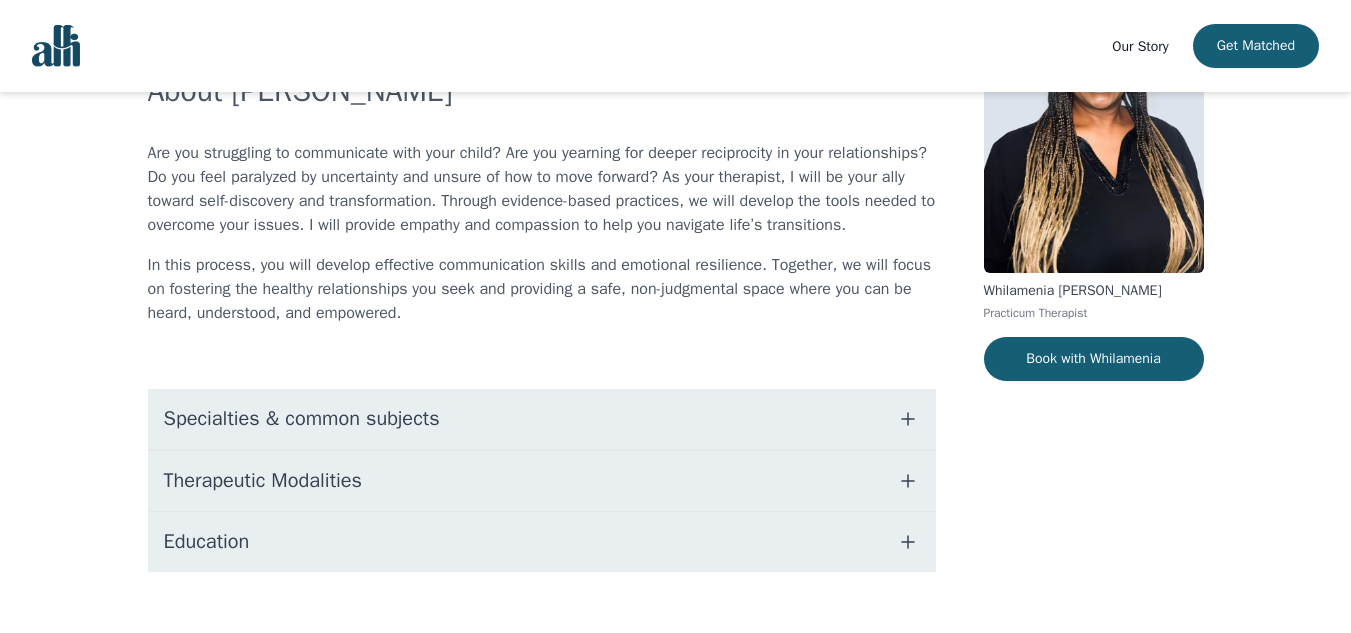 scroll, scrollTop: 214, scrollLeft: 0, axis: vertical 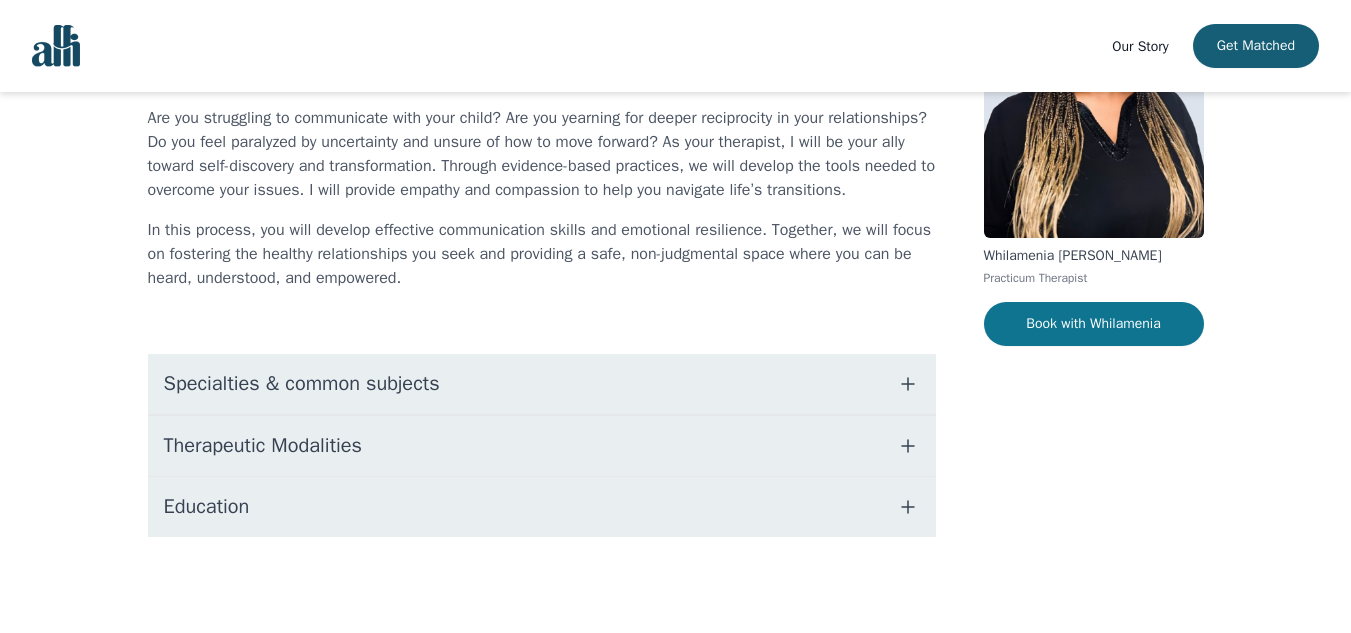 click on "Book with Whilamenia" at bounding box center [1094, 324] 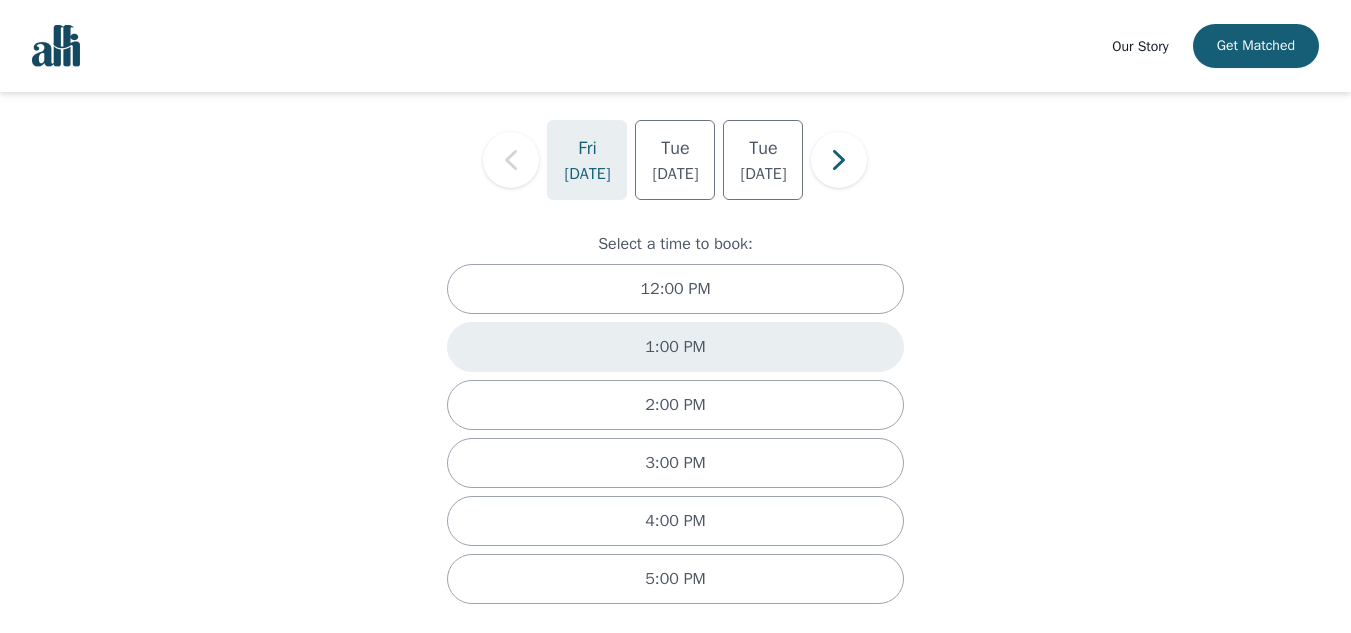 scroll, scrollTop: 151, scrollLeft: 0, axis: vertical 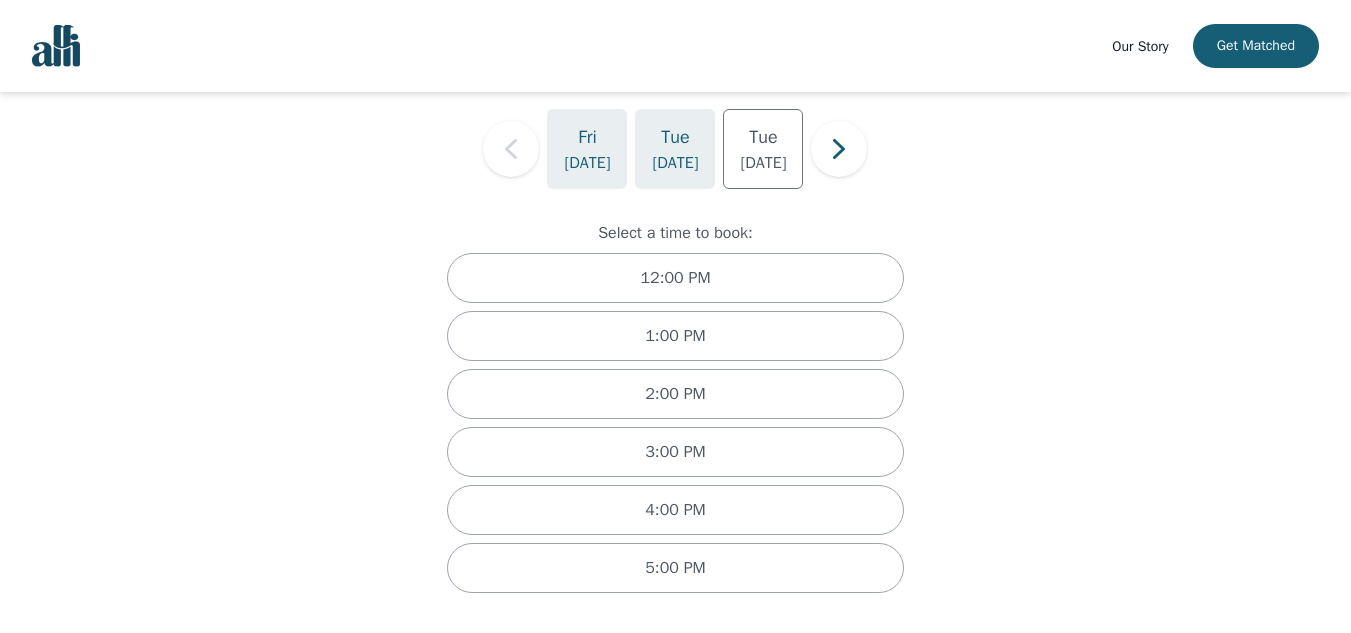 click on "Aug 5" at bounding box center [675, 163] 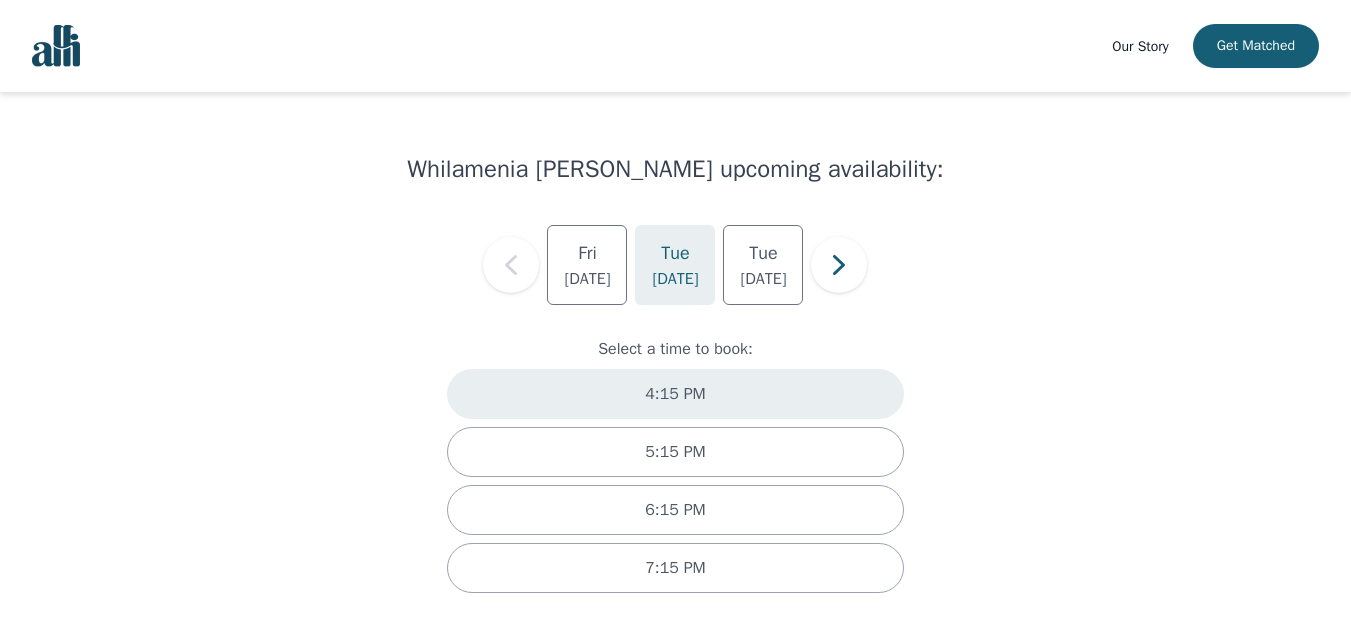 click on "4:15 PM" at bounding box center (675, 394) 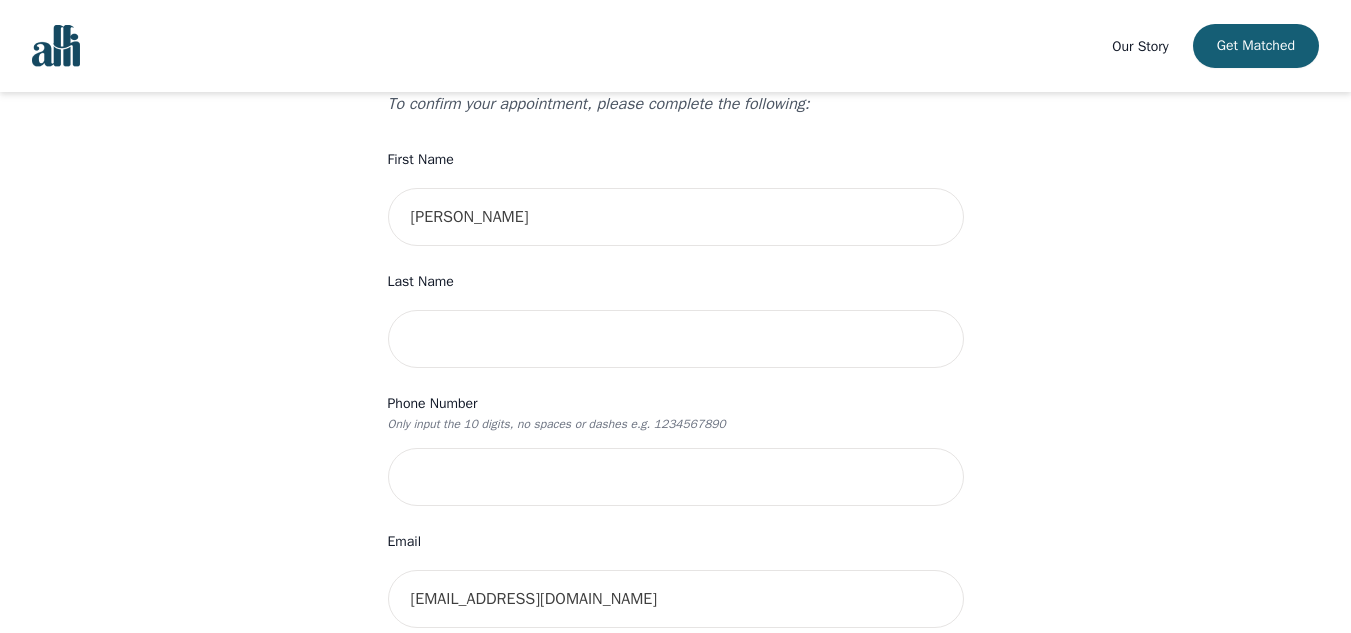 scroll, scrollTop: 189, scrollLeft: 0, axis: vertical 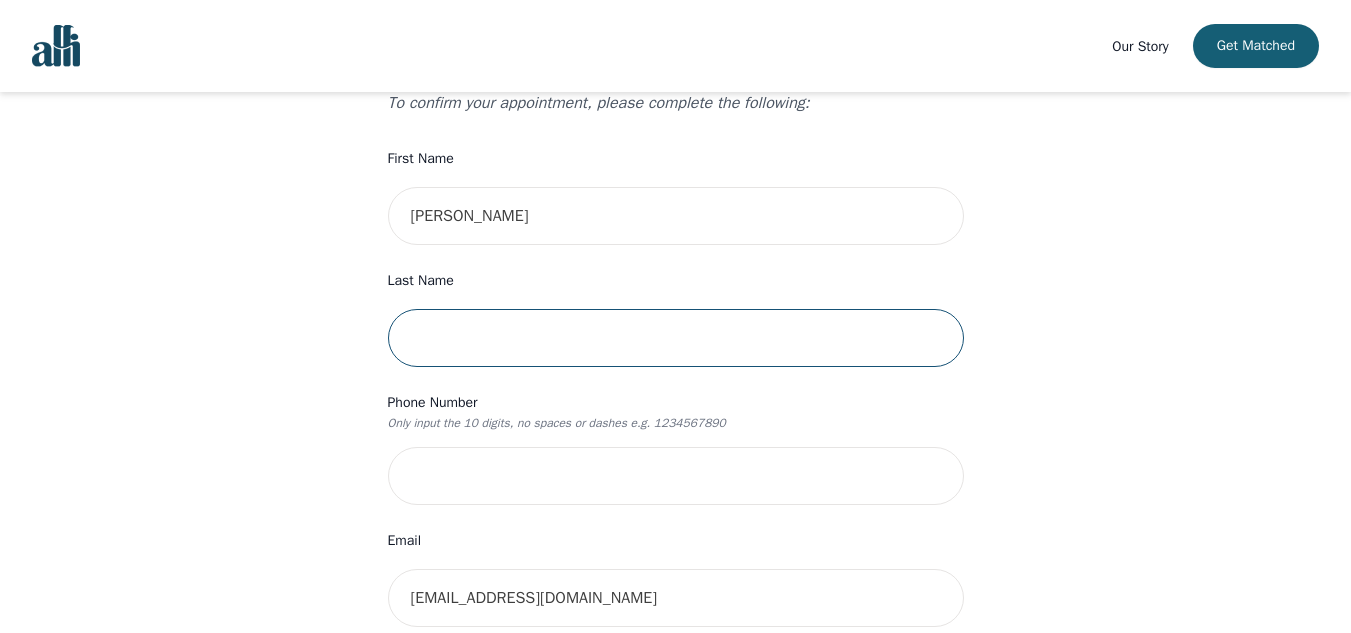 click at bounding box center (676, 338) 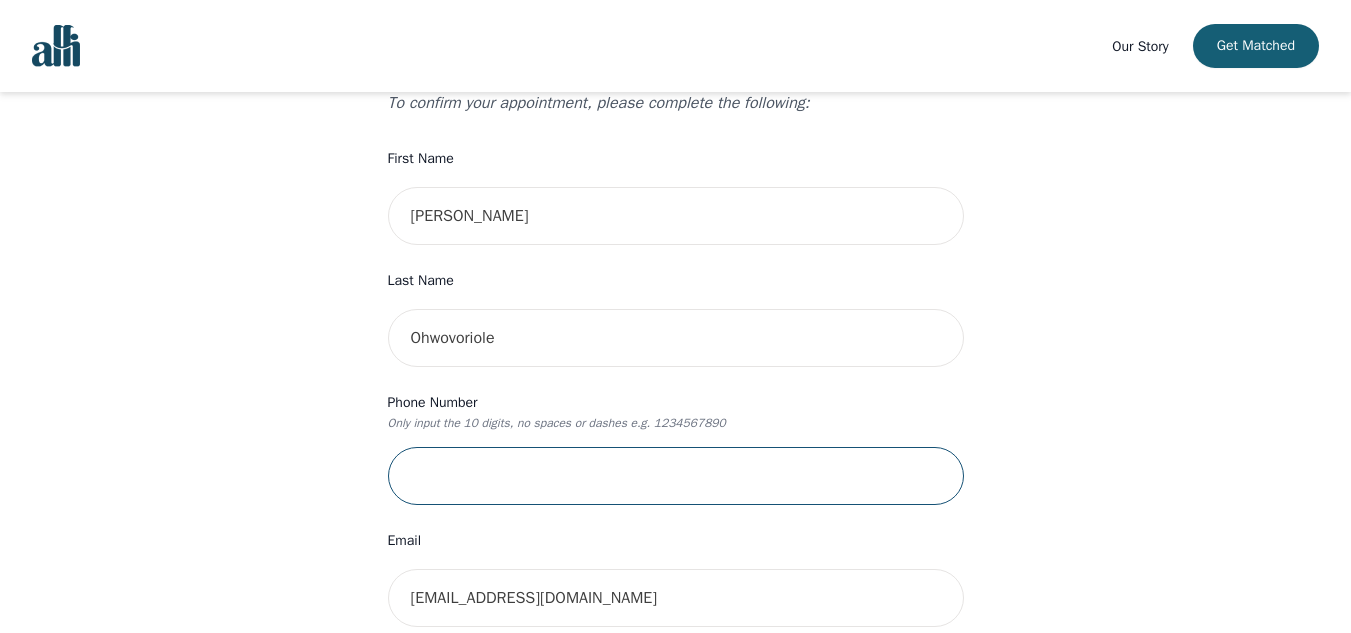 type on "3219879053" 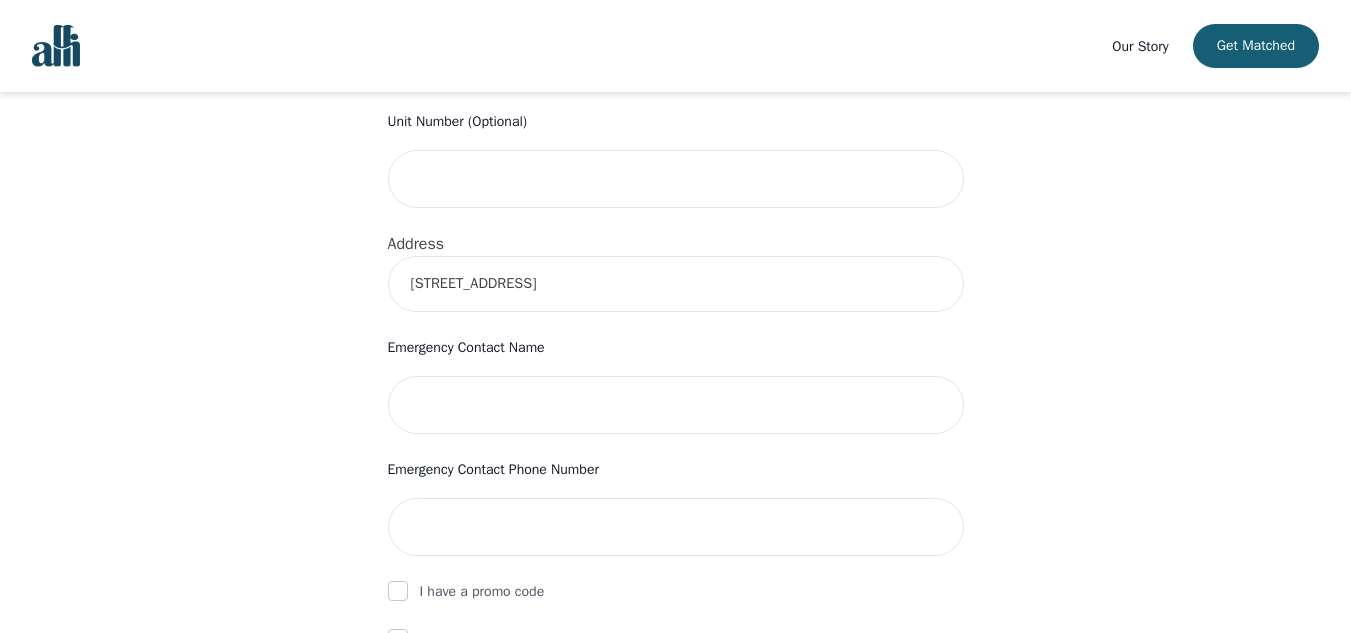 scroll, scrollTop: 732, scrollLeft: 0, axis: vertical 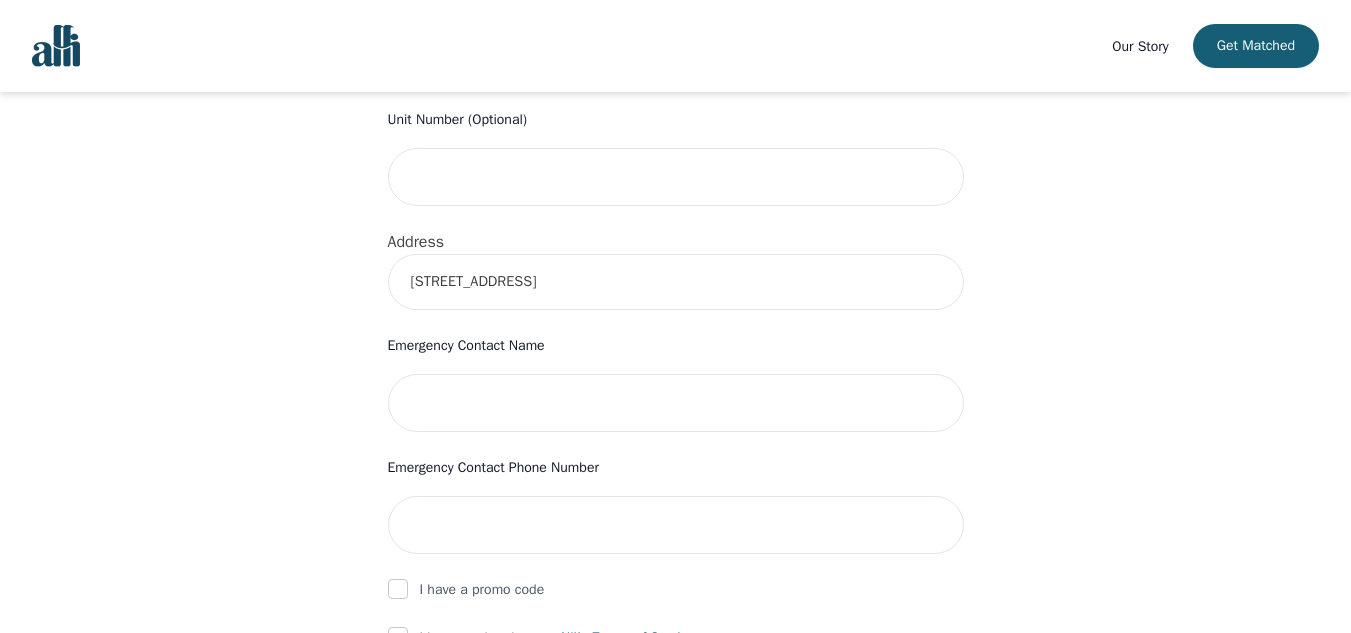 click on "530 52nd Street Unit Floor 1B" at bounding box center (676, 282) 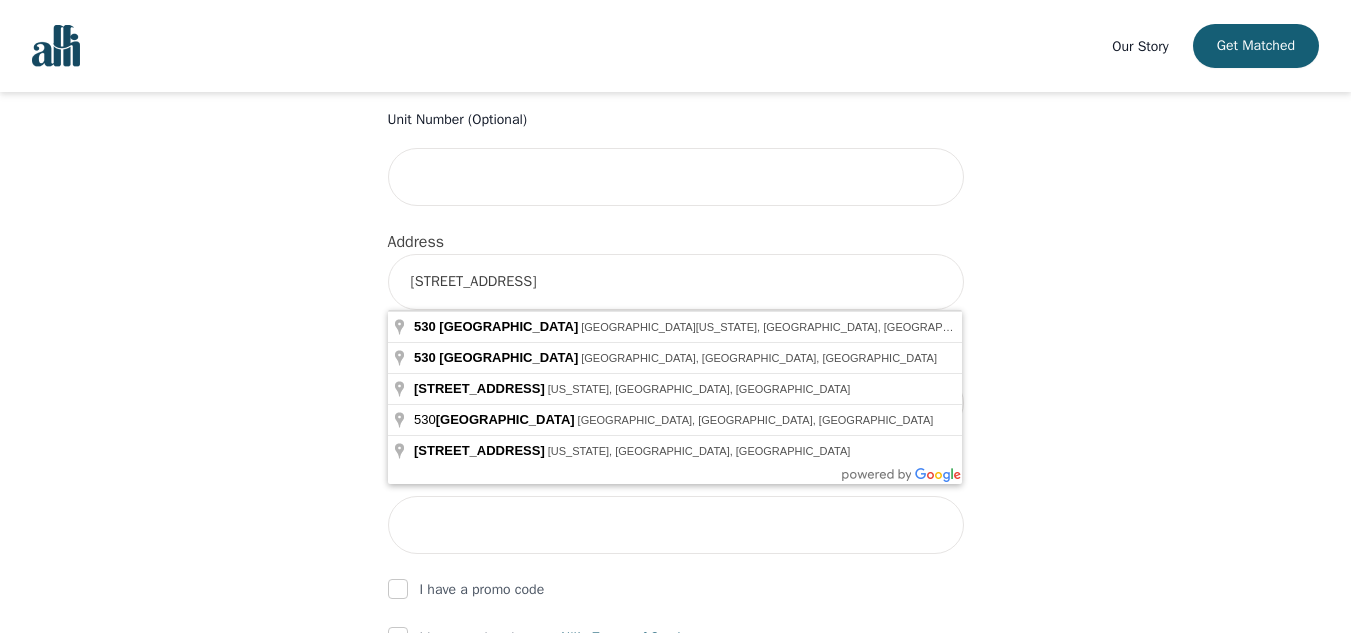 type on "530 52nd Street" 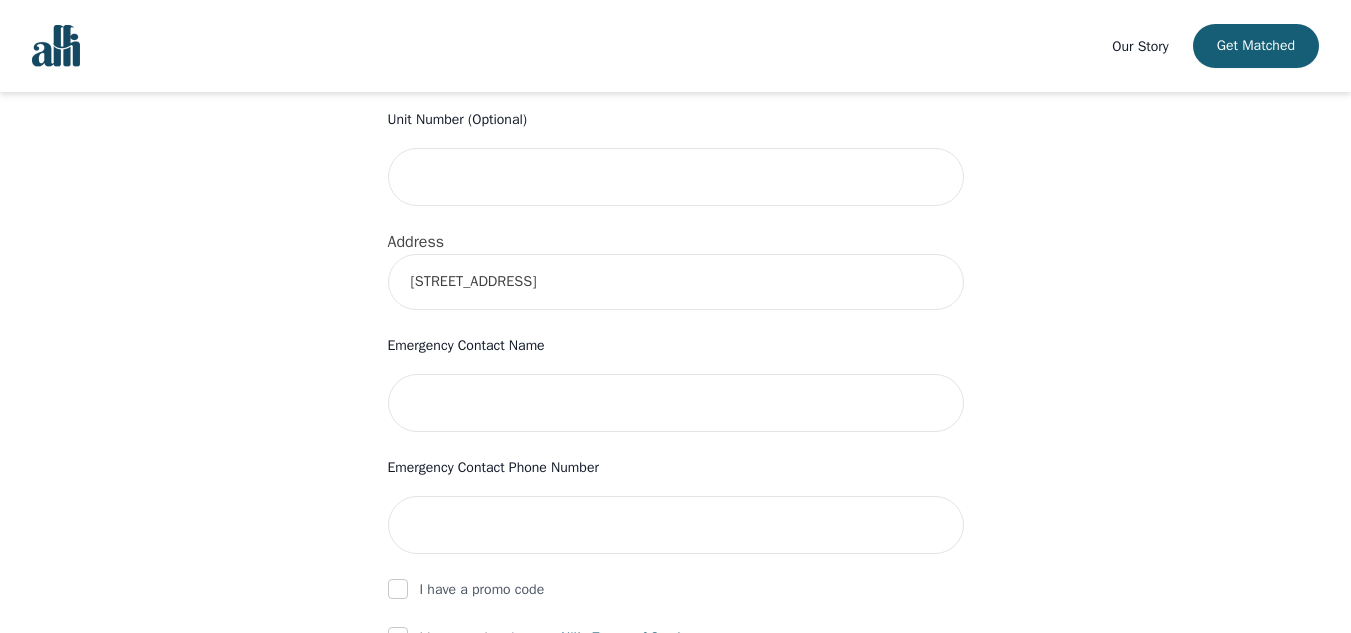 click on "Your therapy journey is about to begin! Your initial assessment session with   Whilamenia Moore  will be on  2025-08-05 @ 4:15 PM  for 60 minutes at your selected rate of   $48 . To confirm your appointment, please complete the following: First Name Julia-Rose Last Name Ohwovoriole Phone Number Only input the 10 digits, no spaces or dashes e.g. 1234567890 3219879053 Email johwov@gmail.com Unit Number (Optional) Address 530 52nd Street Emergency Contact Name Emergency Contact Phone Number I have a promo code I have read and accept  Alli's Terms of Services I confirm that I do not fall under any of  the resident therapist's scope limitations I understand that Alli is not a crisis service (If you are having thoughts of self-harm or thoughts of harming others please contact 9-8-8) Submit" at bounding box center (675, 131) 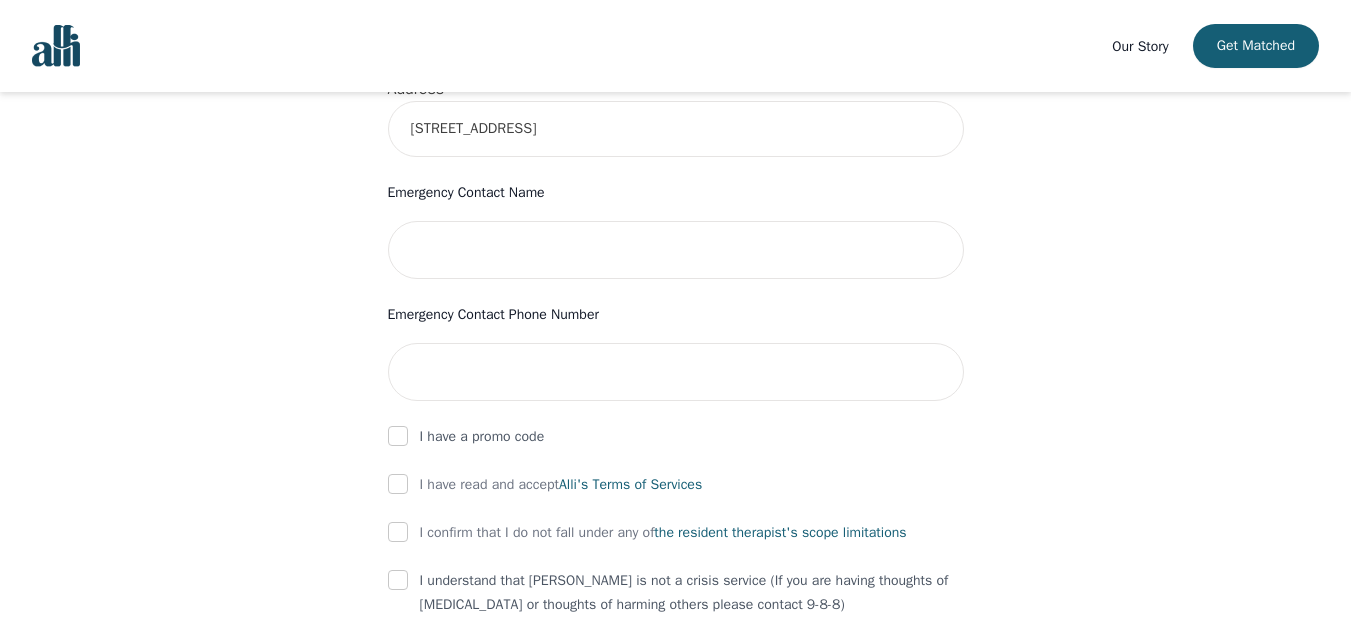 scroll, scrollTop: 886, scrollLeft: 0, axis: vertical 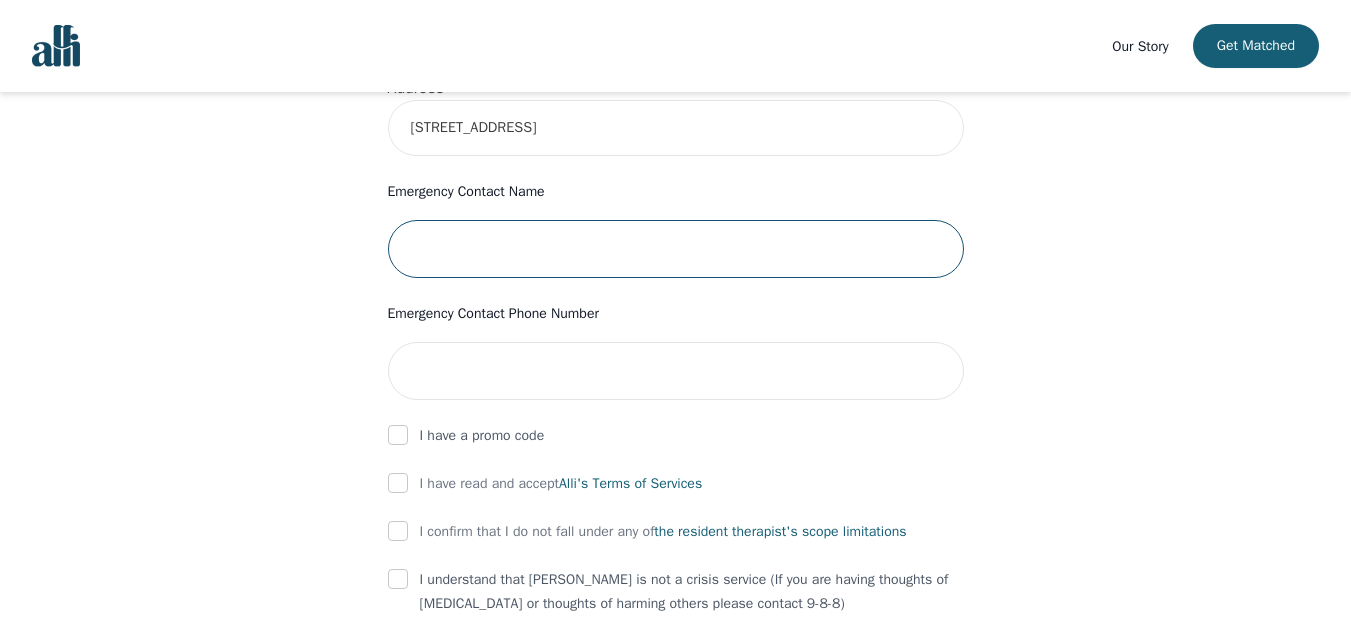 click at bounding box center (676, 249) 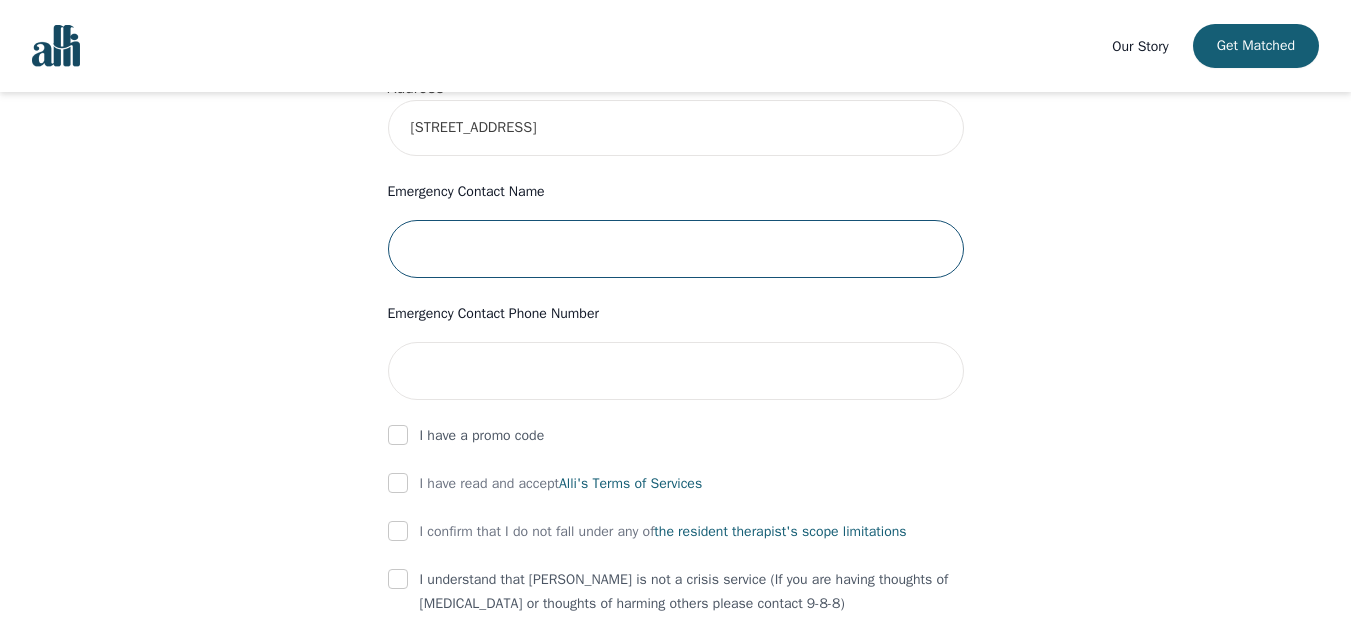 type on "M" 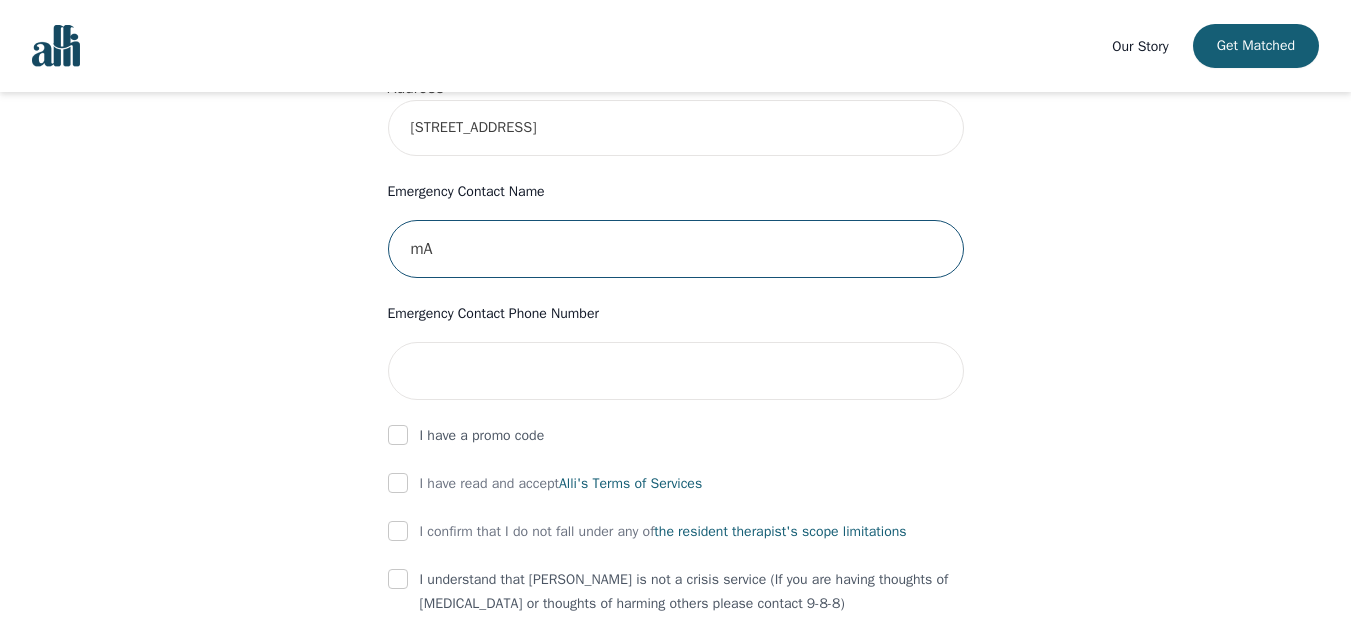 type on "m" 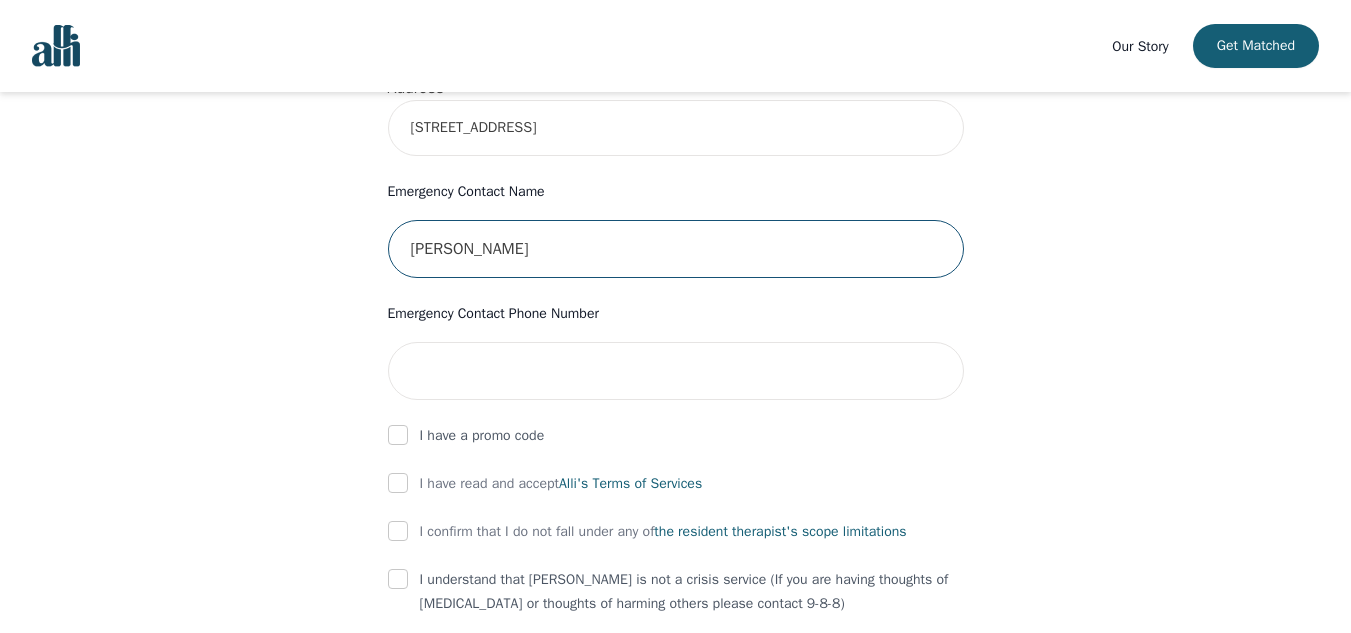 type on "Margo Howard" 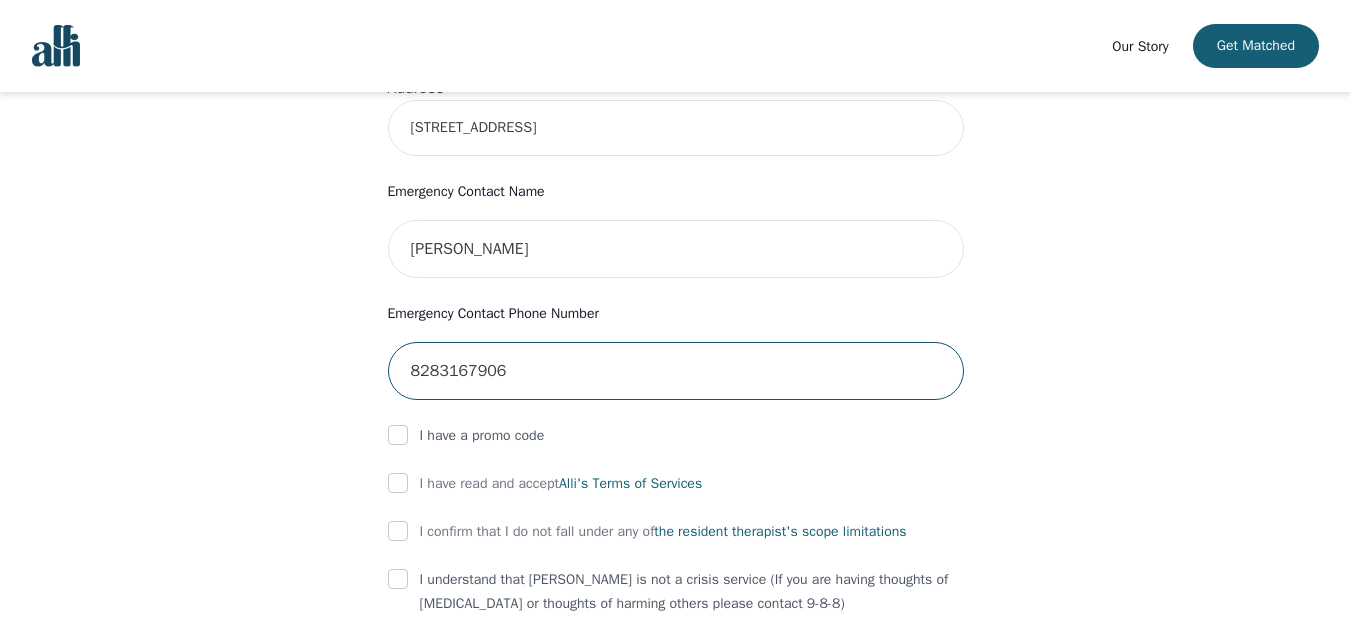 type on "8283167906" 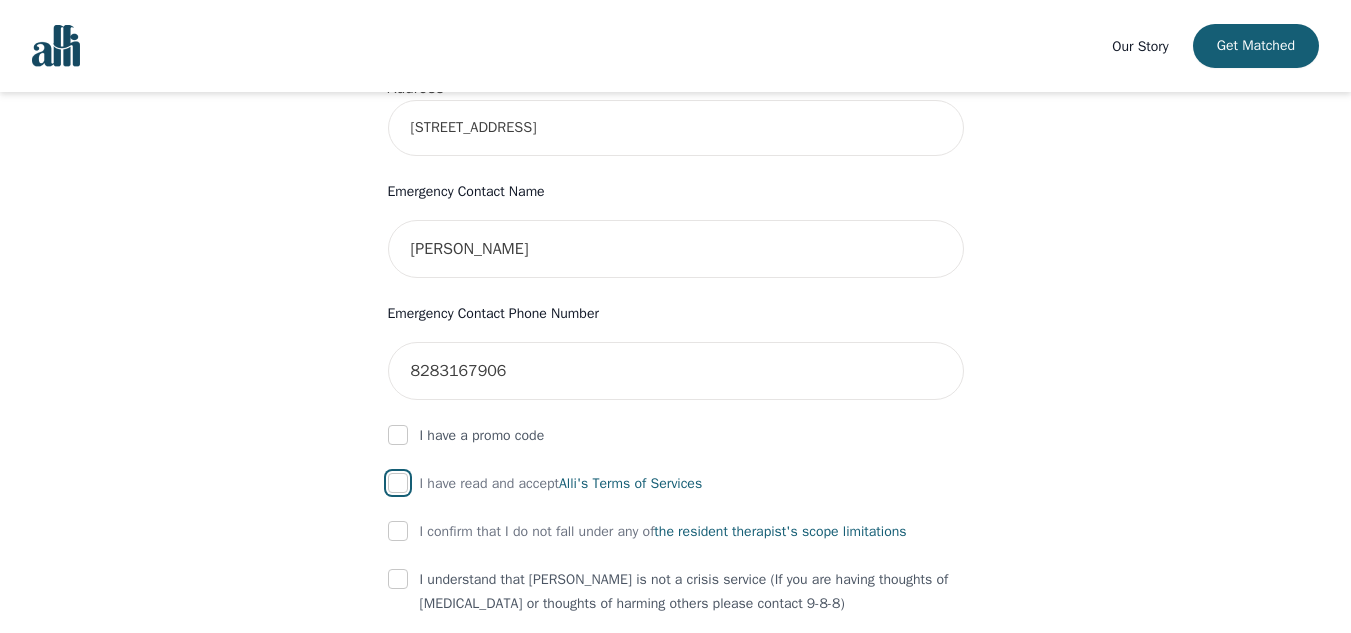 click at bounding box center [398, 483] 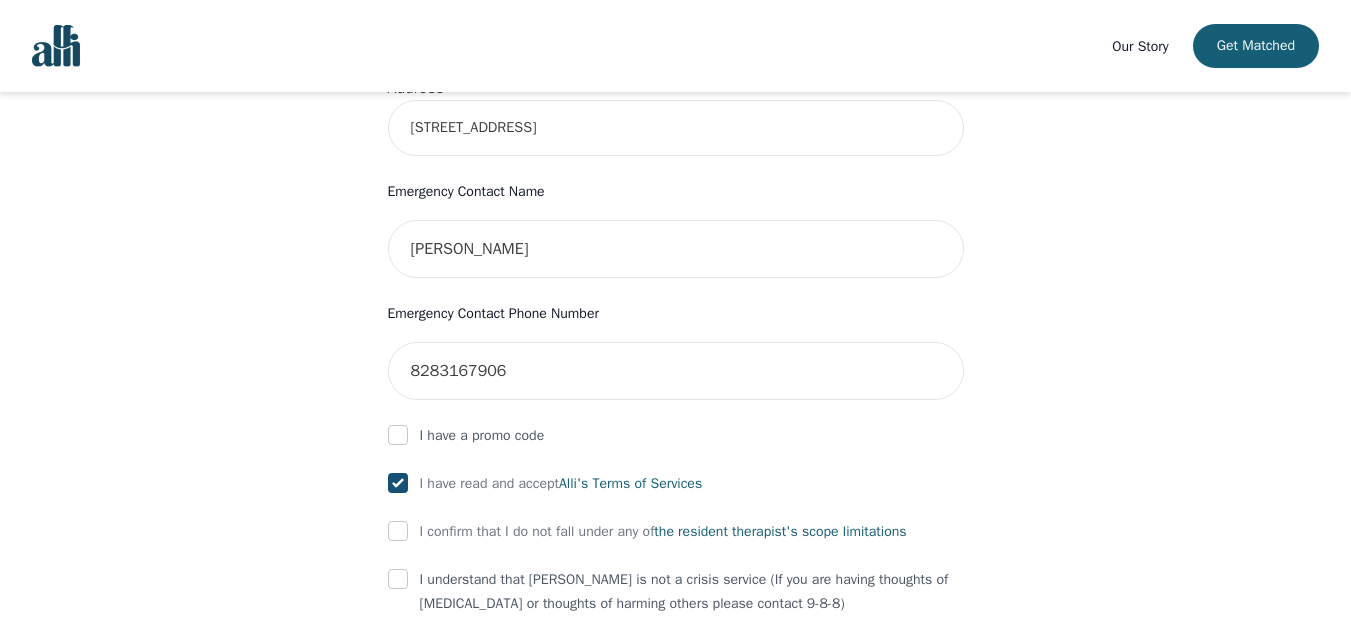 checkbox on "true" 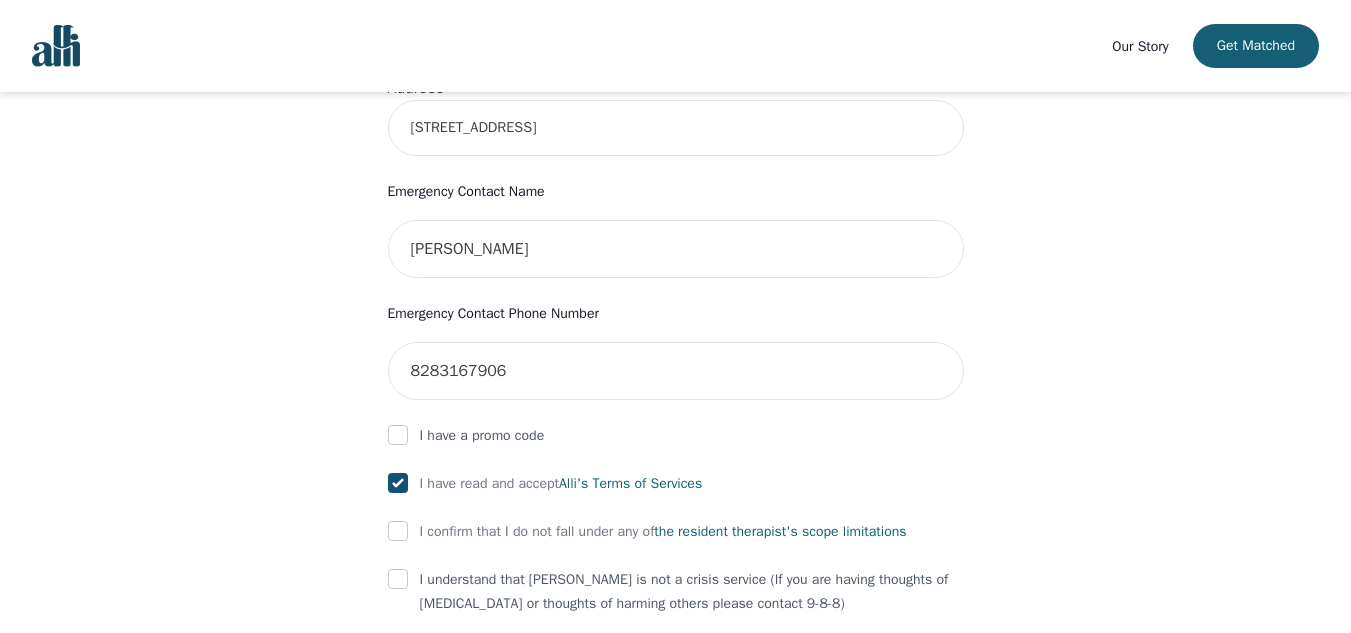 click on "First Name Julia-Rose Last Name Ohwovoriole Phone Number Only input the 10 digits, no spaces or dashes e.g. 1234567890 3219879053 Email johwov@gmail.com Unit Number (Optional) Address 530 52nd Street Emergency Contact Name Margo Howard Emergency Contact Phone Number 8283167906 I have a promo code I have read and accept  Alli's Terms of Services I confirm that I do not fall under any of  the resident therapist's scope limitations I understand that Alli is not a crisis service (If you are having thoughts of self-harm or thoughts of harming others please contact 9-8-8) Submit" at bounding box center (676, 67) 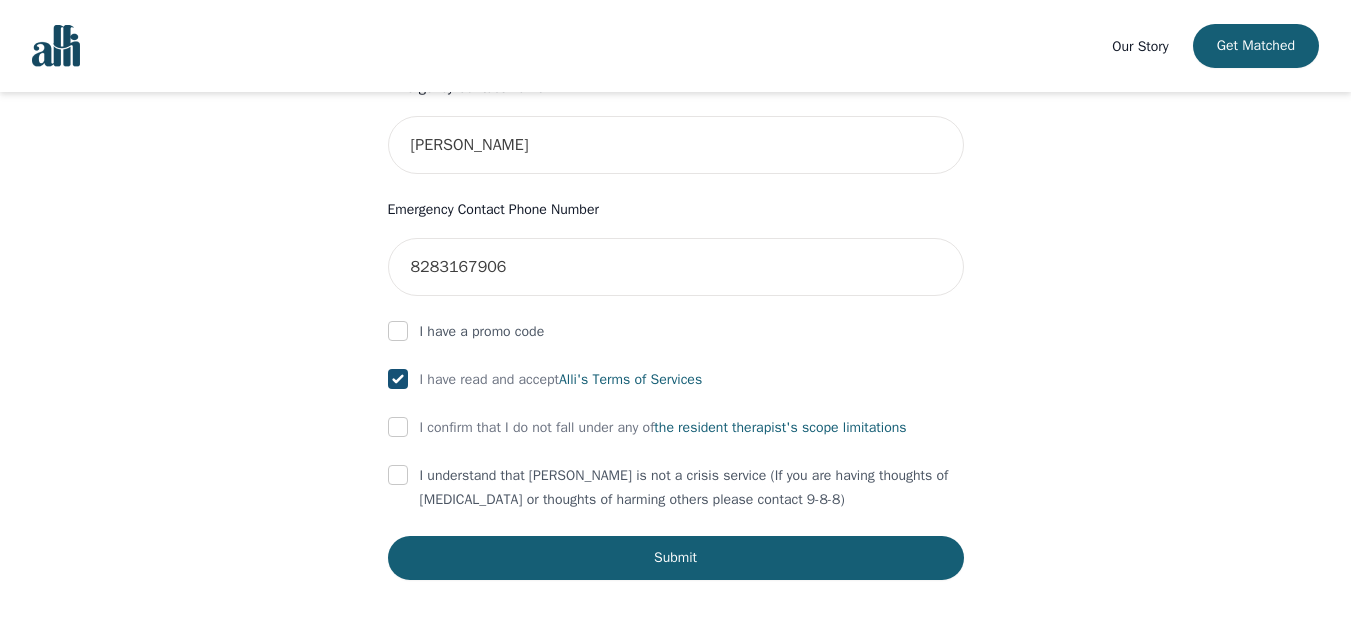scroll, scrollTop: 994, scrollLeft: 0, axis: vertical 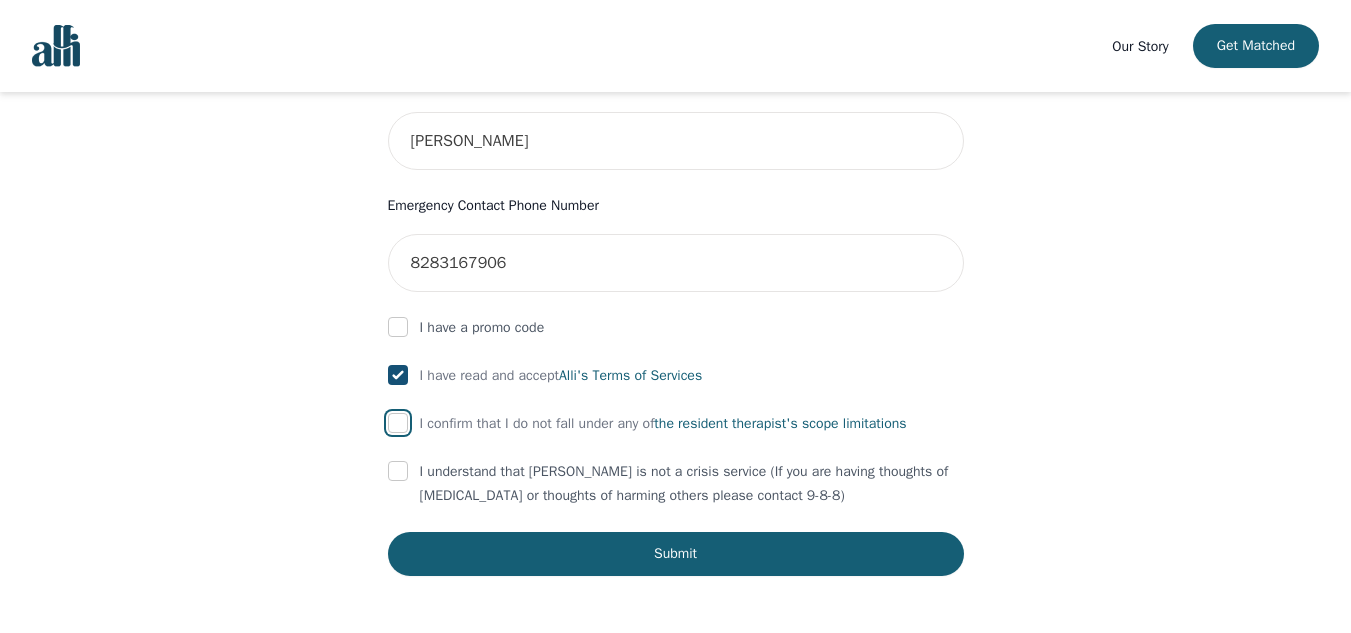 click at bounding box center (398, 423) 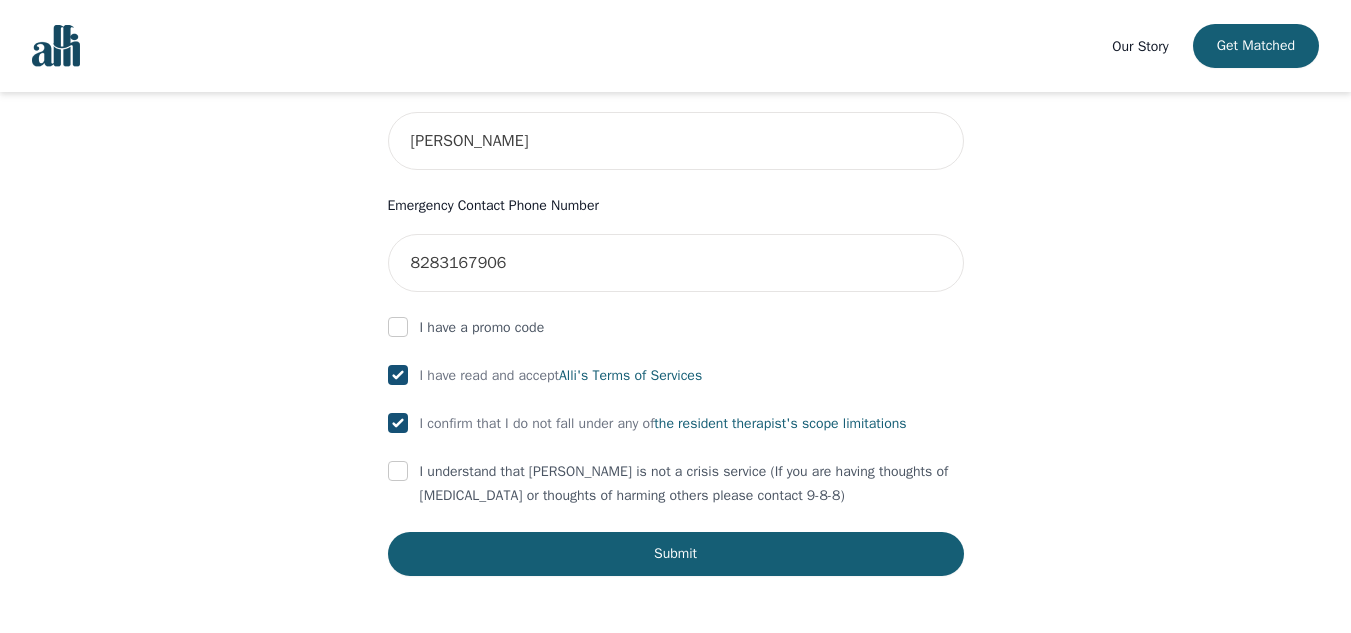 checkbox on "true" 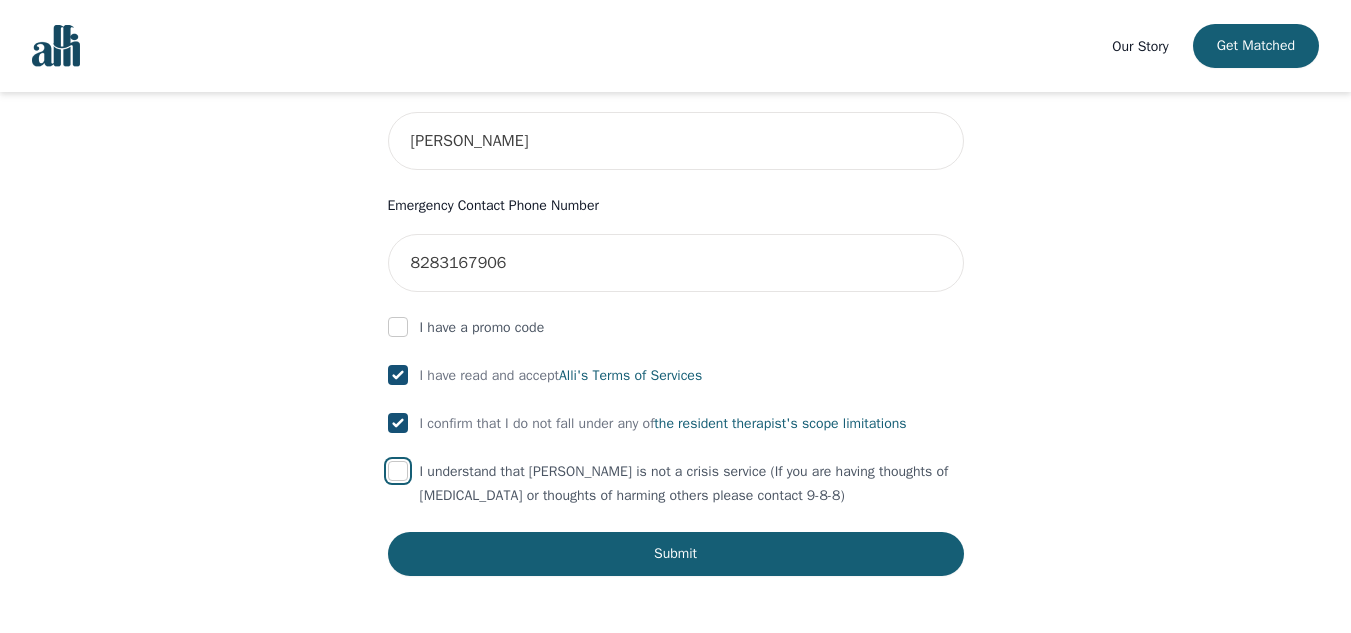 click at bounding box center (398, 471) 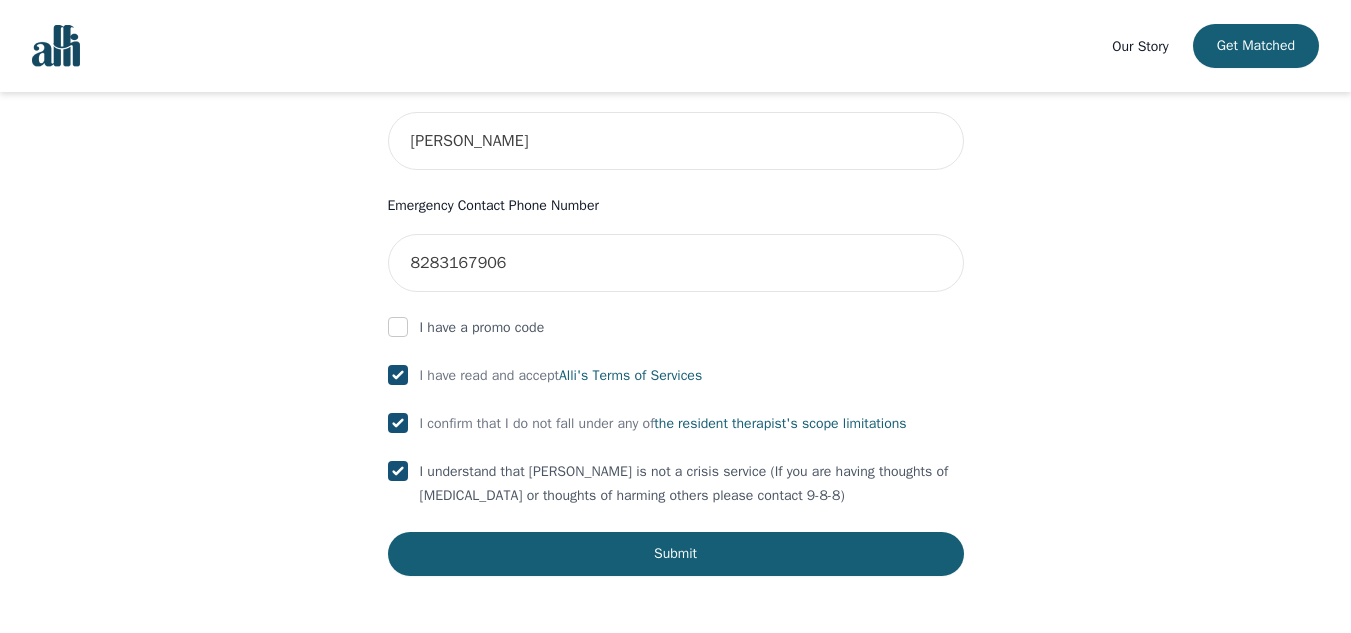 checkbox on "true" 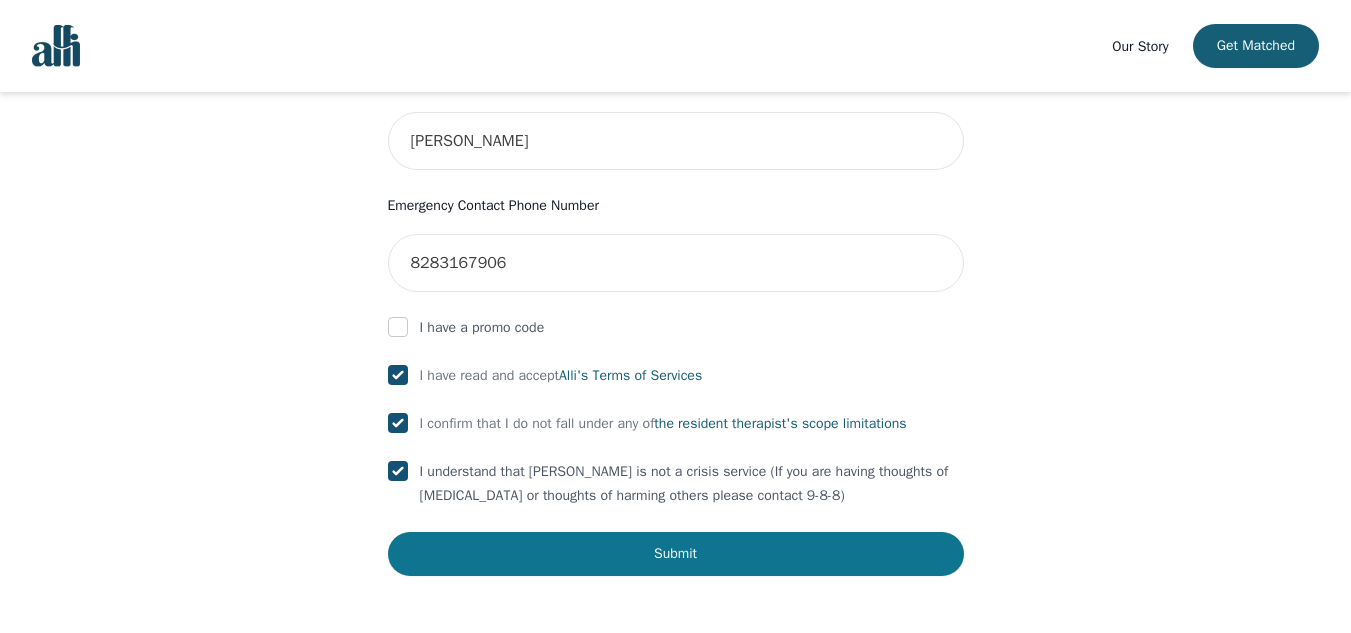 click on "Submit" at bounding box center (676, 554) 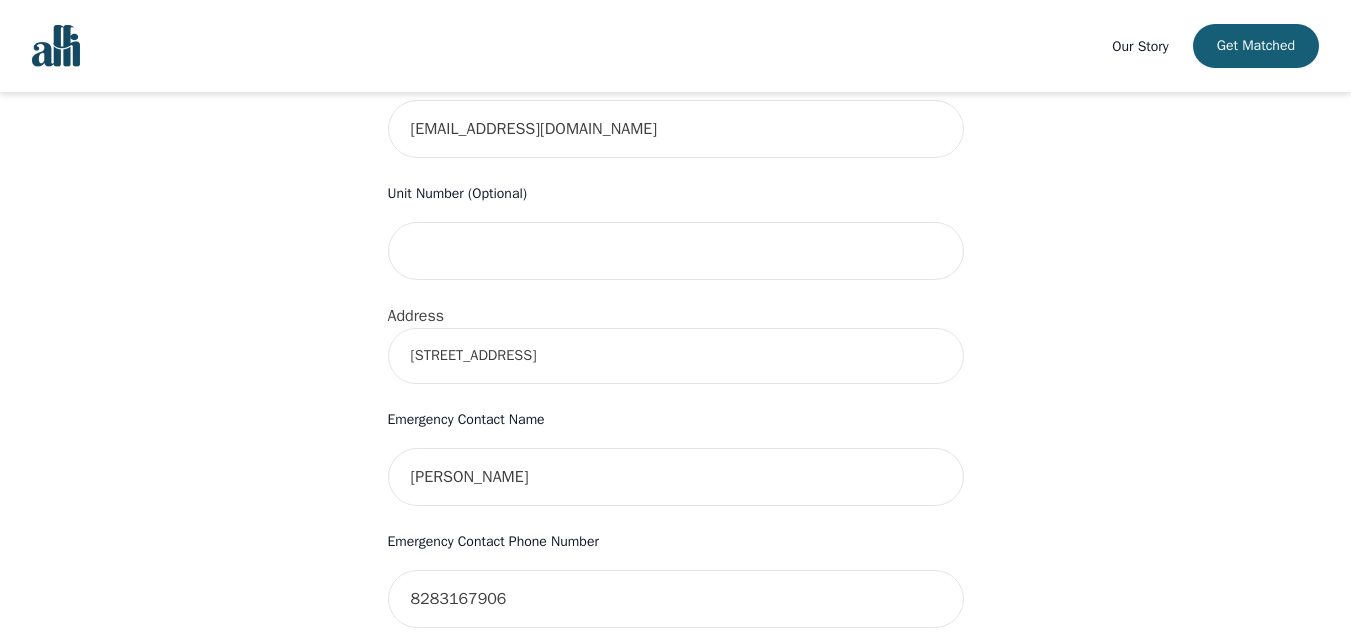 scroll, scrollTop: 662, scrollLeft: 0, axis: vertical 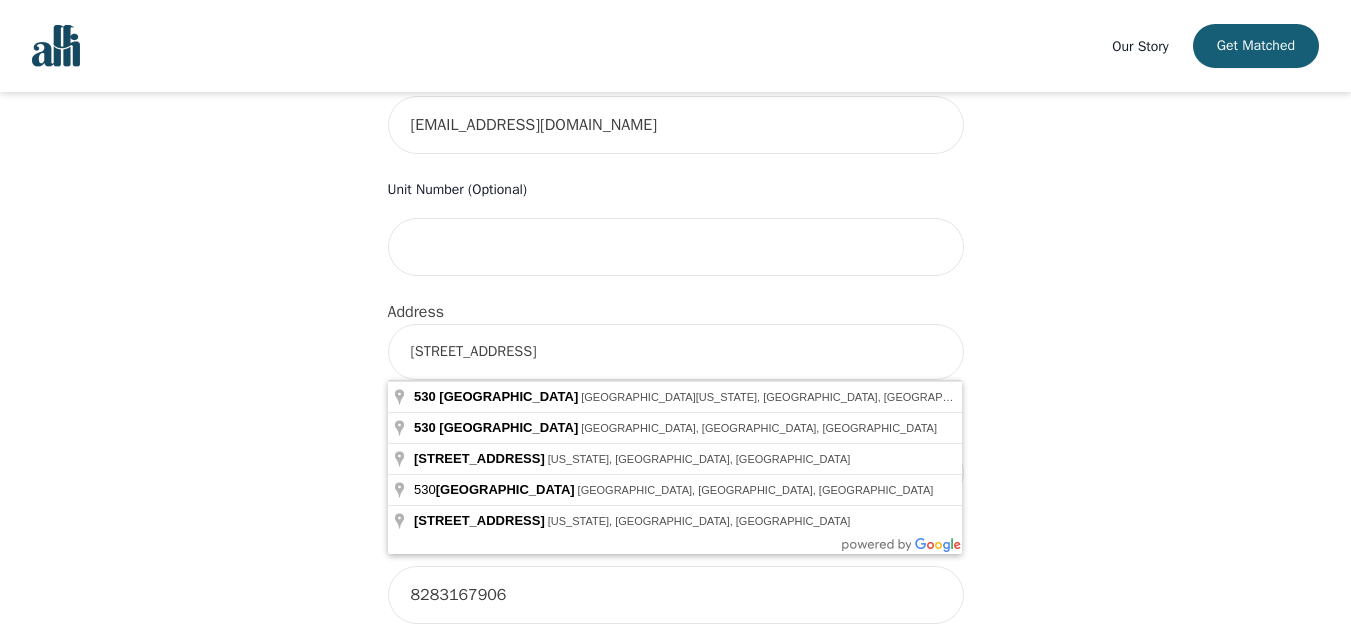 click on "530 52nd Street" at bounding box center [676, 352] 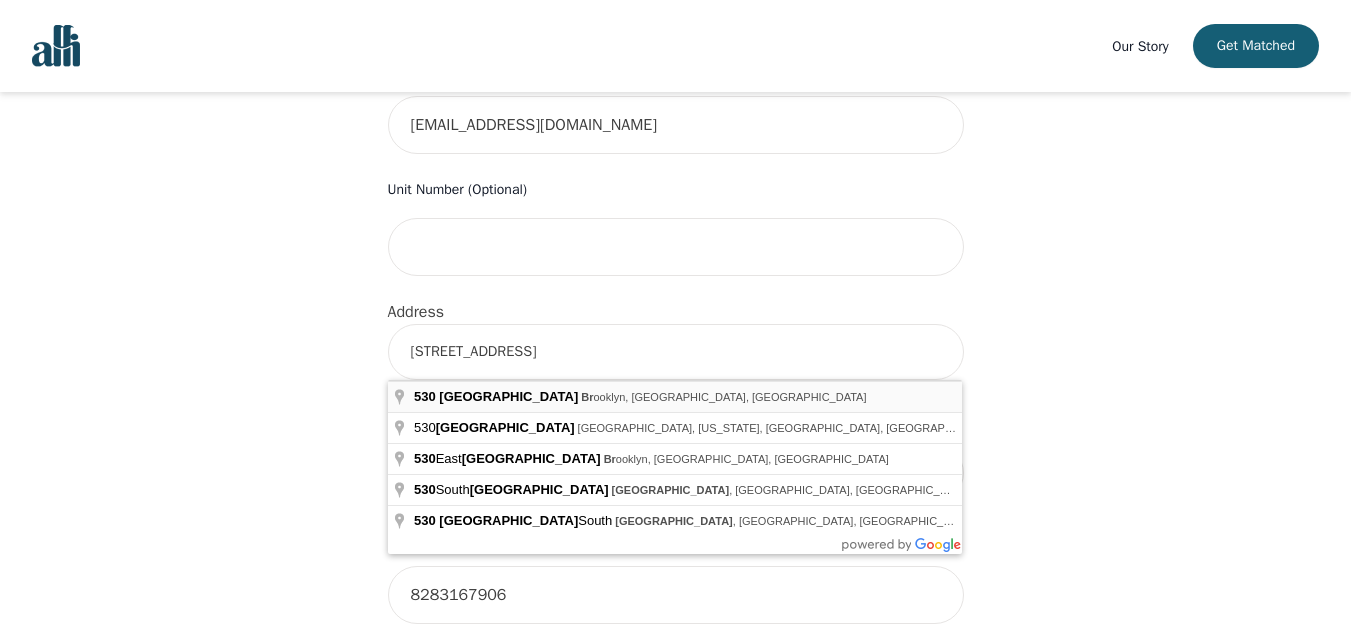 type on "530 52nd St, Brooklyn, NY 11220, USA" 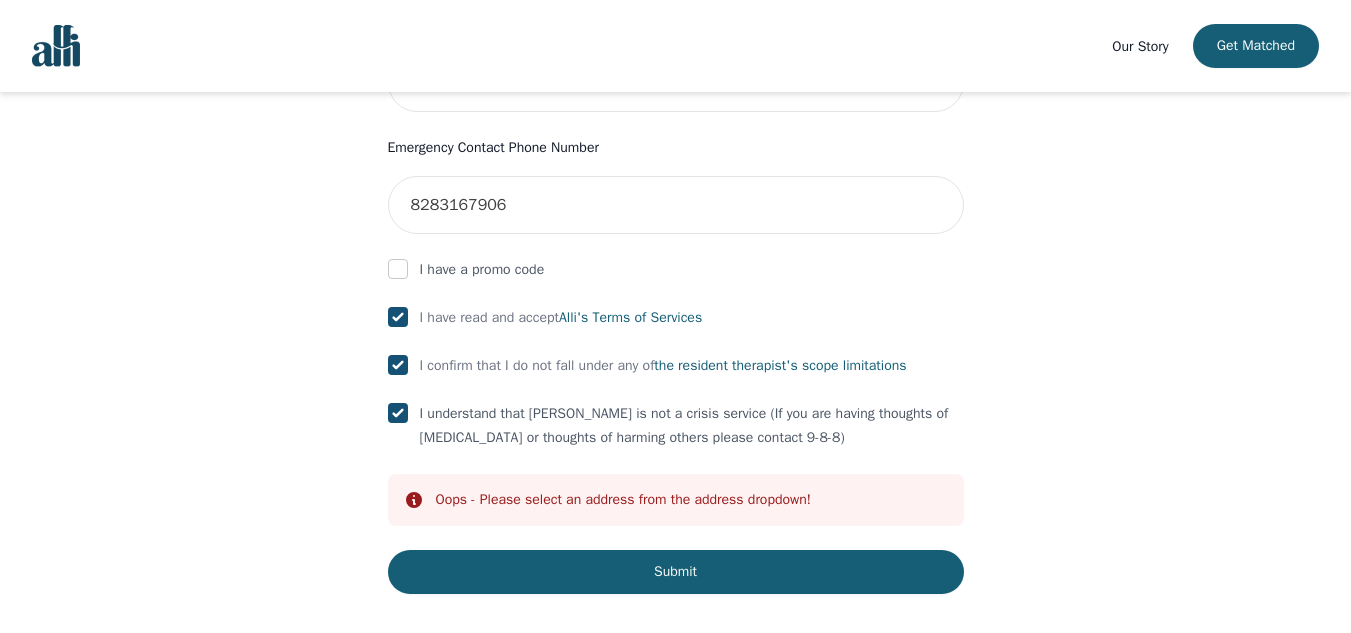scroll, scrollTop: 1077, scrollLeft: 0, axis: vertical 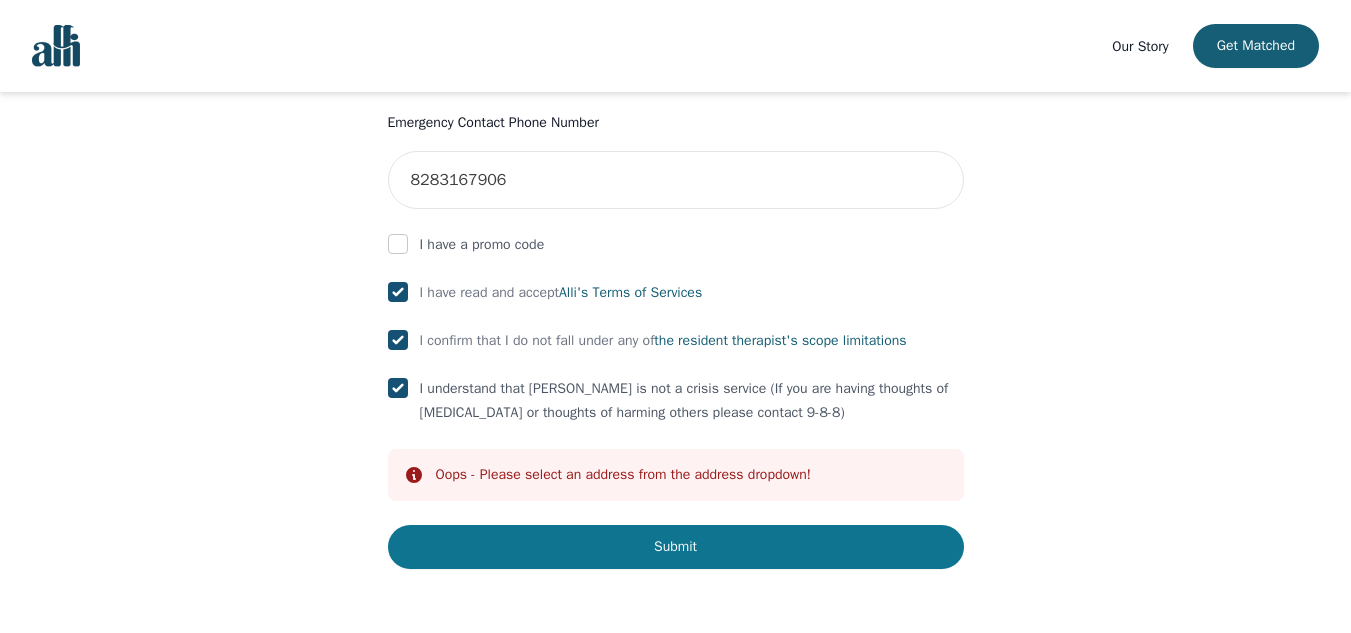 click on "Submit" at bounding box center [676, 547] 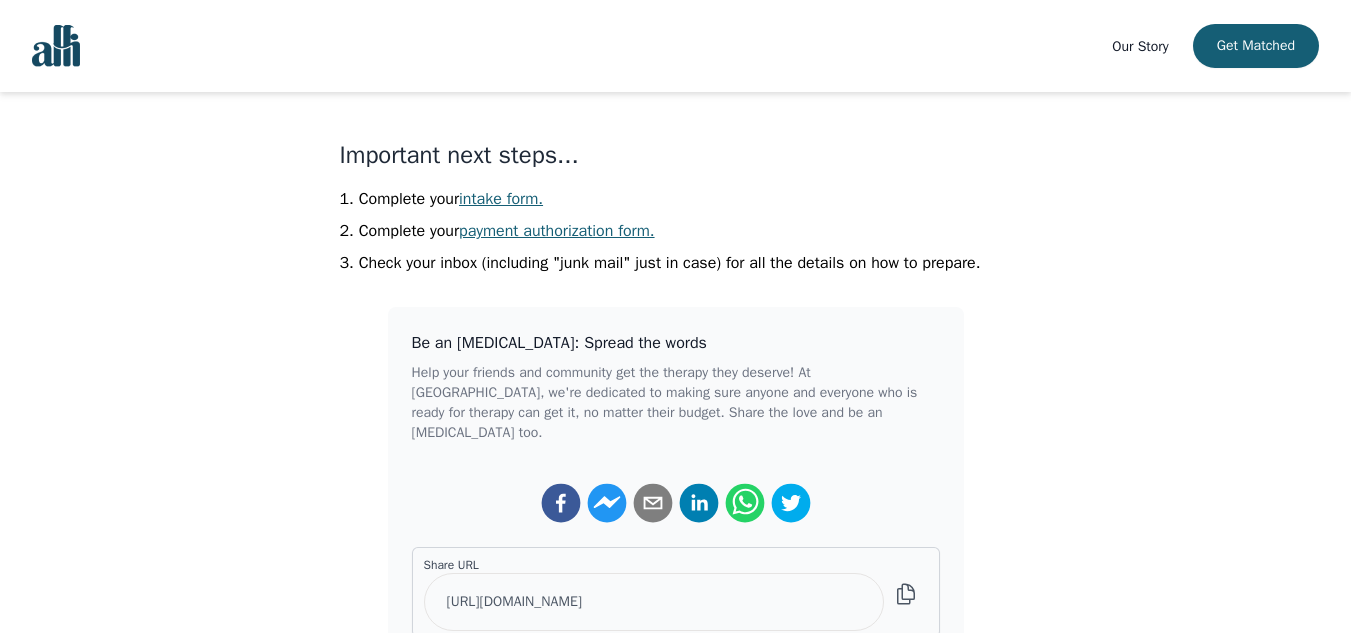 scroll, scrollTop: 444, scrollLeft: 0, axis: vertical 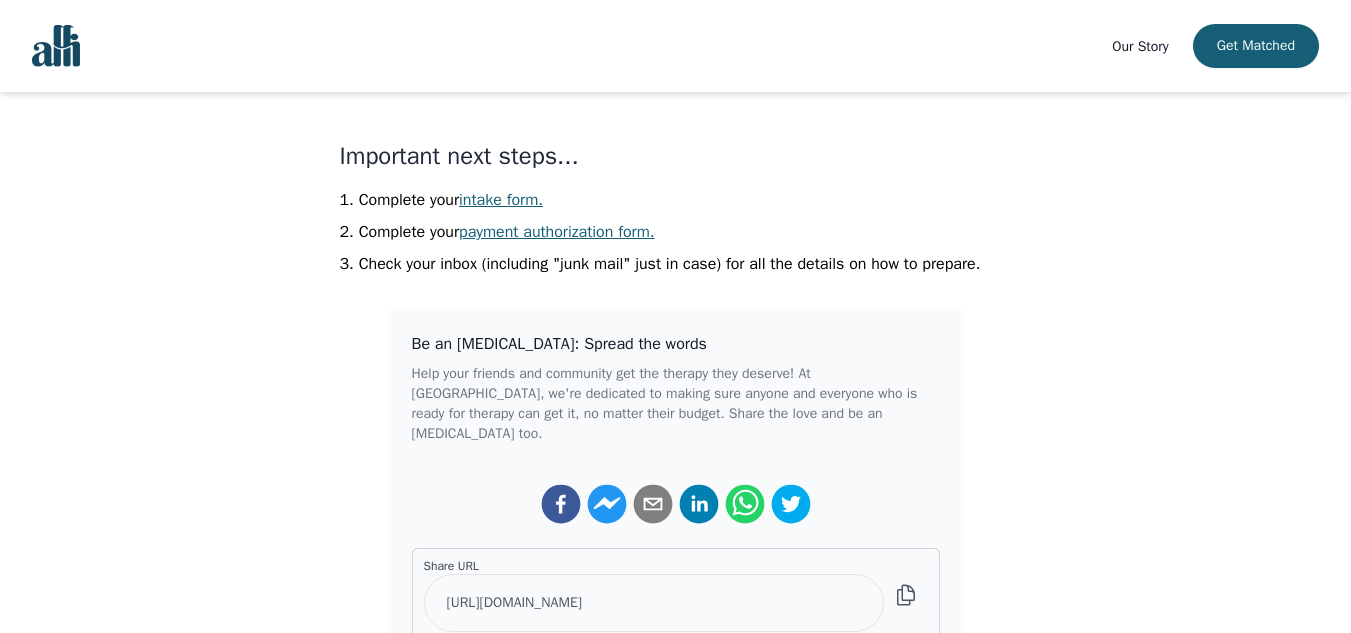 click on "intake form." at bounding box center (501, 200) 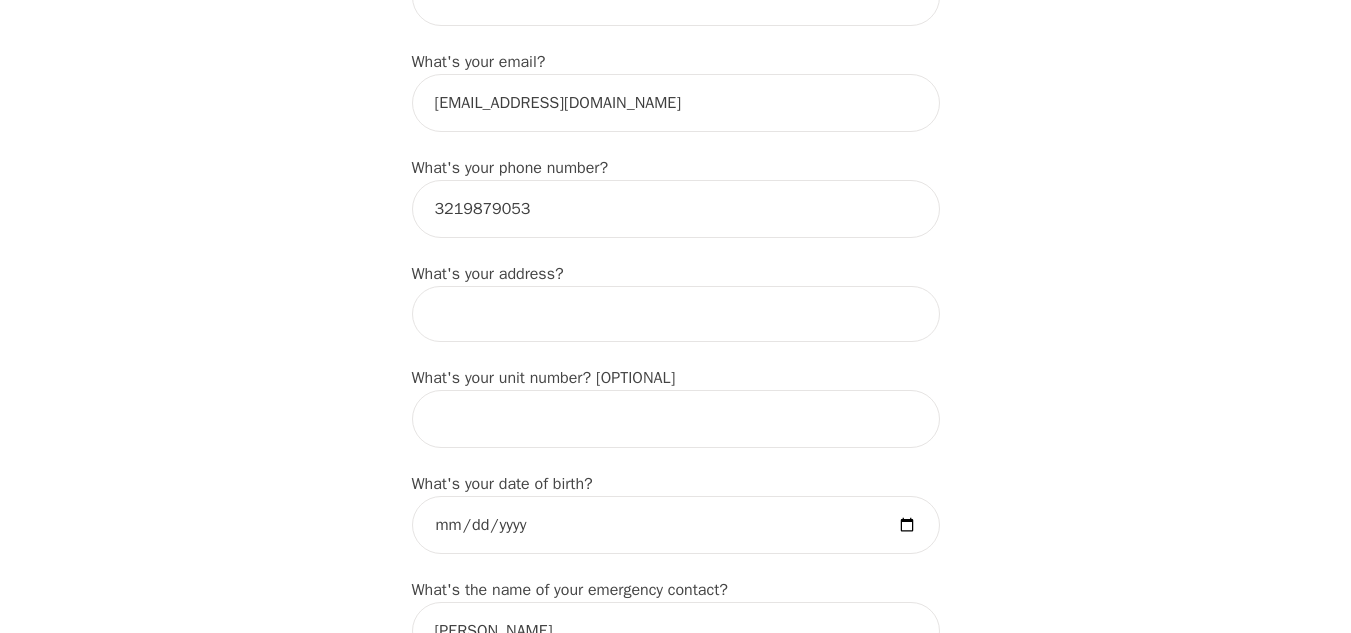 scroll, scrollTop: 585, scrollLeft: 0, axis: vertical 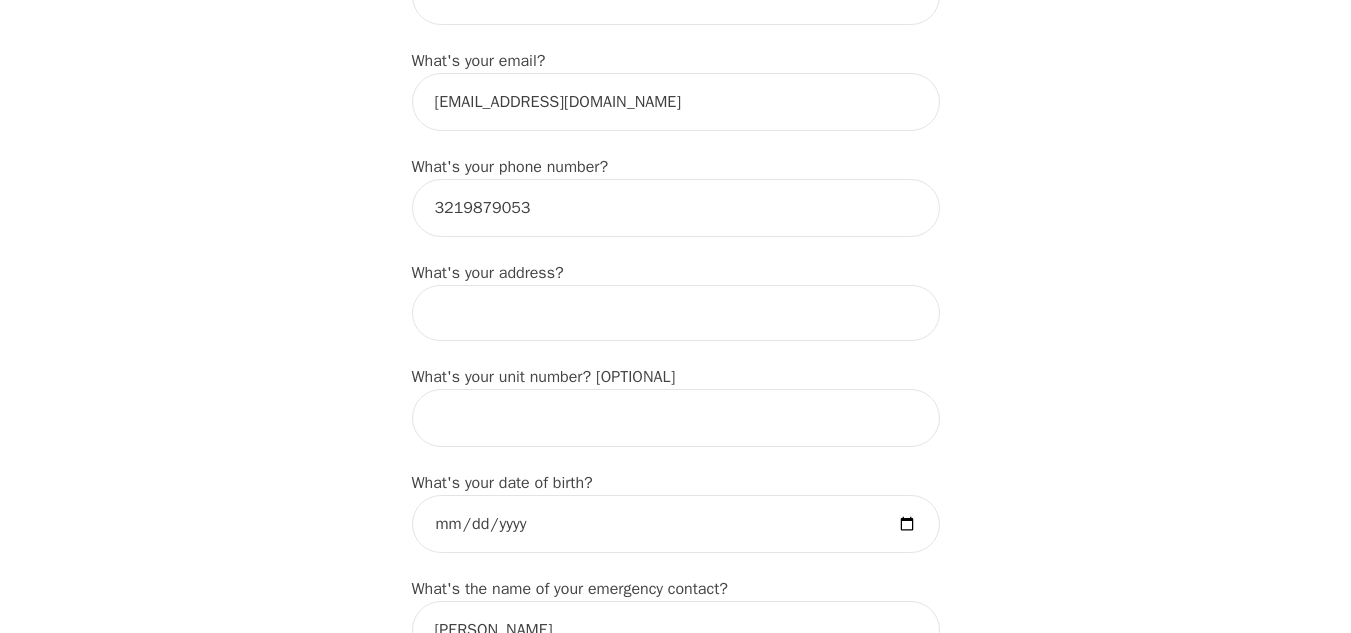 click at bounding box center [676, 313] 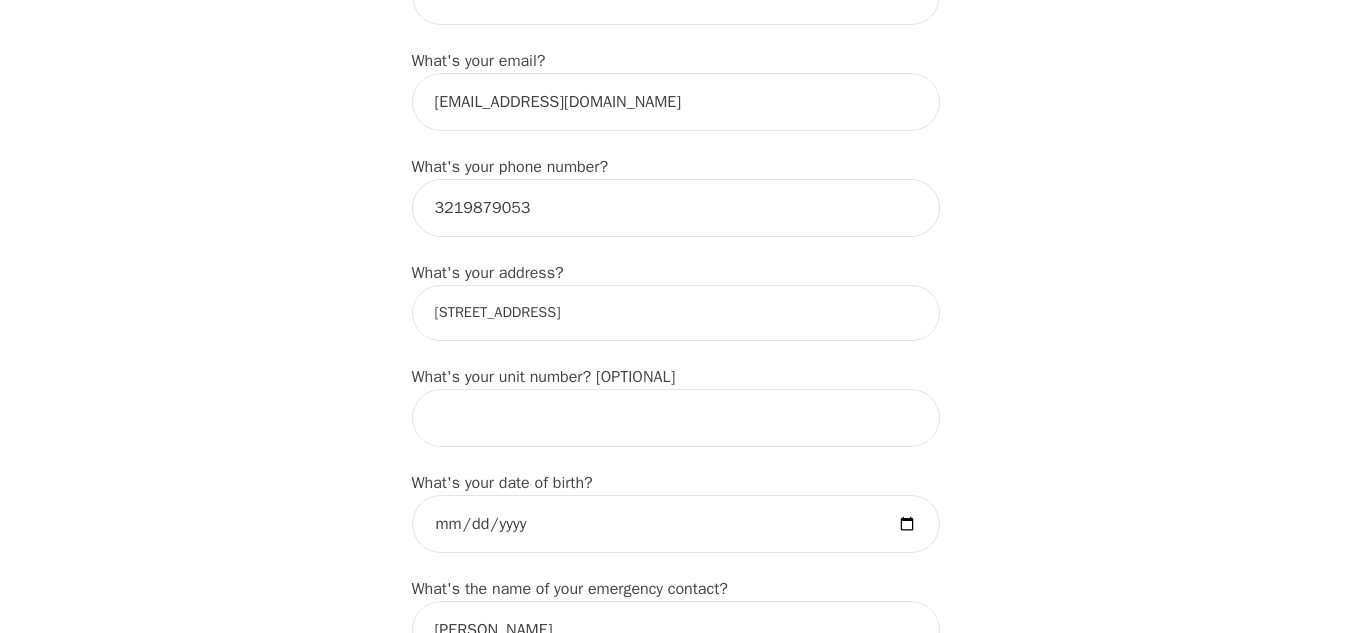 type on "530 52nd St, Brooklyn, NY 11220, USA" 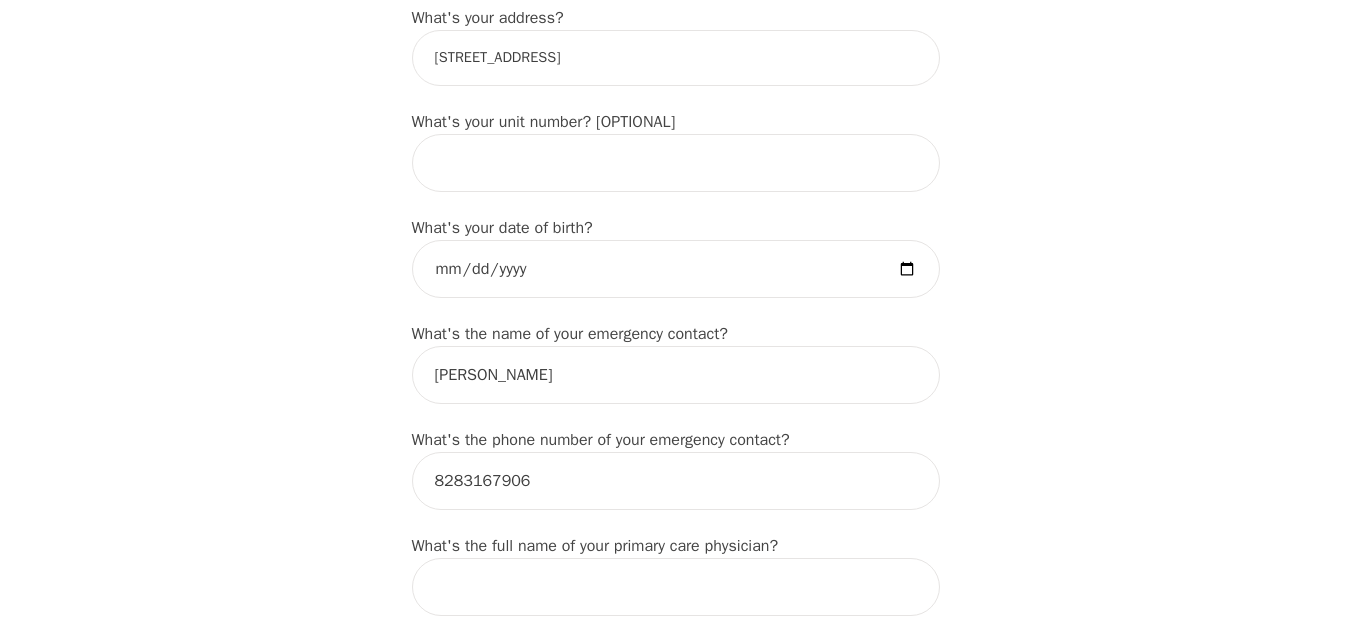 scroll, scrollTop: 865, scrollLeft: 0, axis: vertical 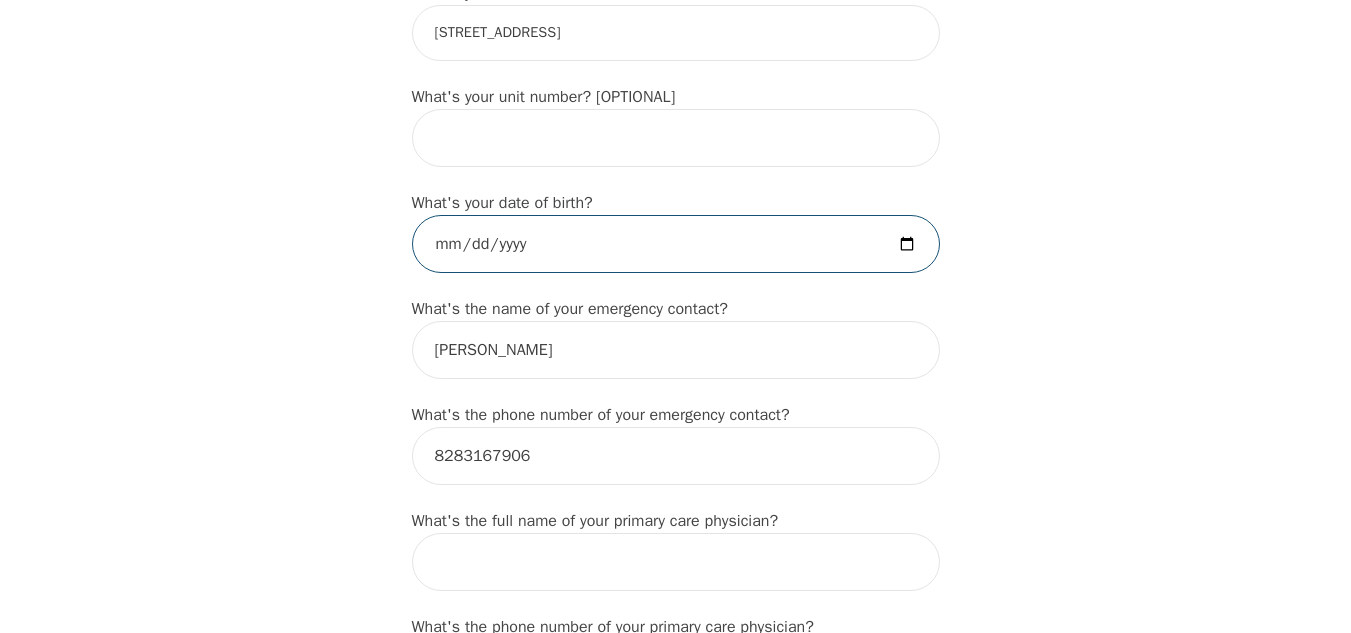 click at bounding box center [676, 244] 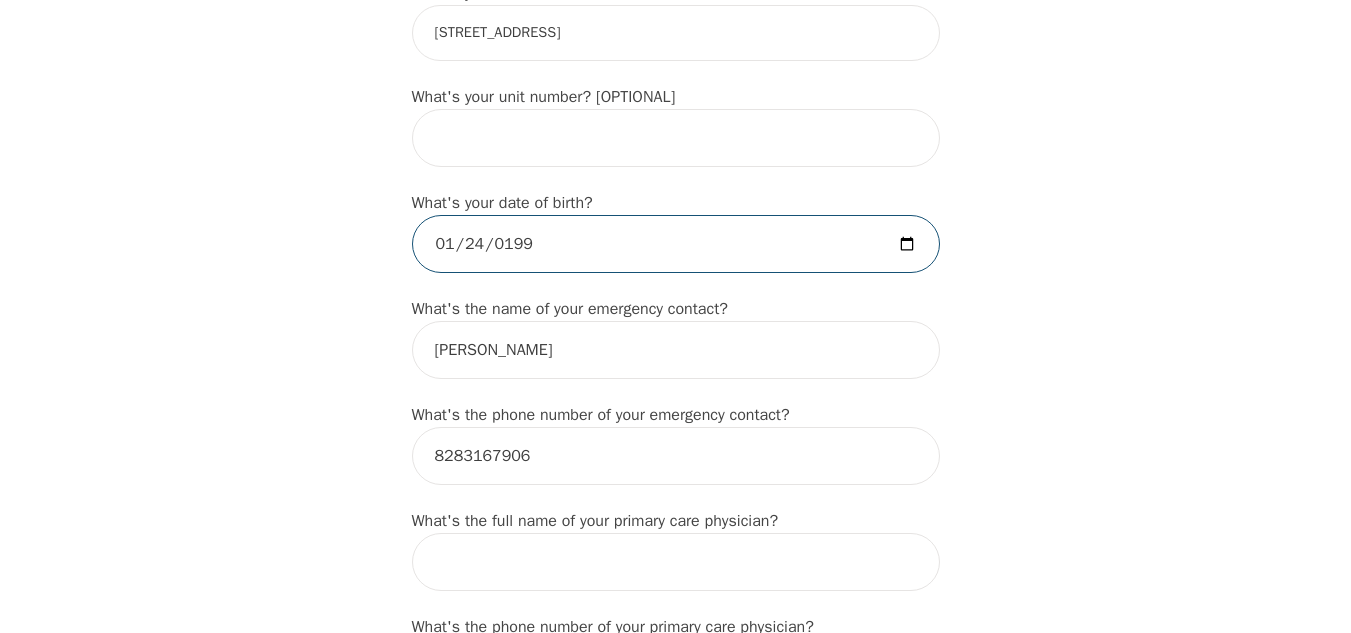 type on "1995-01-24" 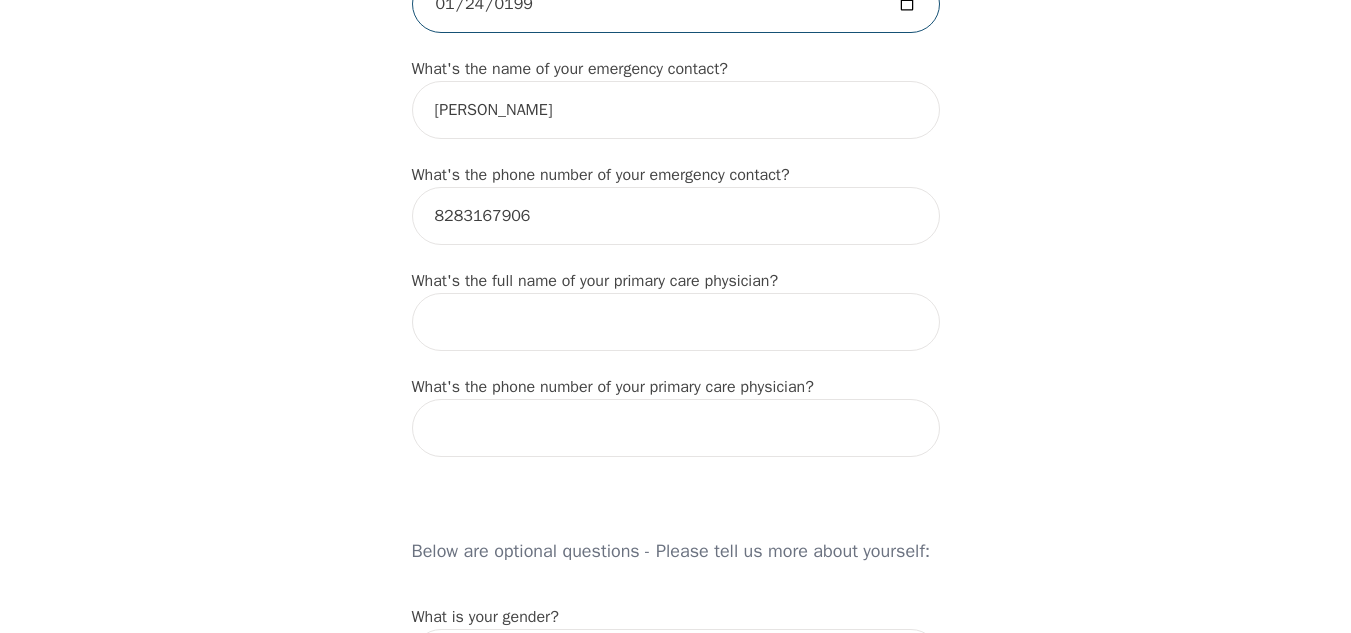 scroll, scrollTop: 1106, scrollLeft: 0, axis: vertical 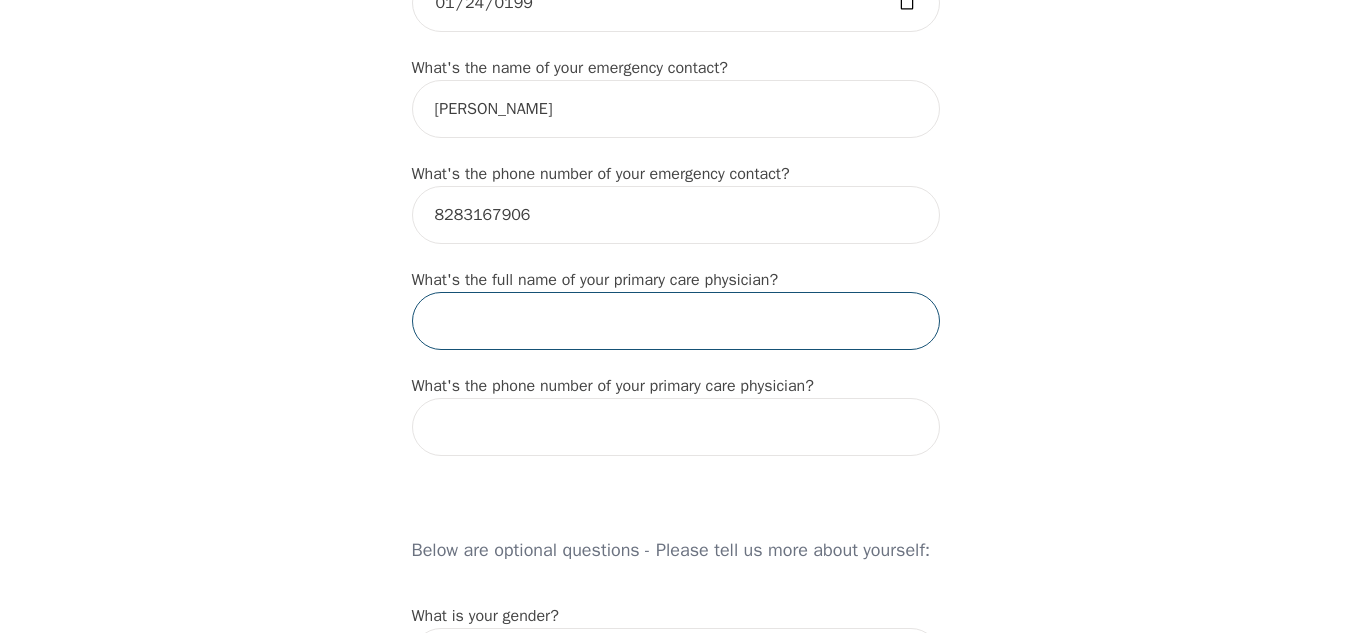 click at bounding box center [676, 321] 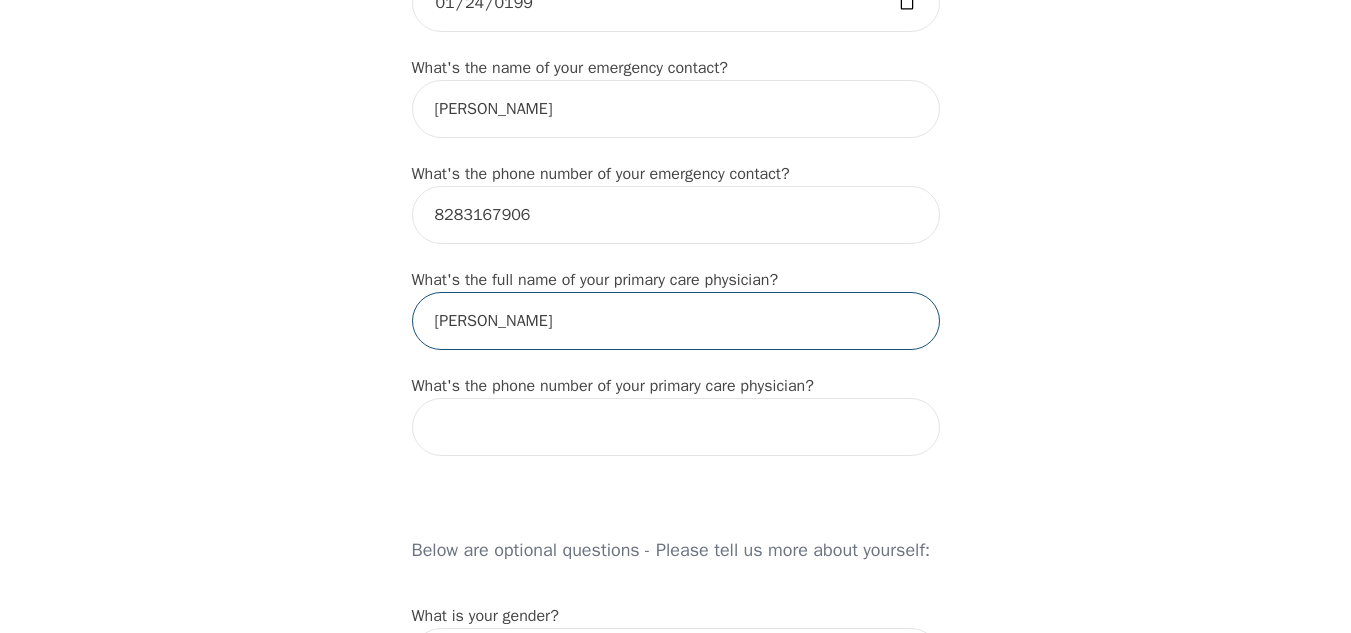 type on "Evan Brathwaite" 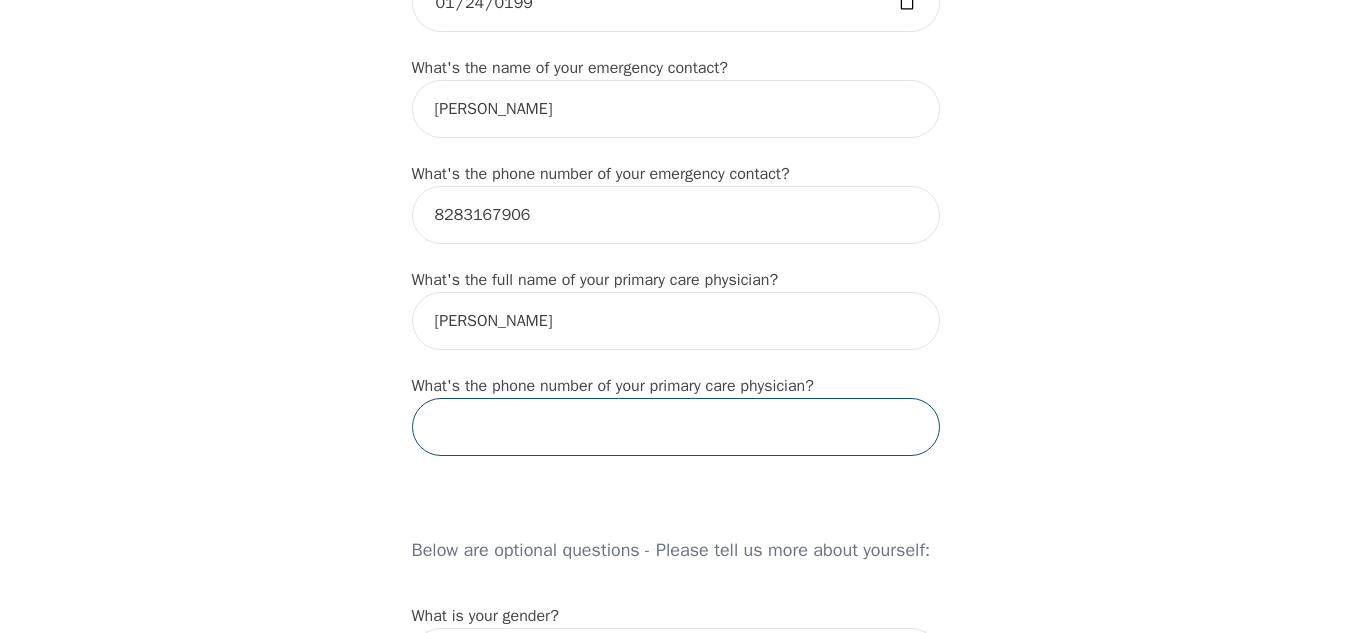 click at bounding box center (676, 427) 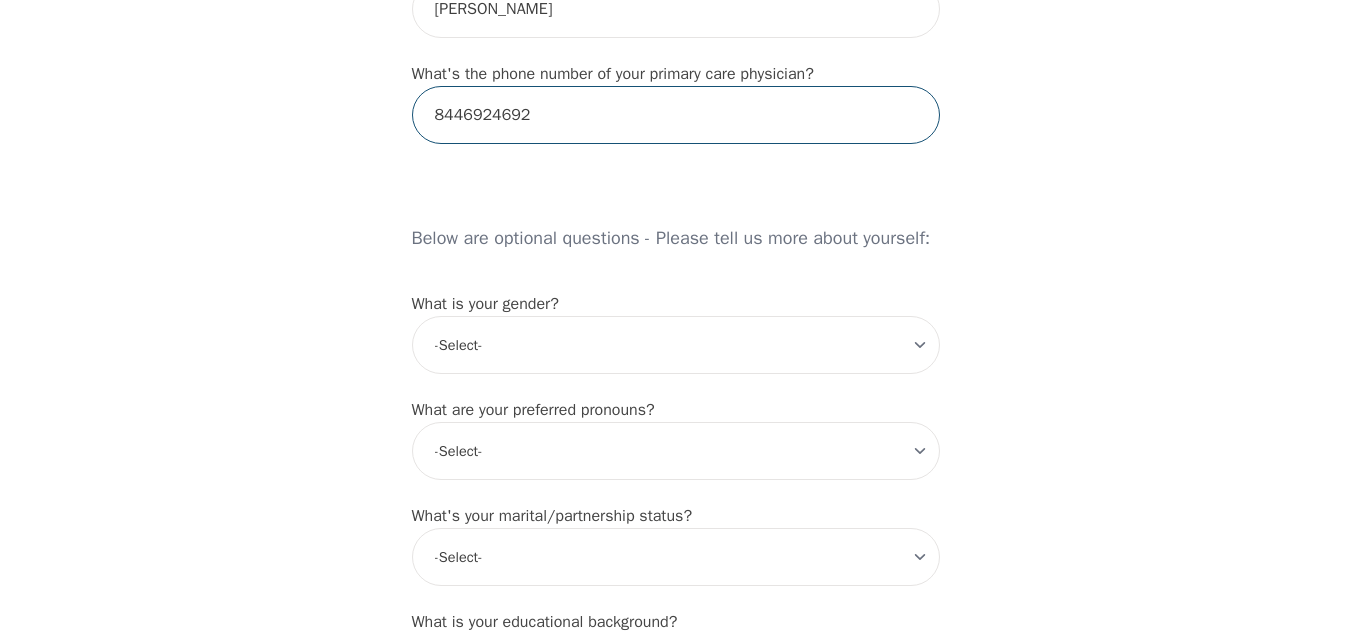 scroll, scrollTop: 1419, scrollLeft: 0, axis: vertical 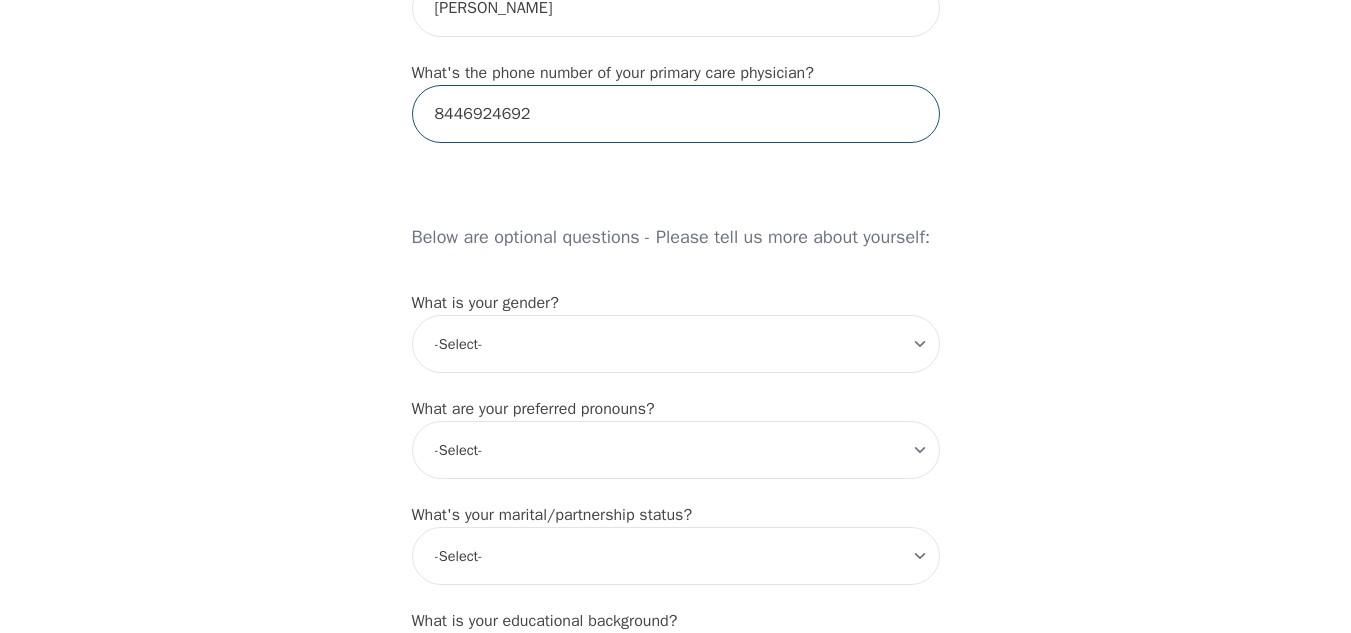 type on "8446924692" 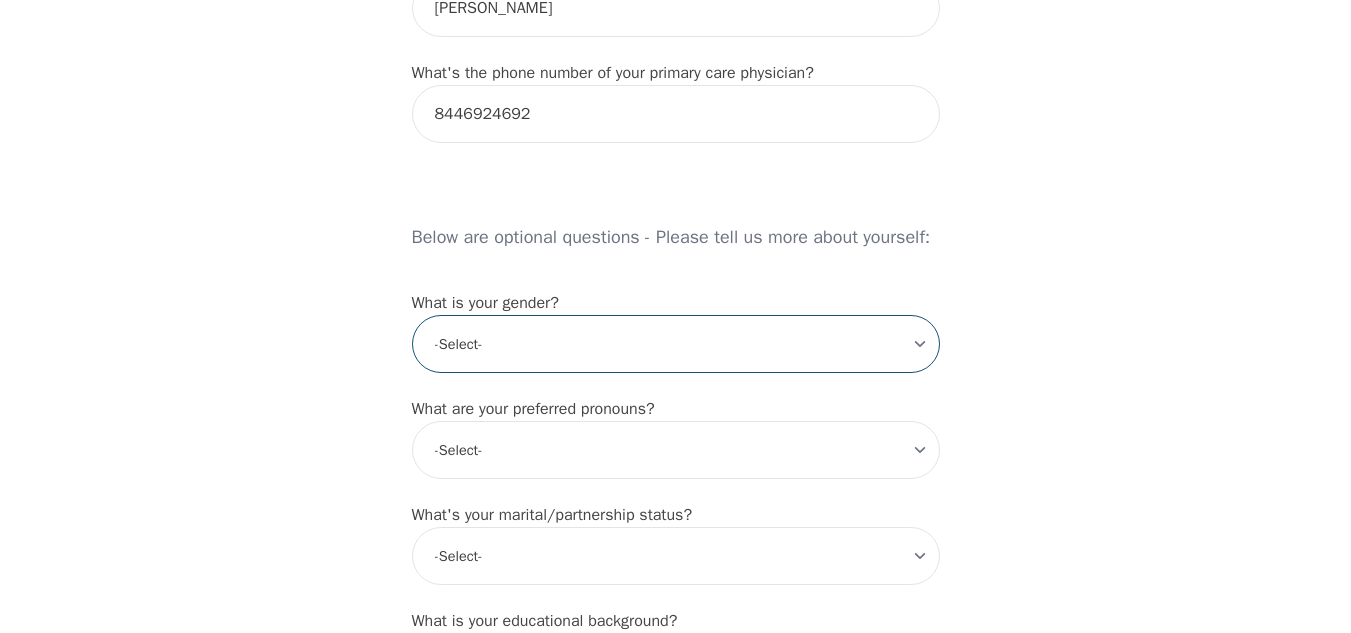 click on "-Select- male female non-binary transgender intersex prefer_not_to_say" at bounding box center (676, 344) 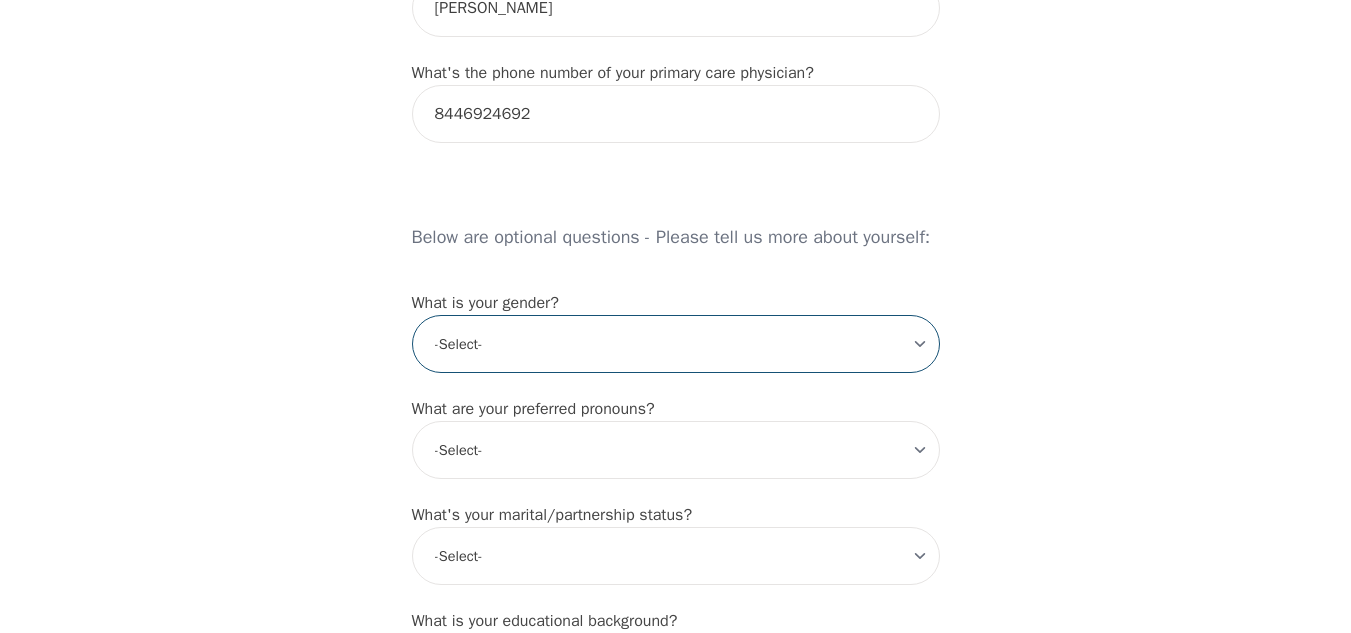 select on "female" 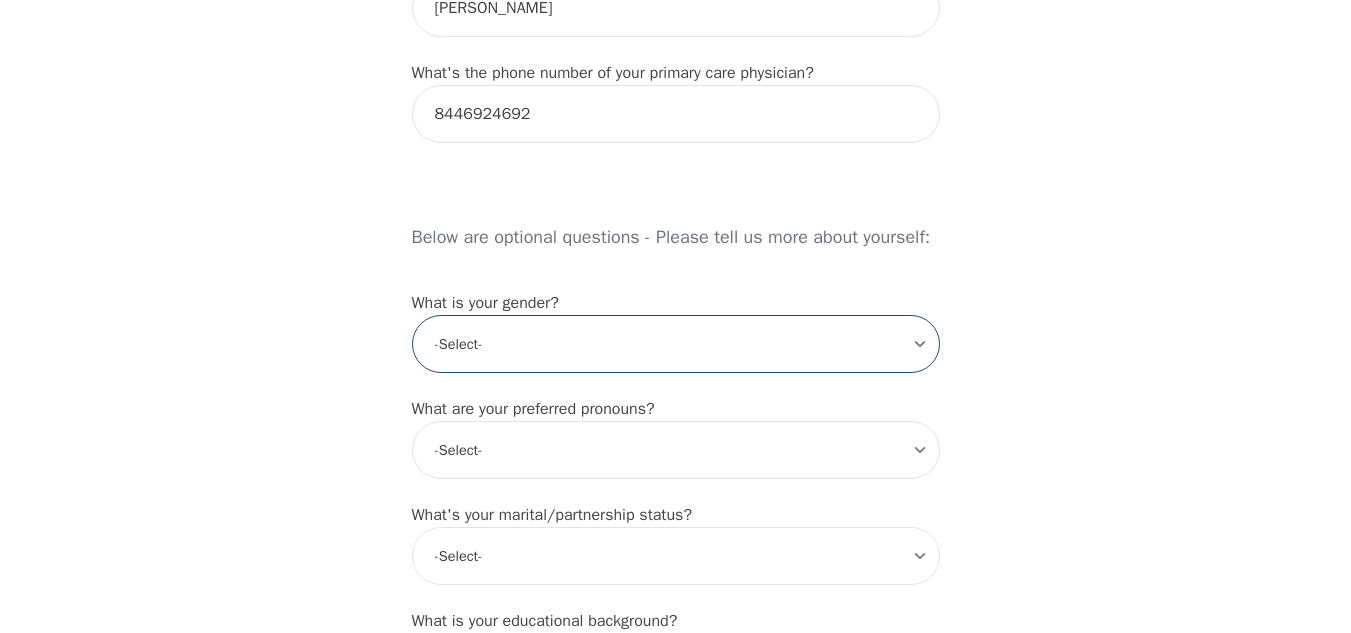 click on "-Select- male female non-binary transgender intersex prefer_not_to_say" at bounding box center [676, 344] 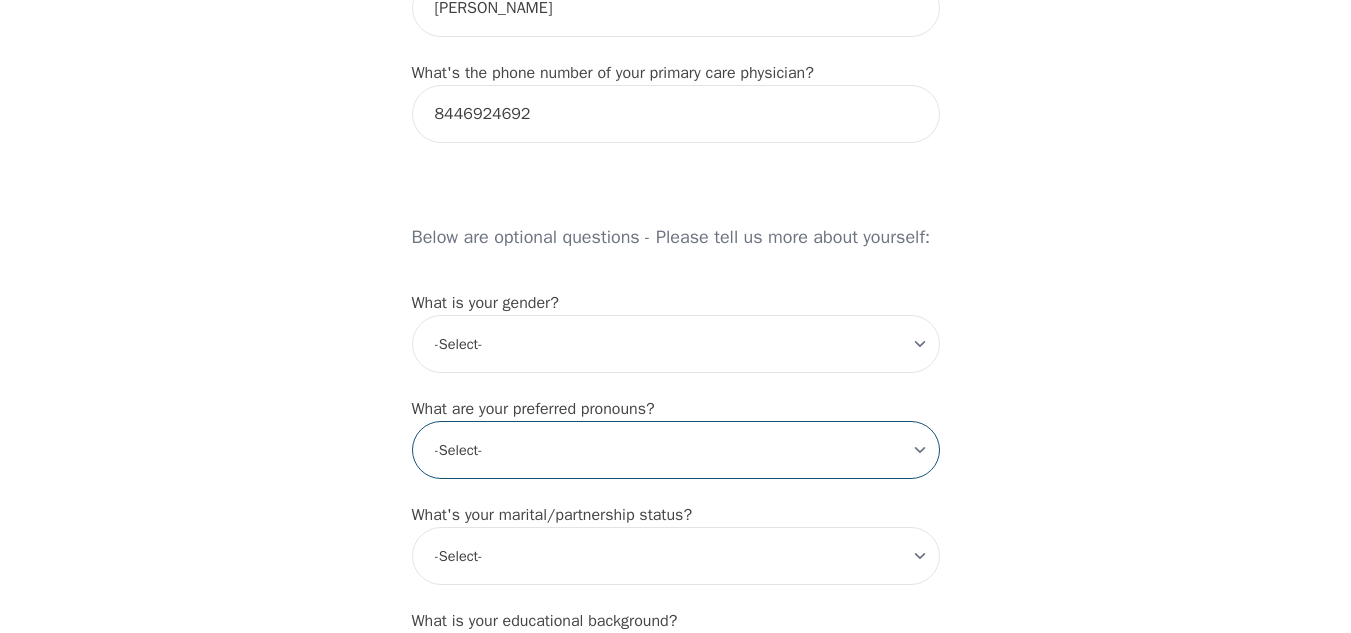 click on "-Select- he/him she/her they/them ze/zir xe/xem ey/em ve/ver tey/ter e/e per/per prefer_not_to_say" at bounding box center (676, 450) 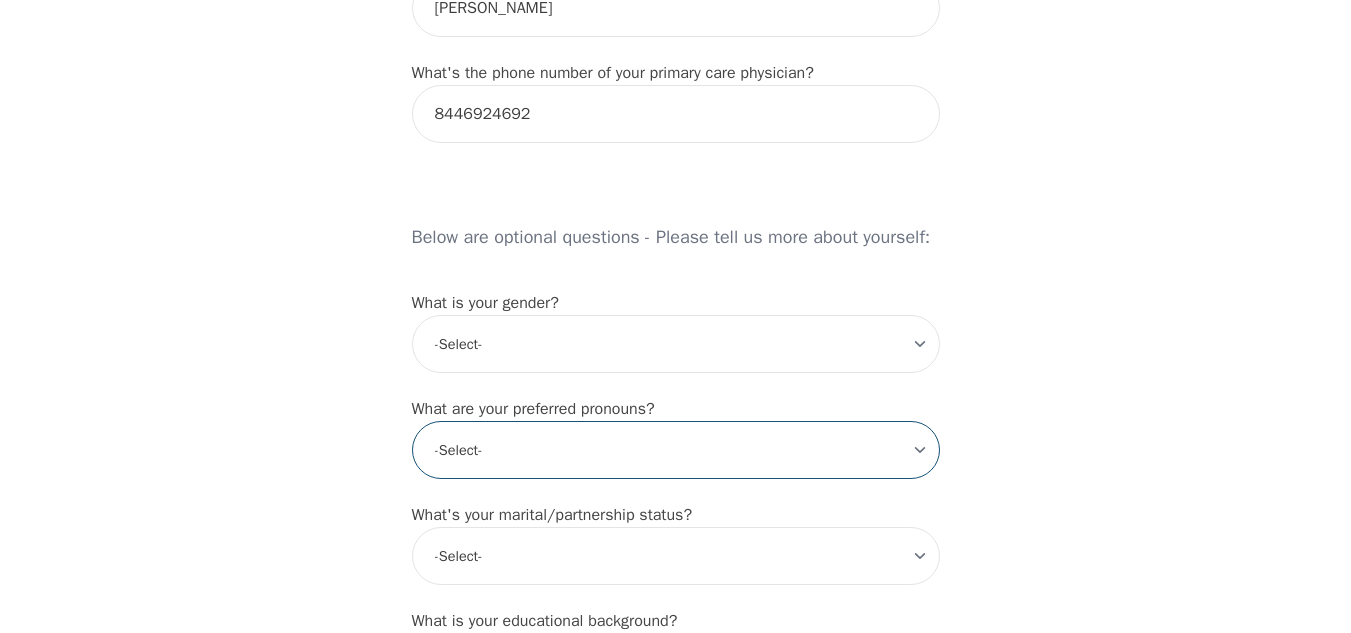select on "she/her" 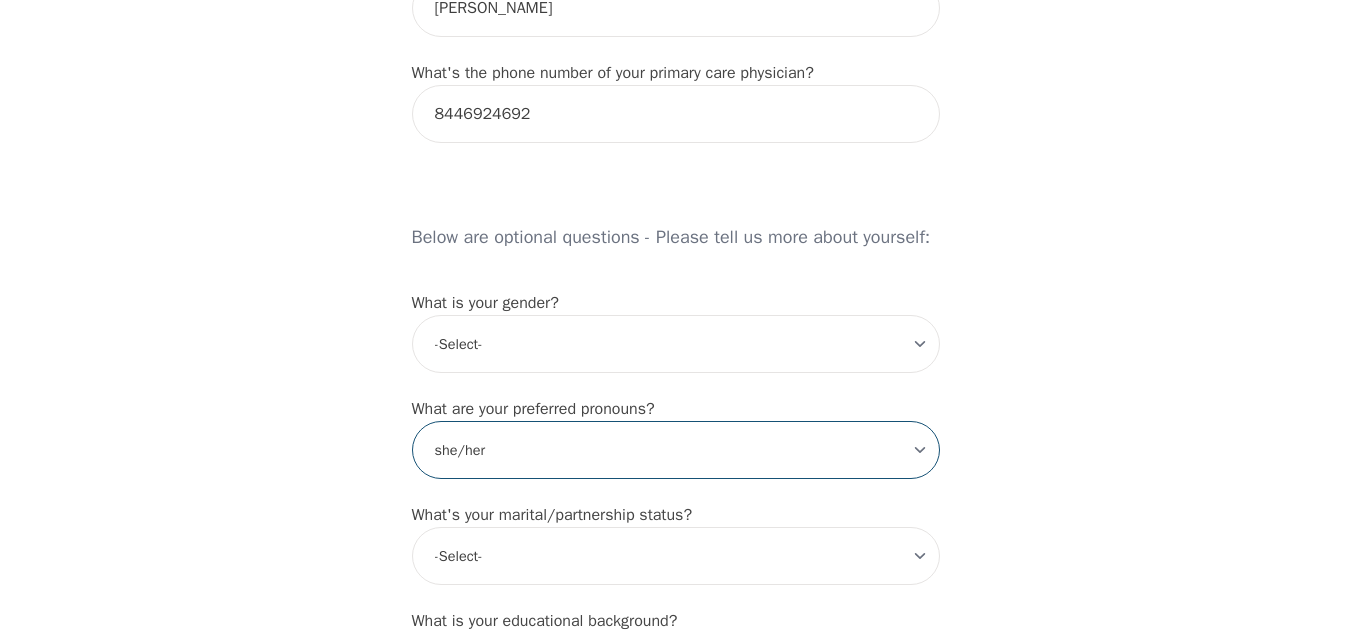 click on "-Select- he/him she/her they/them ze/zir xe/xem ey/em ve/ver tey/ter e/e per/per prefer_not_to_say" at bounding box center [676, 450] 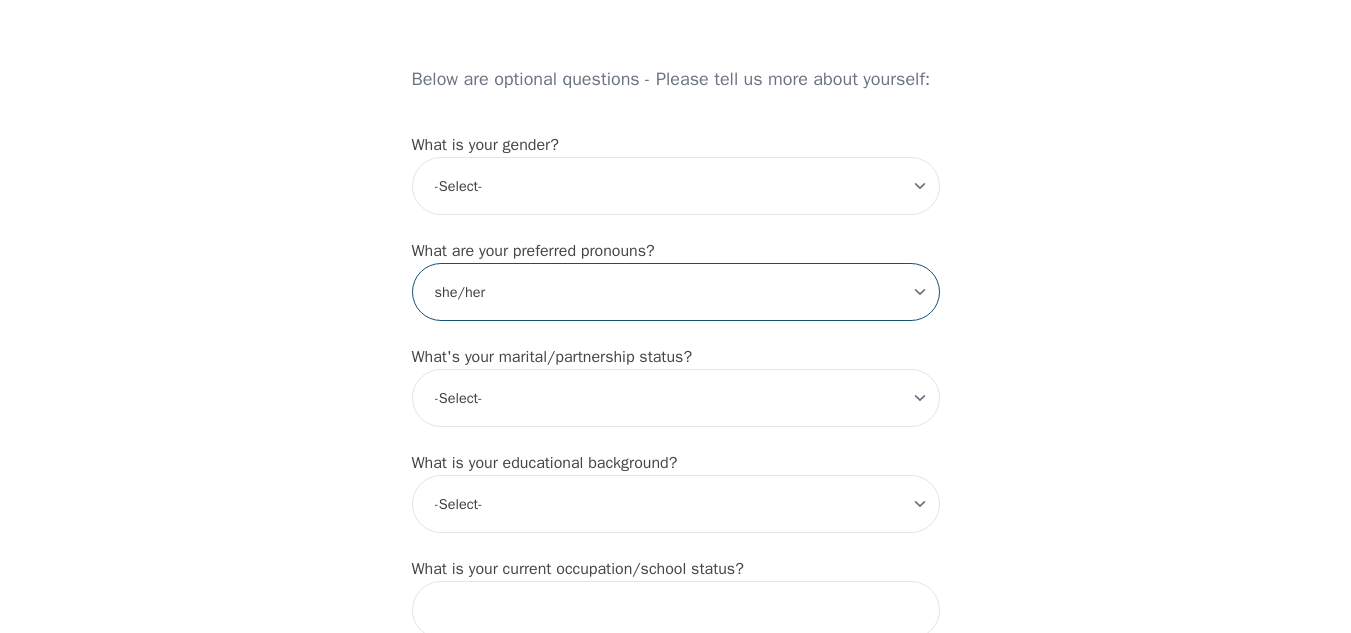 scroll, scrollTop: 1598, scrollLeft: 0, axis: vertical 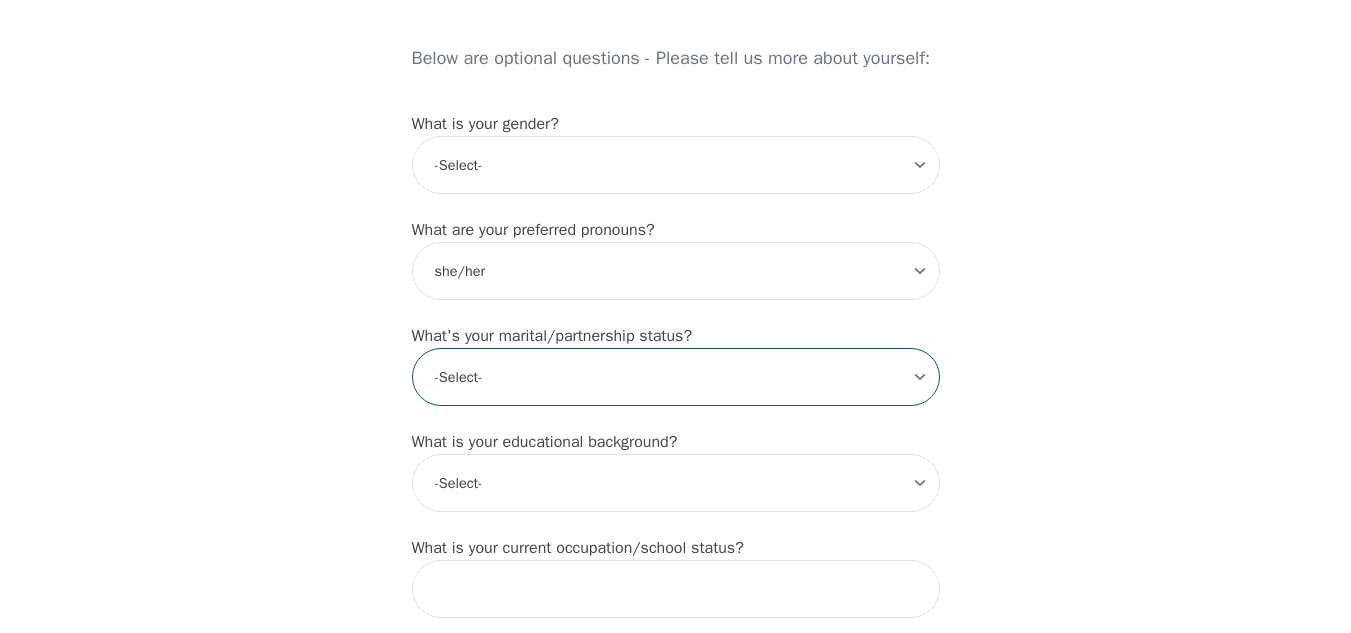 click on "-Select- Single Partnered Married Common Law Widowed Separated Divorced" at bounding box center [676, 377] 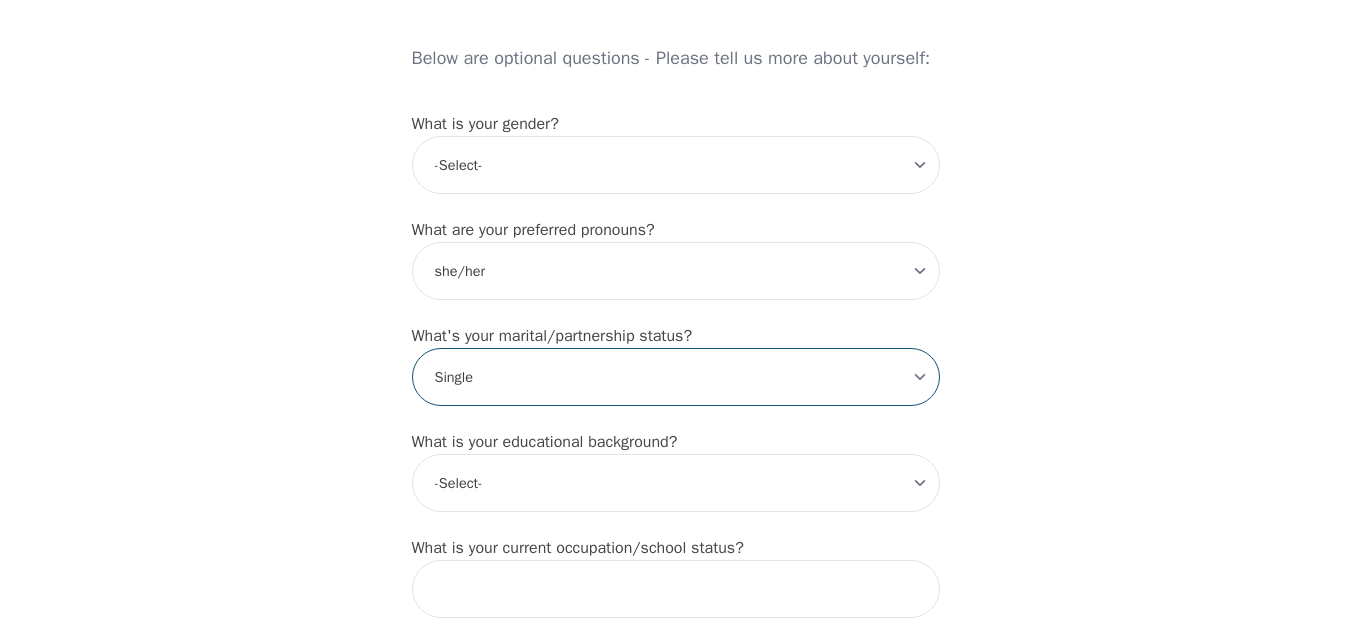 click on "-Select- Single Partnered Married Common Law Widowed Separated Divorced" at bounding box center [676, 377] 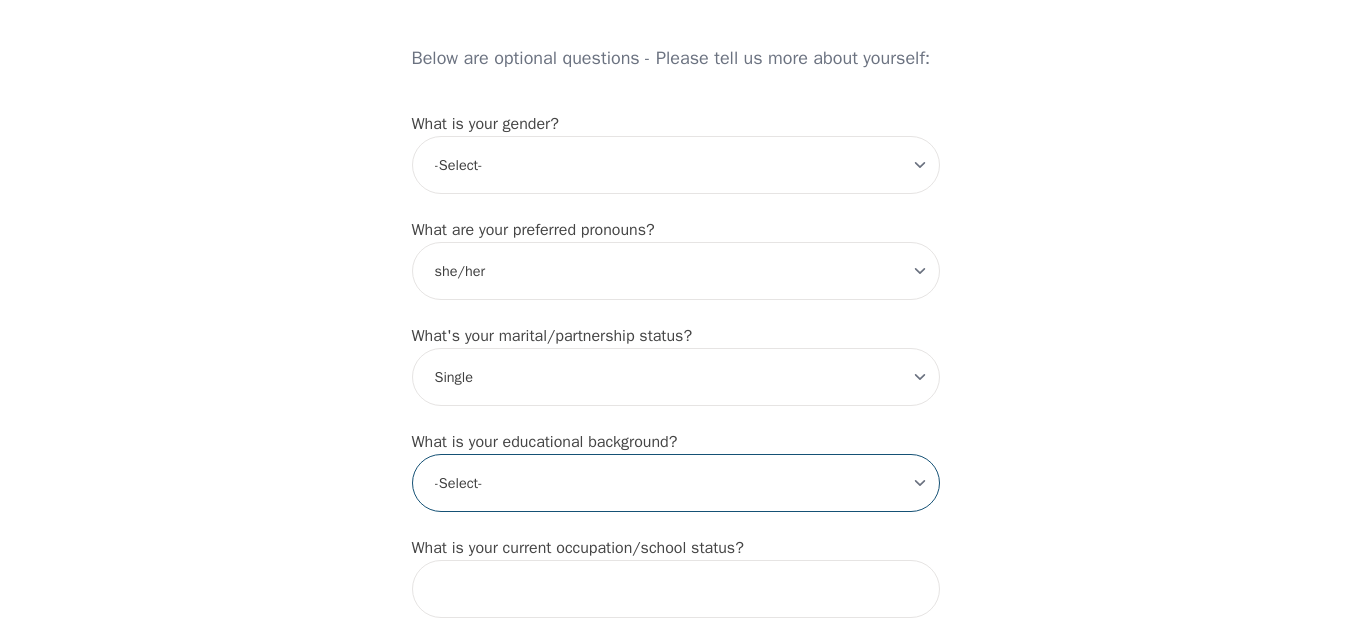 click on "-Select- Less than high school High school Associate degree Bachelor degree Master's degree Professional degree Doctorial degree" at bounding box center [676, 483] 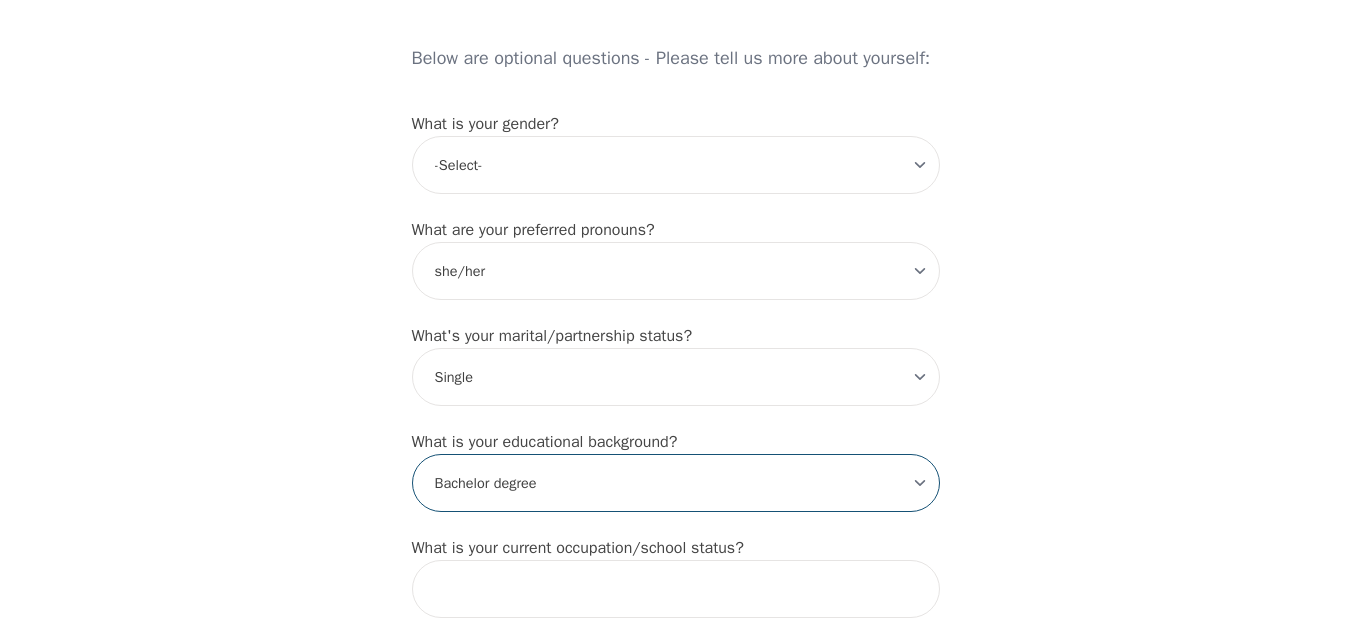 click on "-Select- Less than high school High school Associate degree Bachelor degree Master's degree Professional degree Doctorial degree" at bounding box center [676, 483] 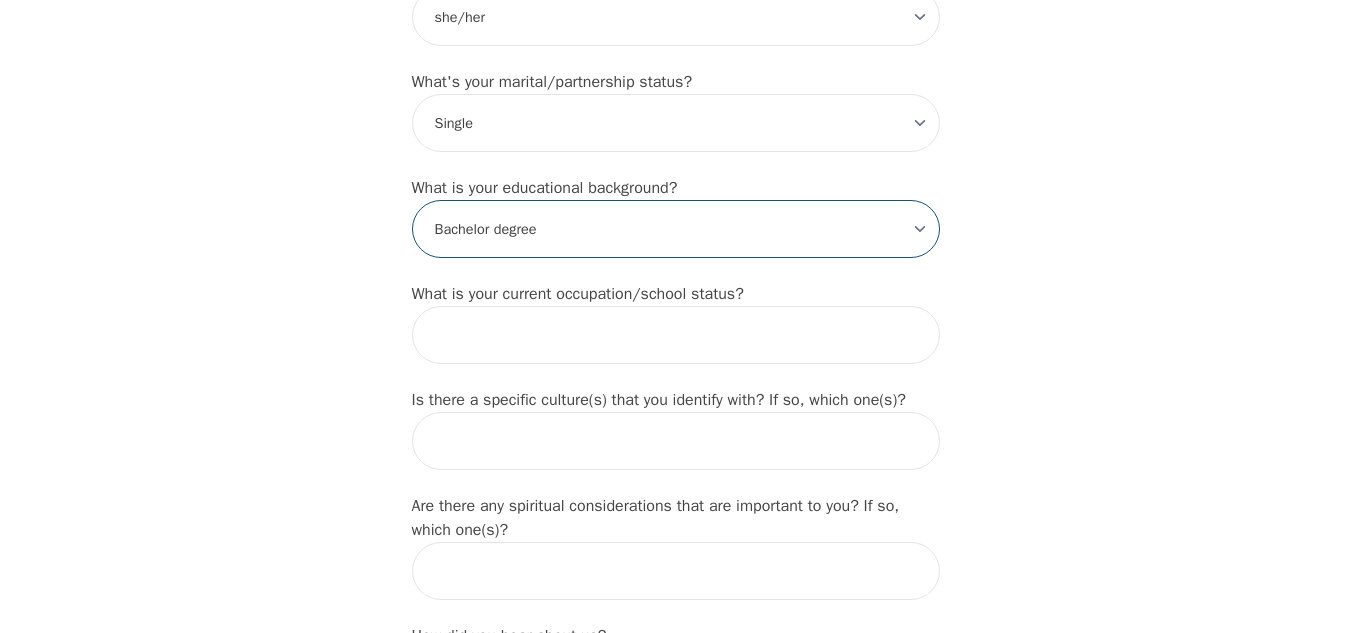 scroll, scrollTop: 1857, scrollLeft: 0, axis: vertical 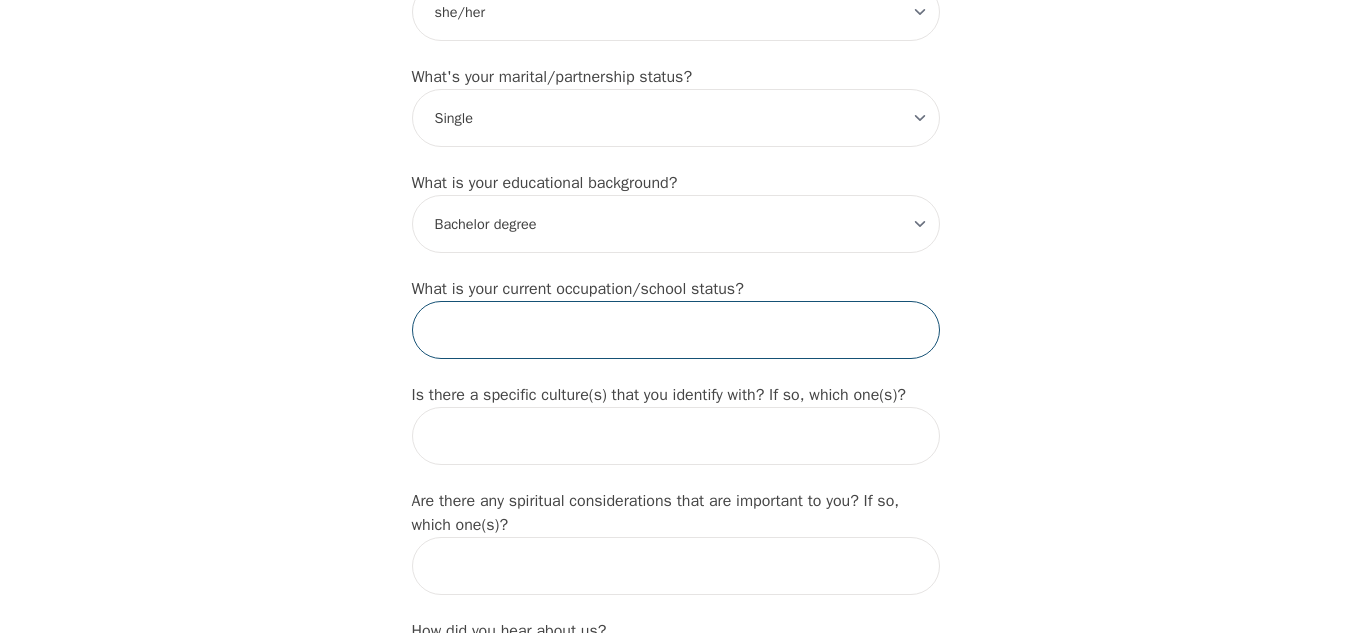 click at bounding box center (676, 330) 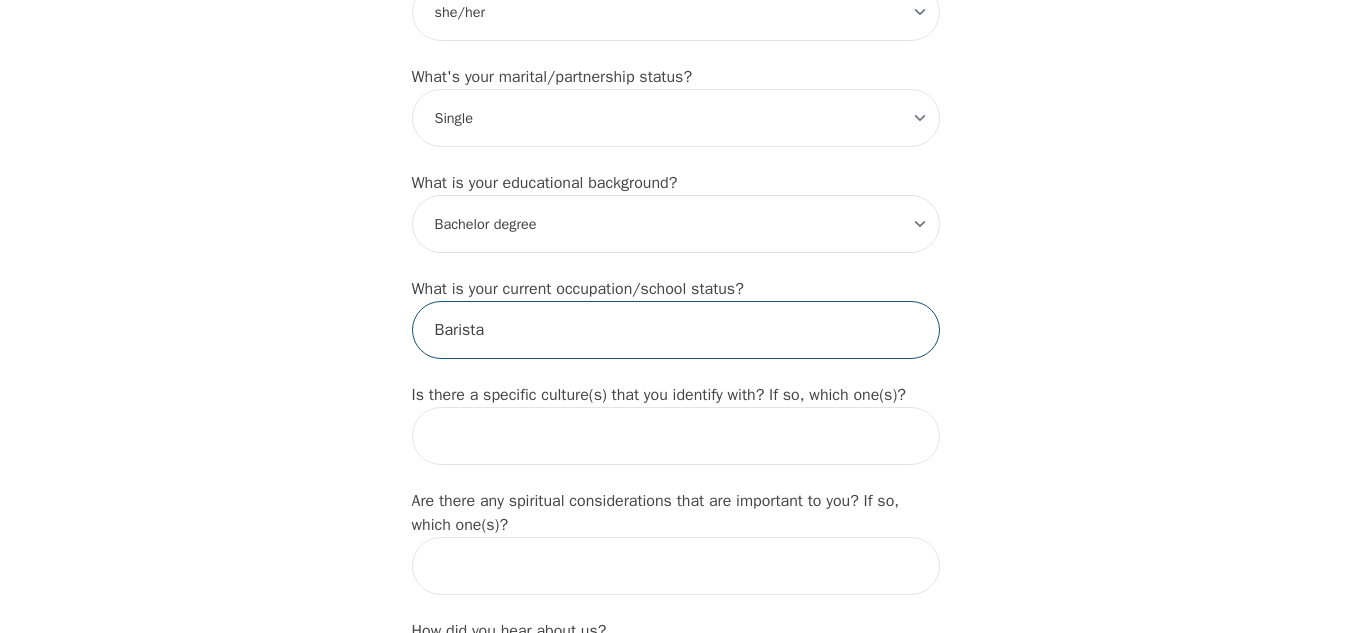 type on "Barista" 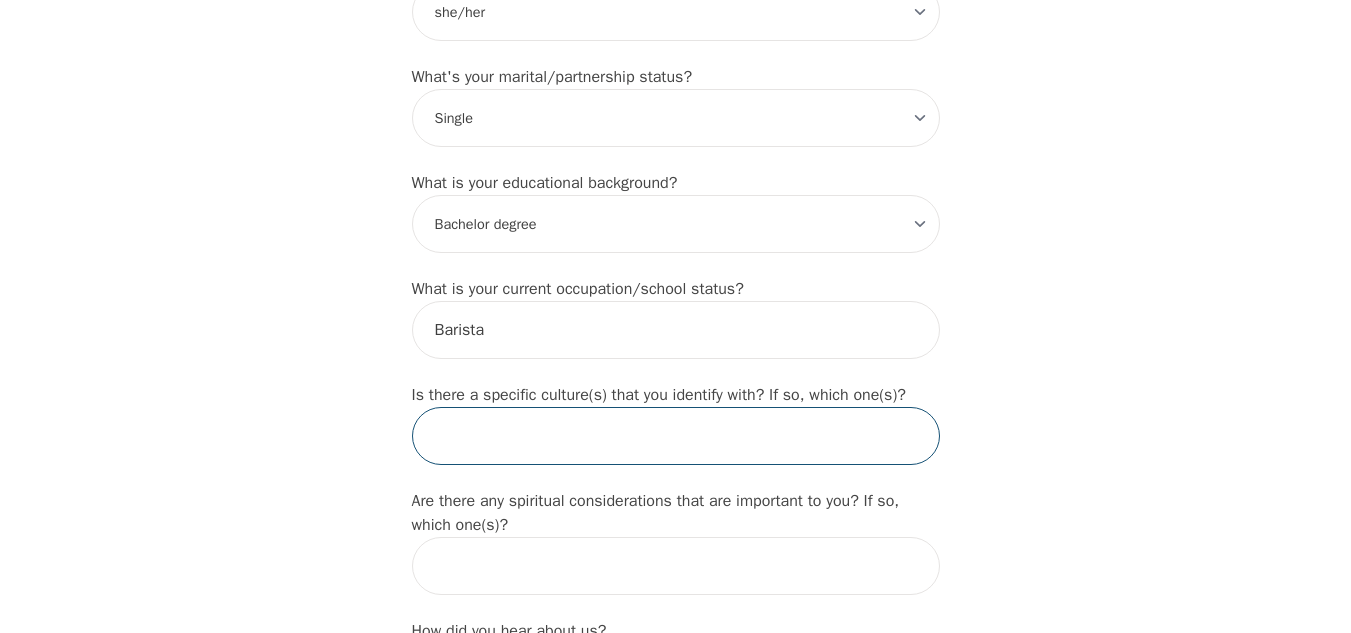 click at bounding box center (676, 436) 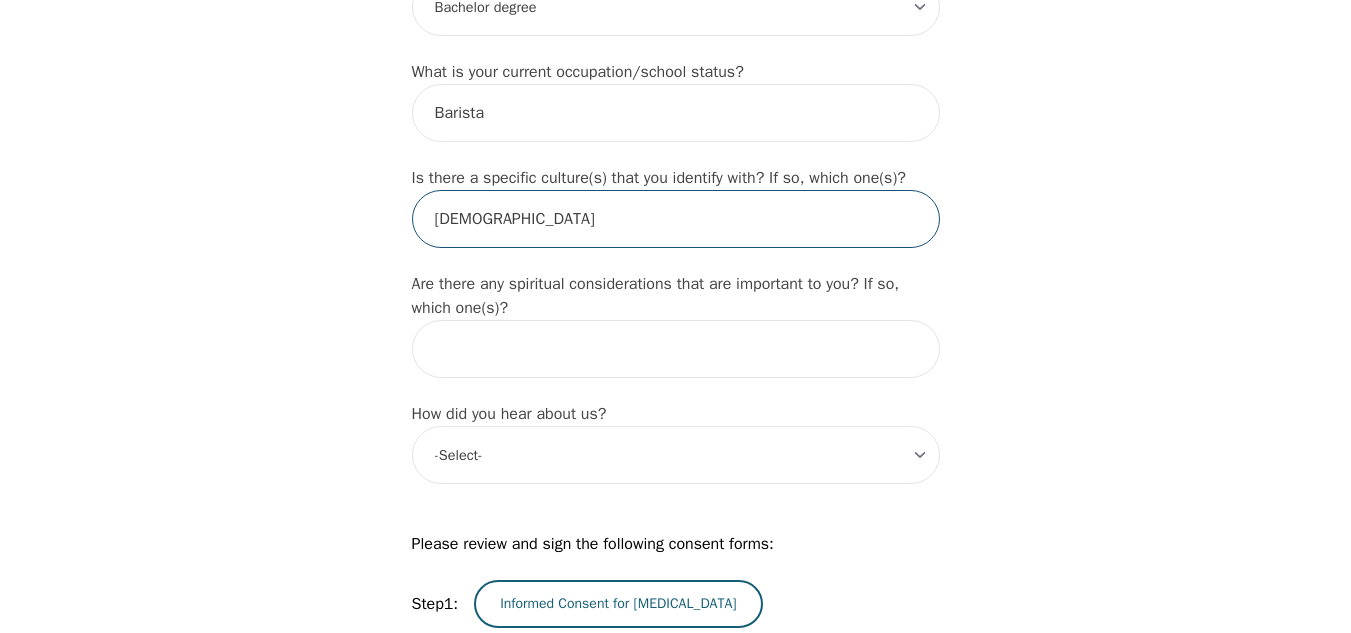 scroll, scrollTop: 2077, scrollLeft: 0, axis: vertical 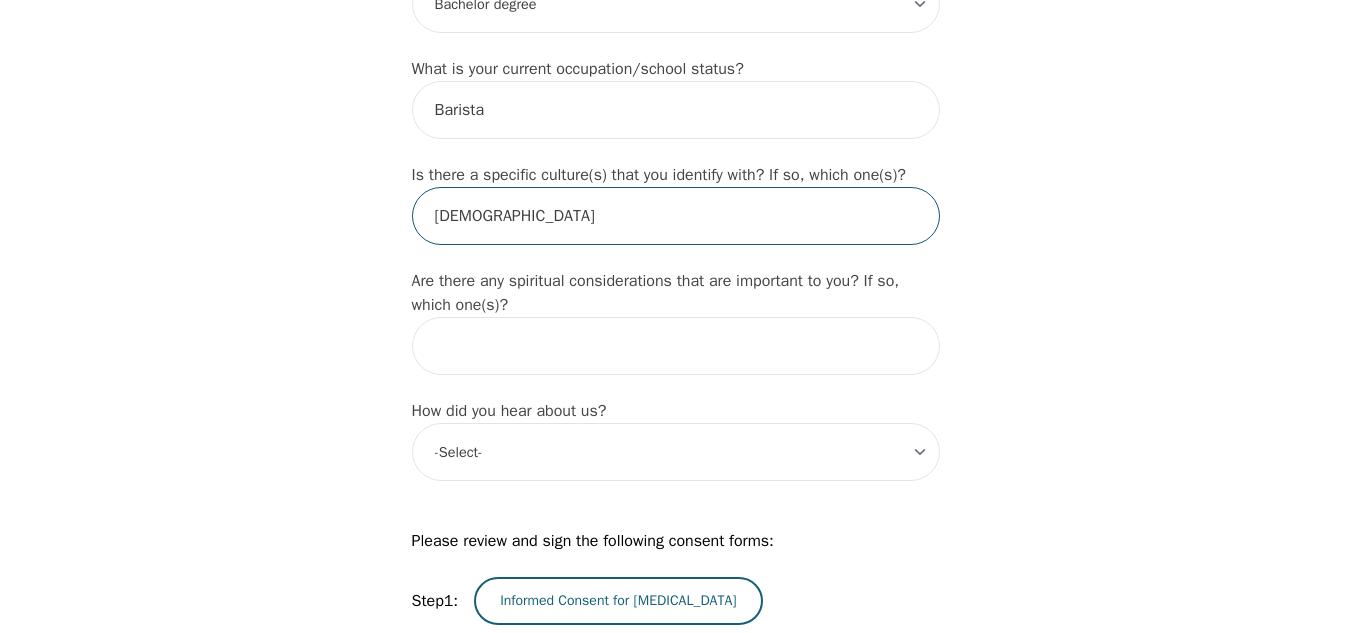 type on "African American" 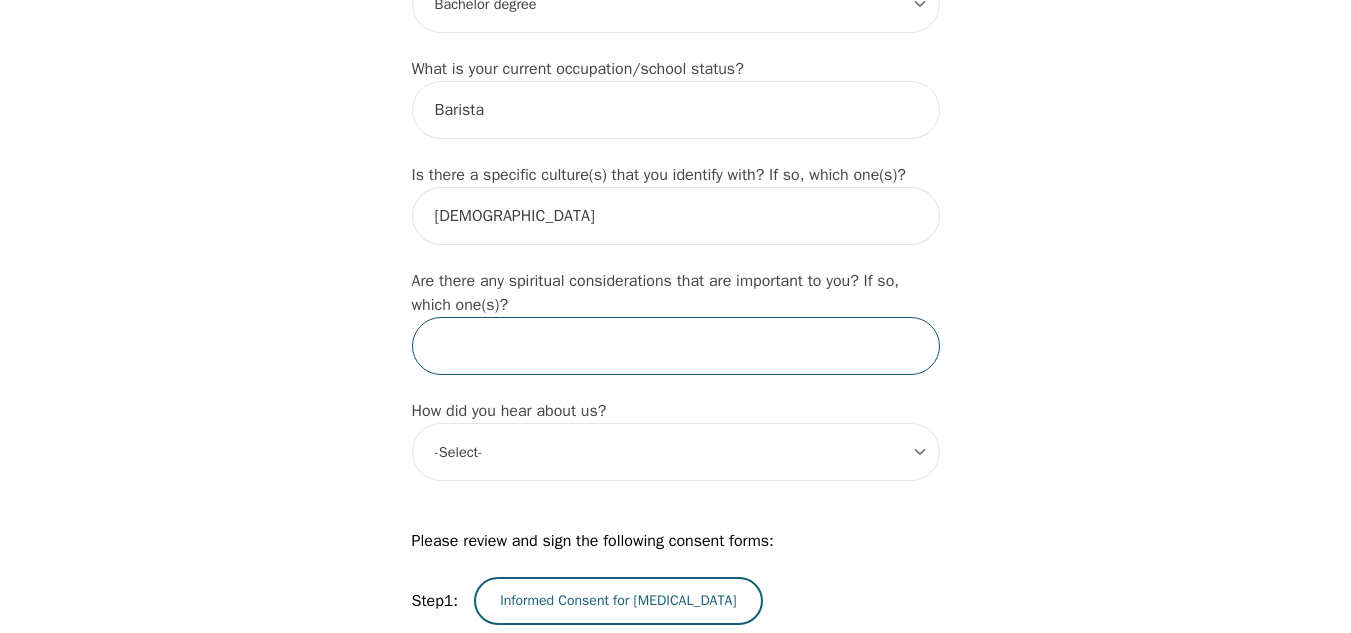 click at bounding box center [676, 346] 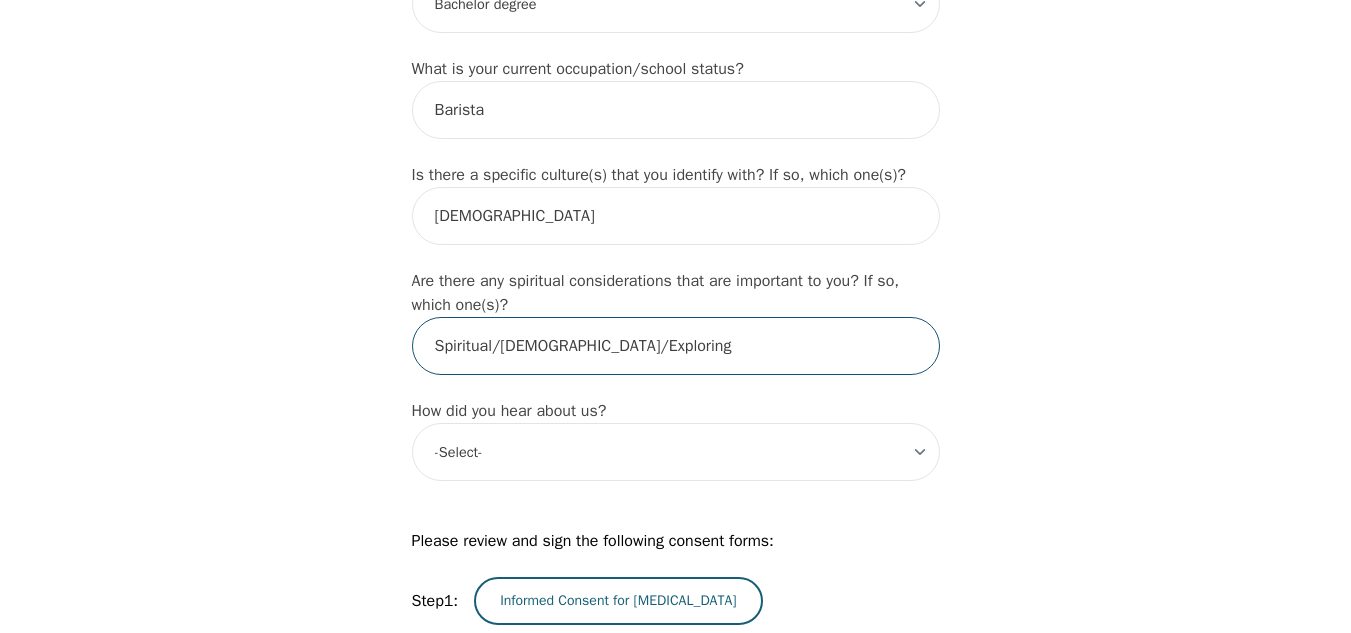 type on "Spiritual/Christian/Exploring" 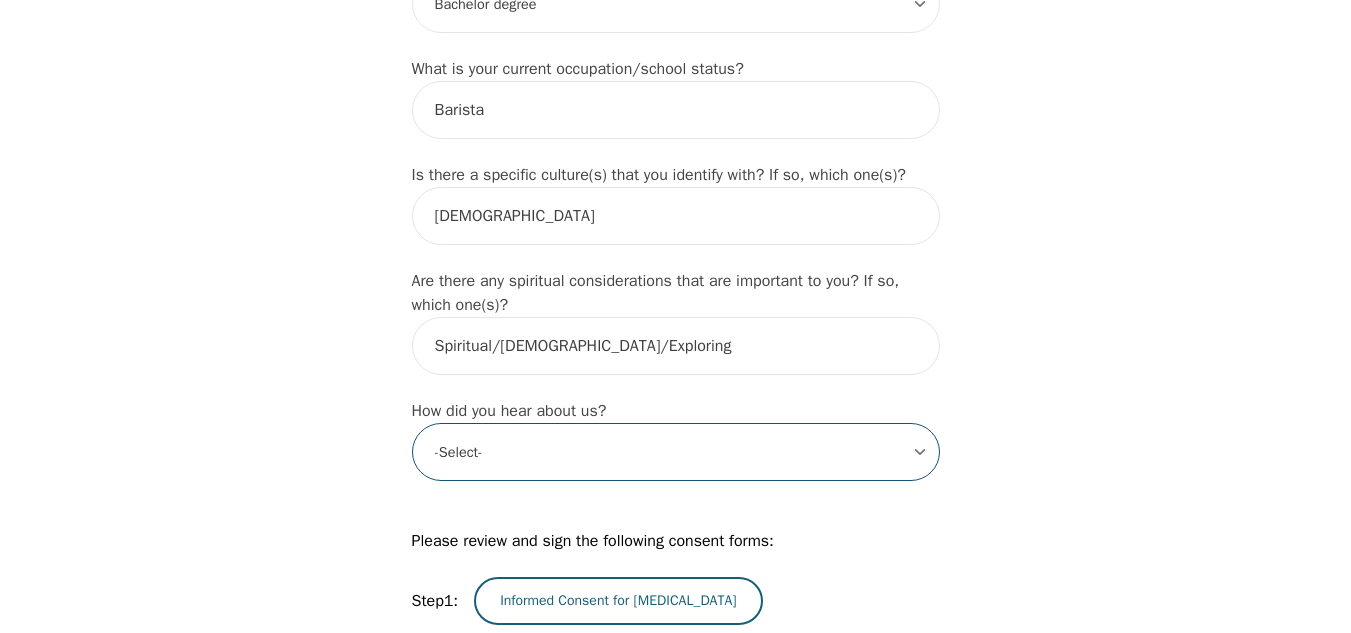 click on "-Select- Physician/Specialist Friend Facebook Instagram Google Search Google Ads Facebook/Instagram Ads Other" at bounding box center [676, 452] 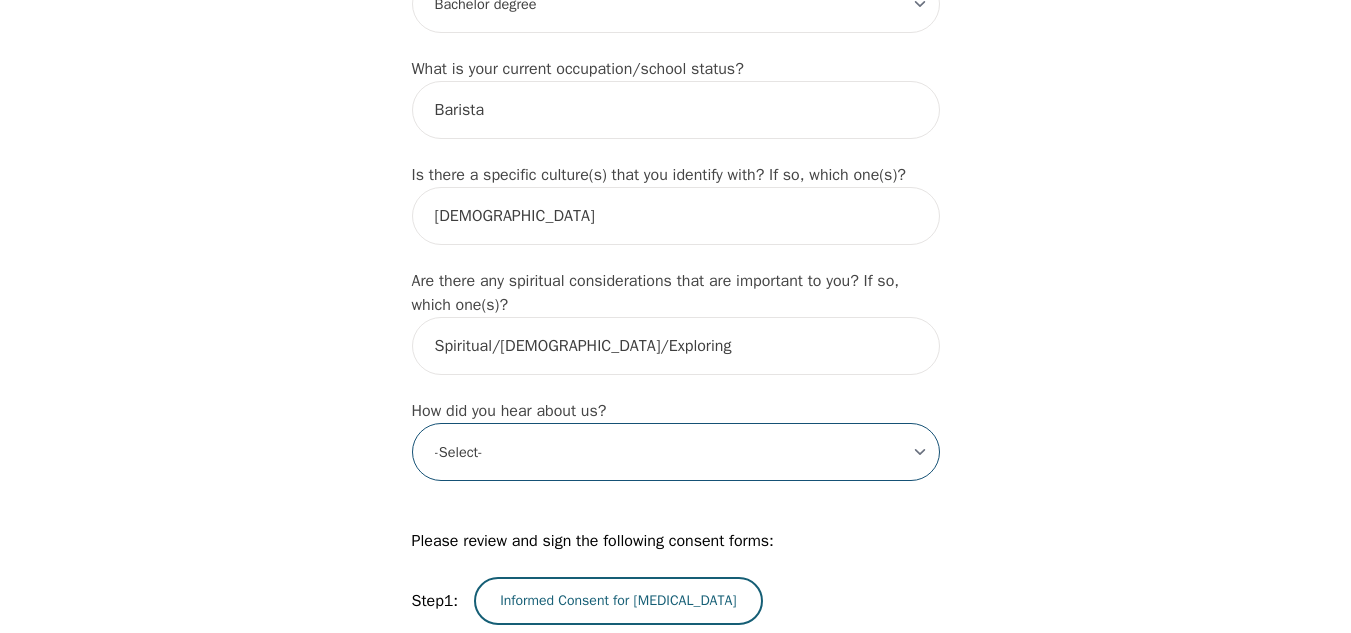 select on "Facebook/Instagram Ads" 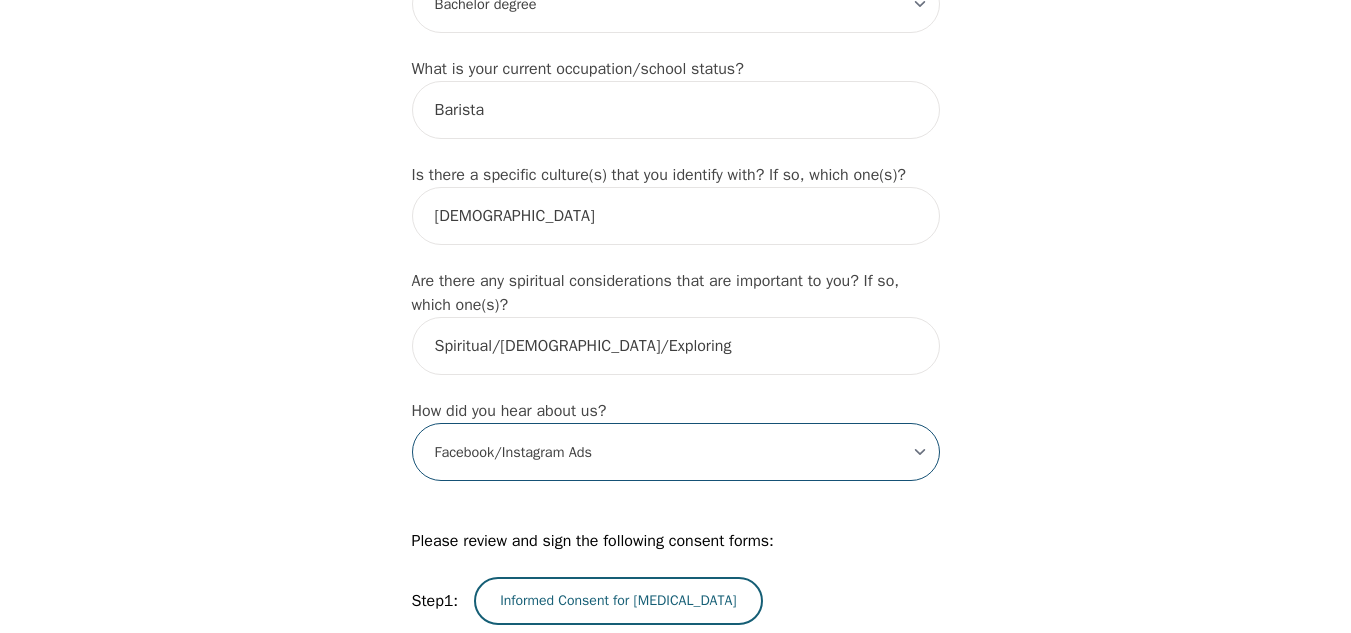 click on "-Select- Physician/Specialist Friend Facebook Instagram Google Search Google Ads Facebook/Instagram Ads Other" at bounding box center (676, 452) 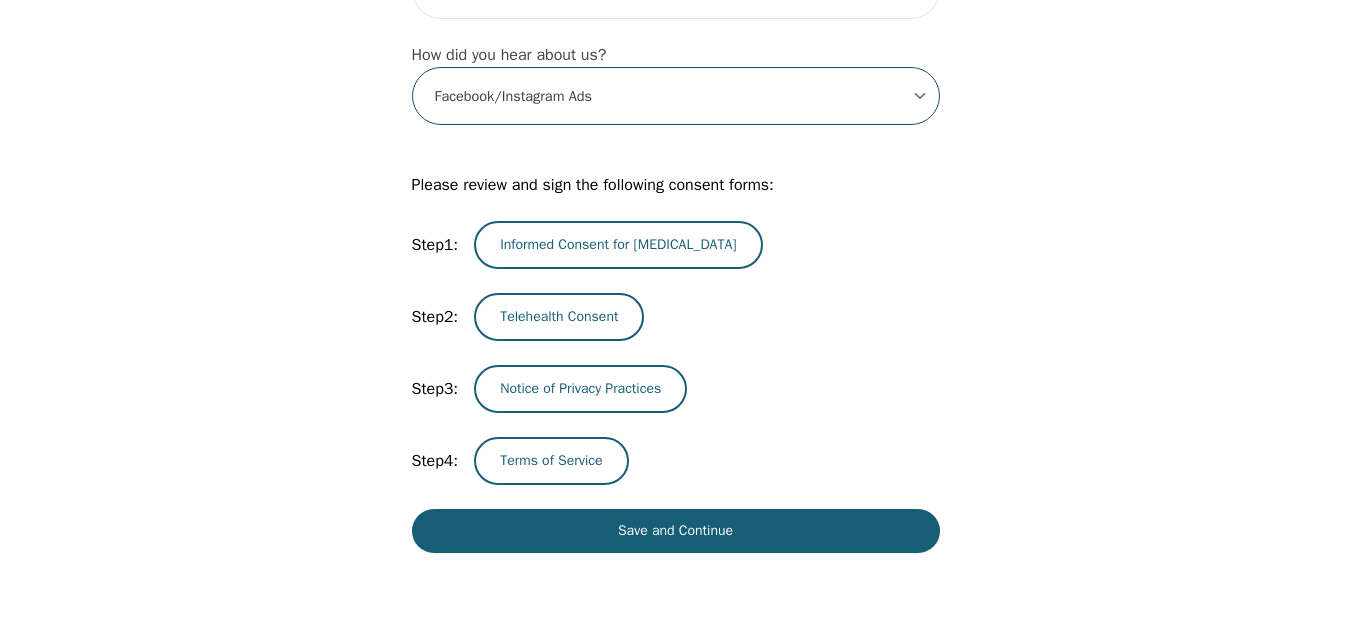 scroll, scrollTop: 2468, scrollLeft: 0, axis: vertical 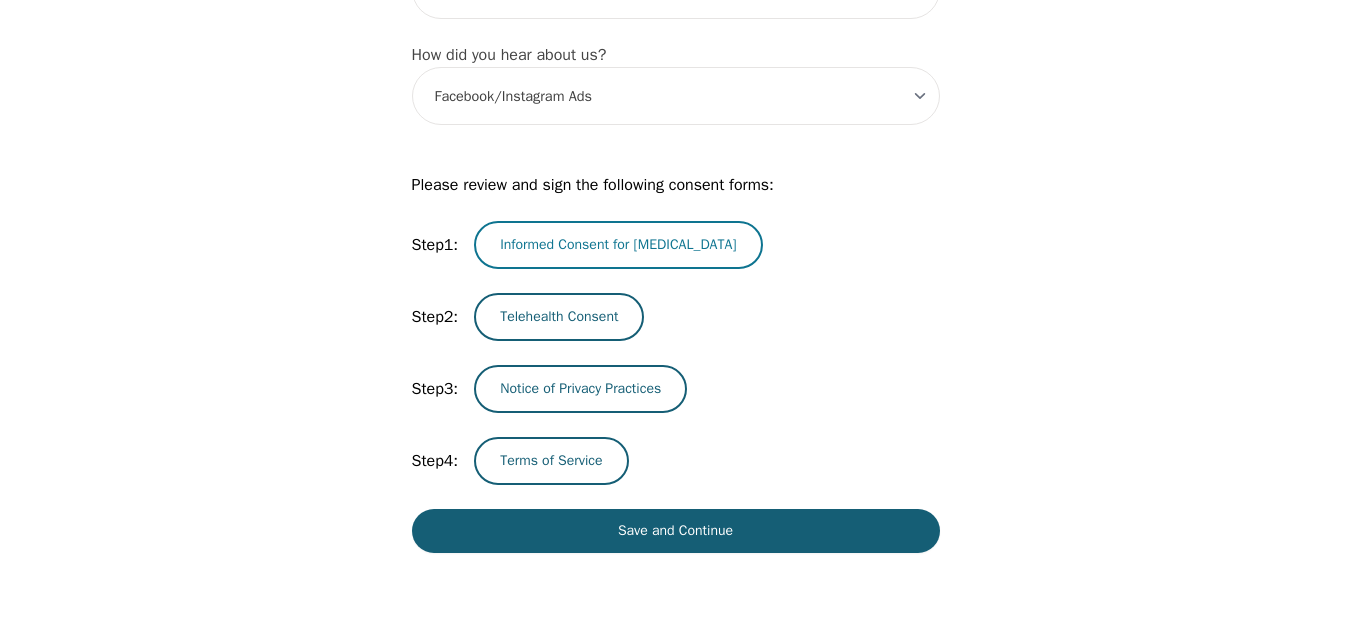 click on "Informed Consent for Psychotherapy" at bounding box center [618, 245] 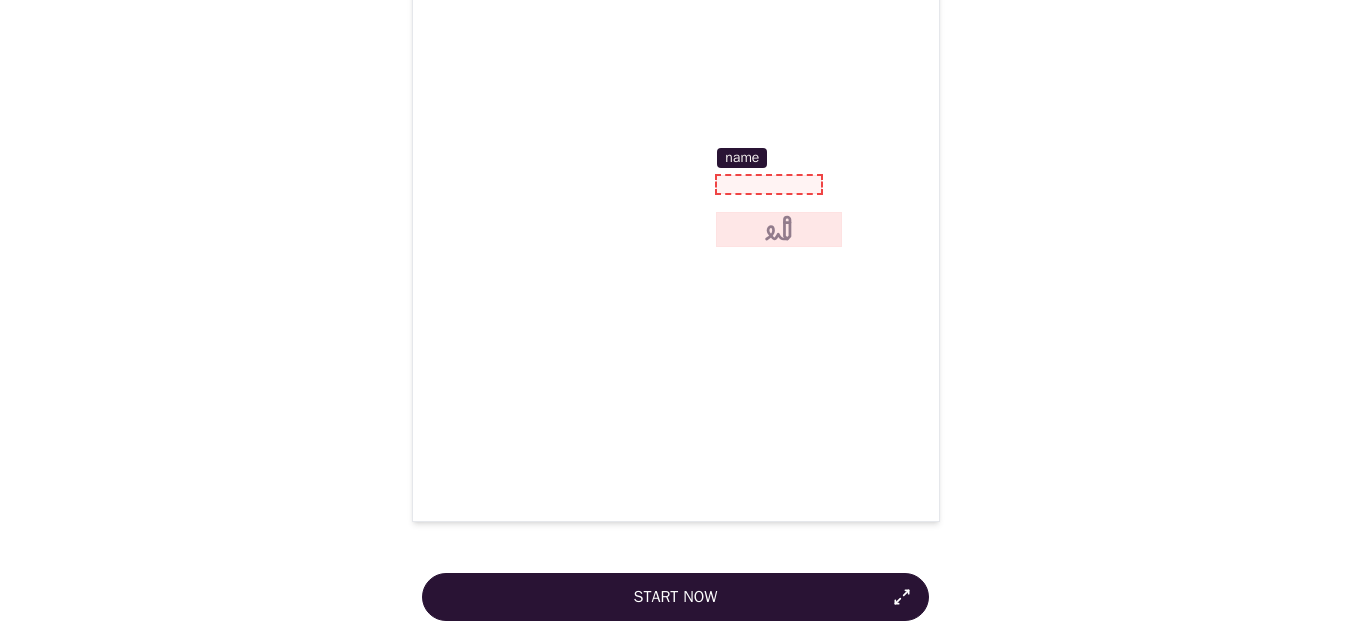 scroll, scrollTop: 5042, scrollLeft: 0, axis: vertical 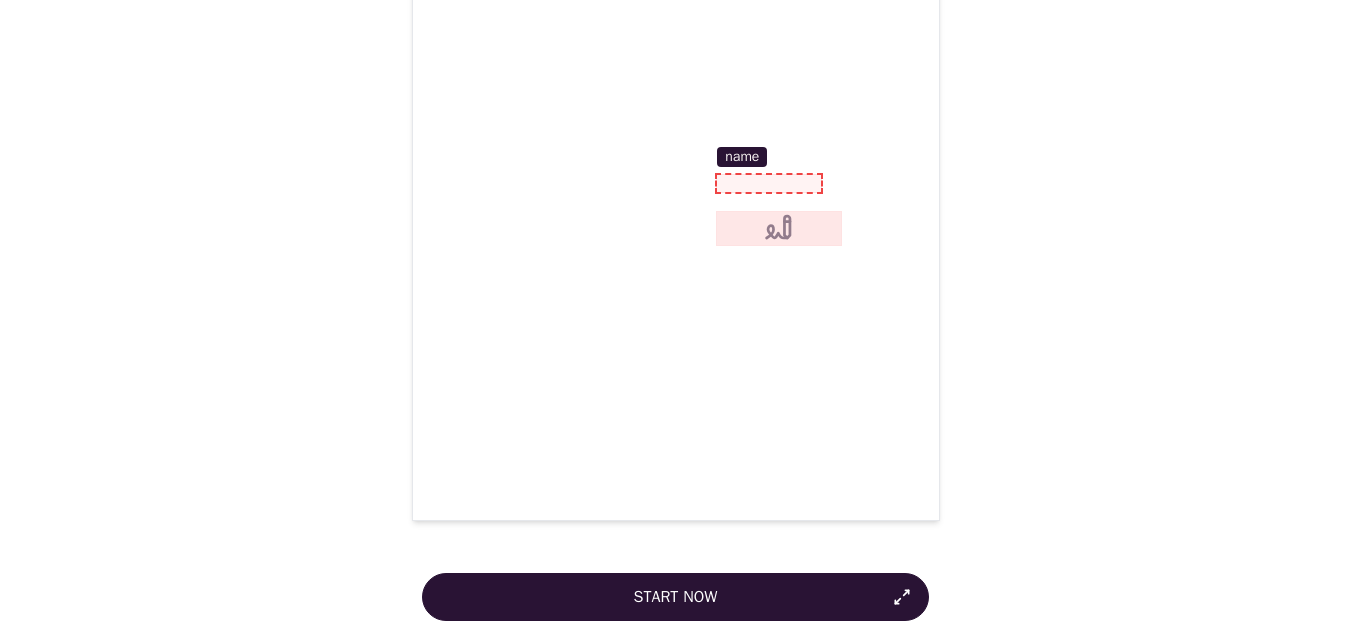 click at bounding box center [769, 184] 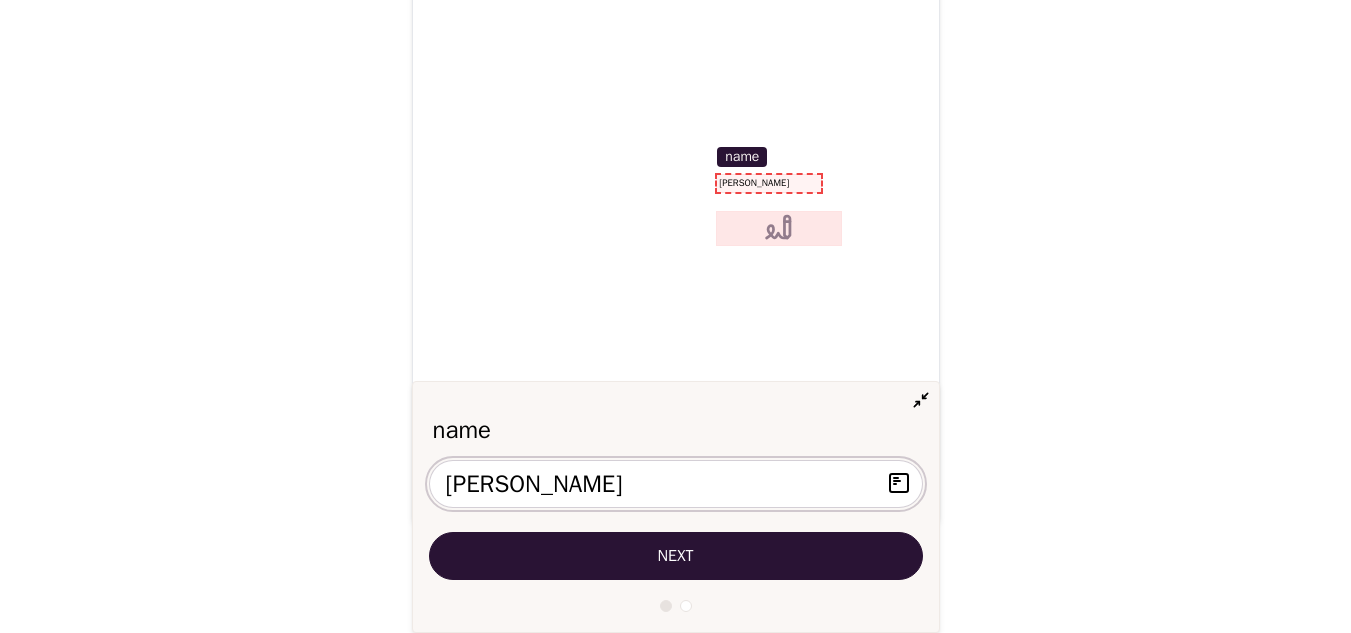 type on "Julia-Rose Ohwovoriole" 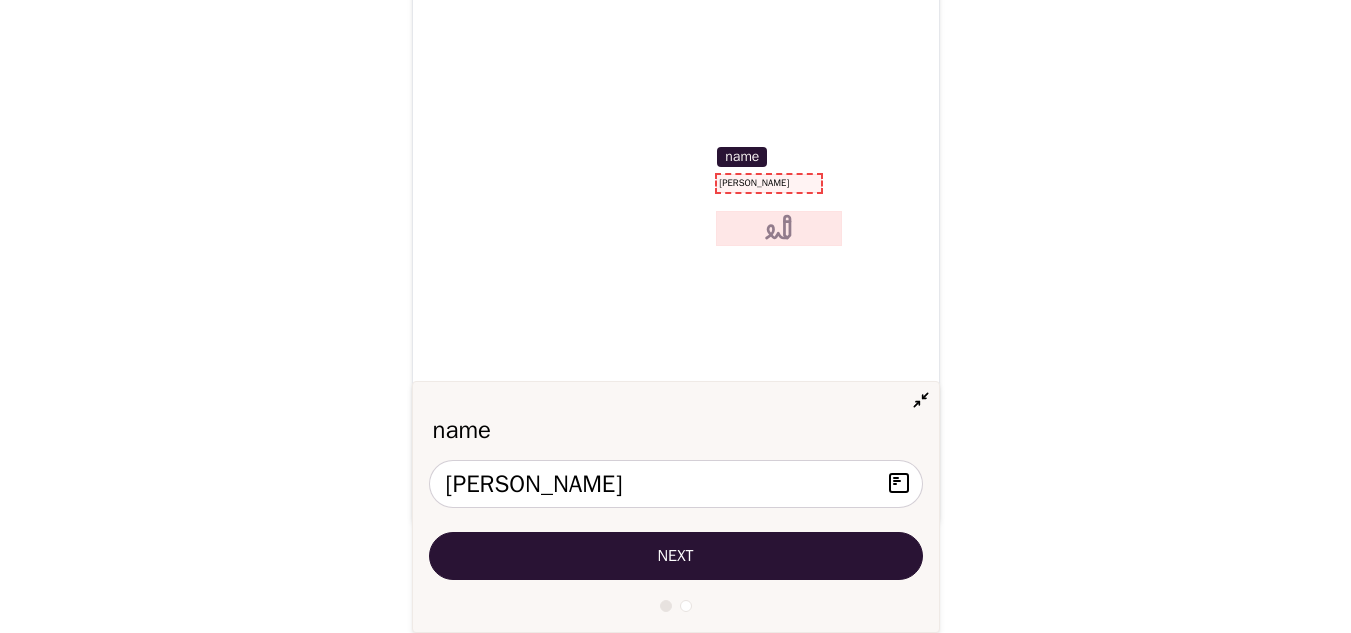 click 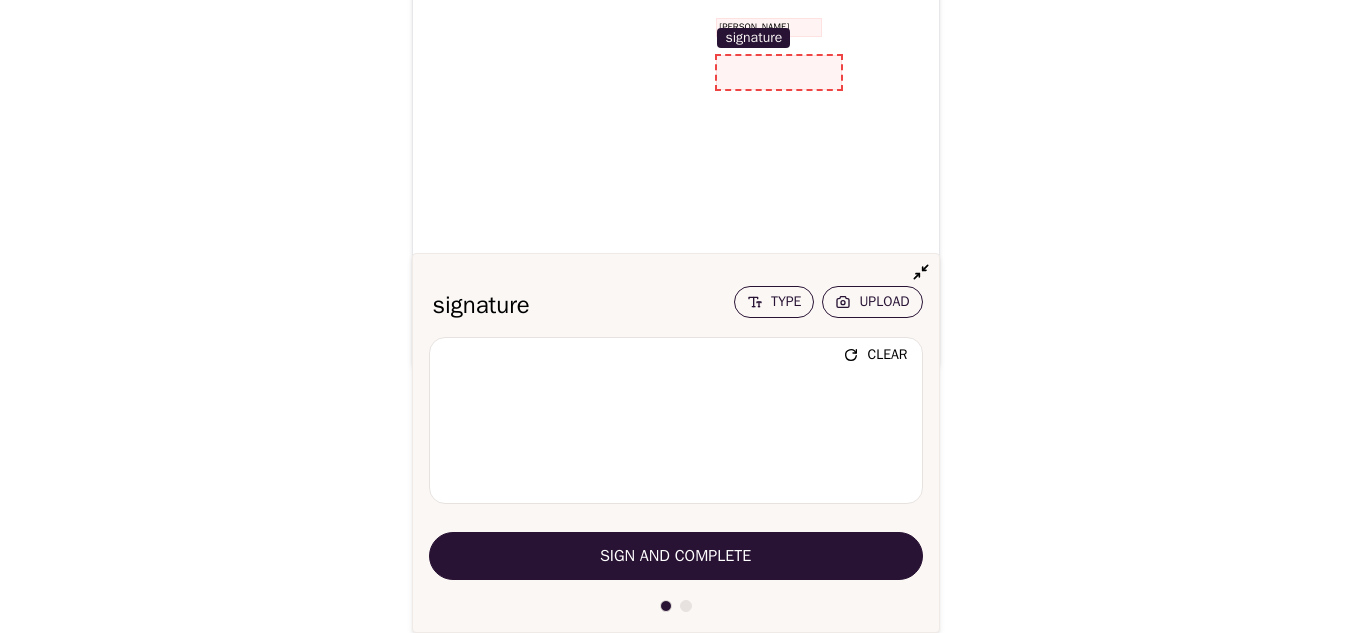 scroll, scrollTop: 5204, scrollLeft: 0, axis: vertical 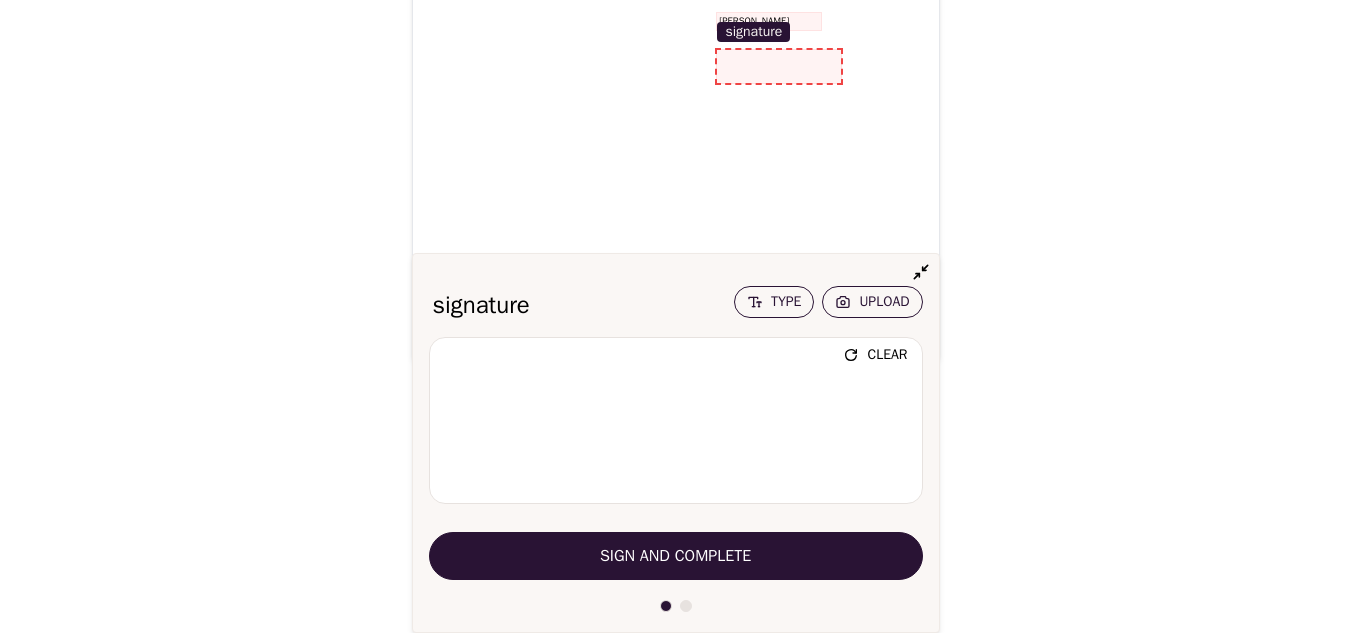 click on "Sign and Complete" at bounding box center (676, 556) 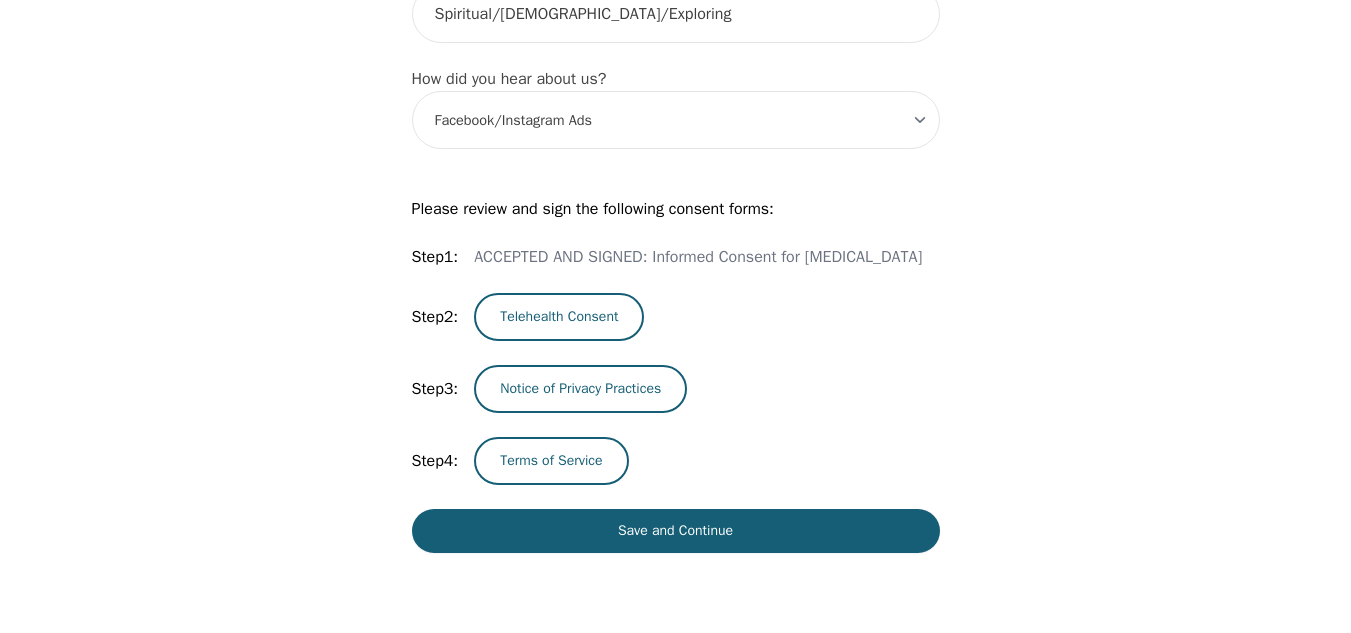 scroll, scrollTop: 2445, scrollLeft: 0, axis: vertical 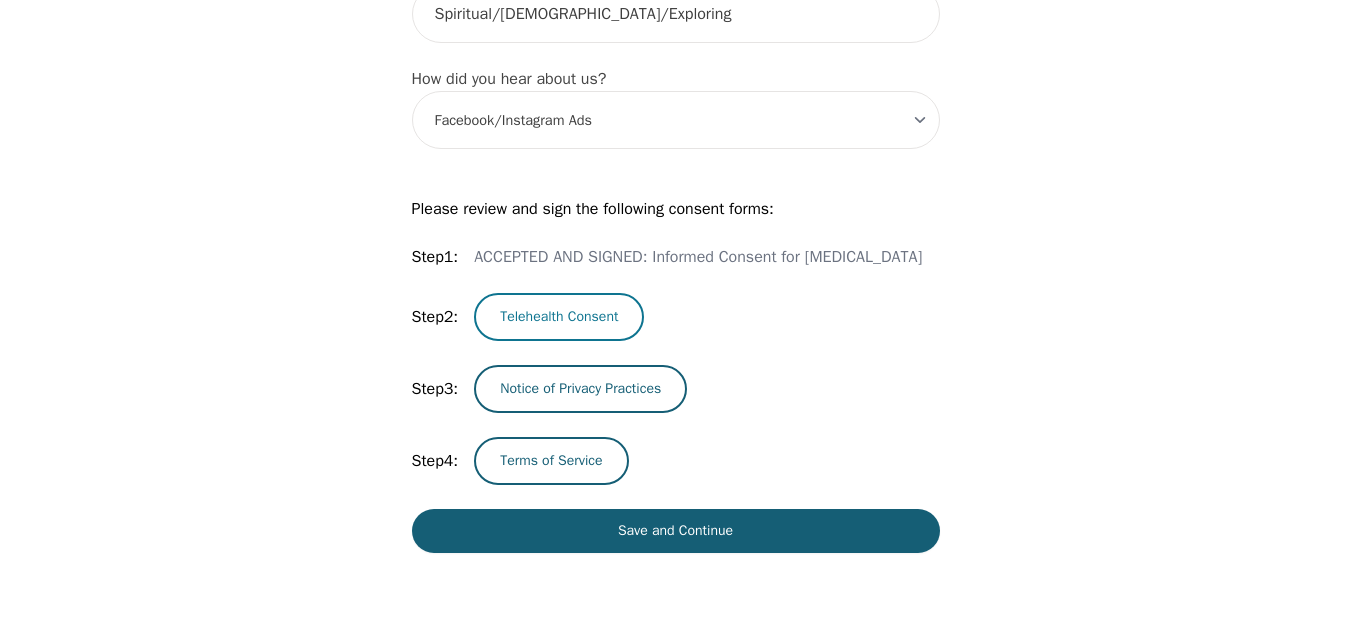 click on "Telehealth Consent" at bounding box center [559, 317] 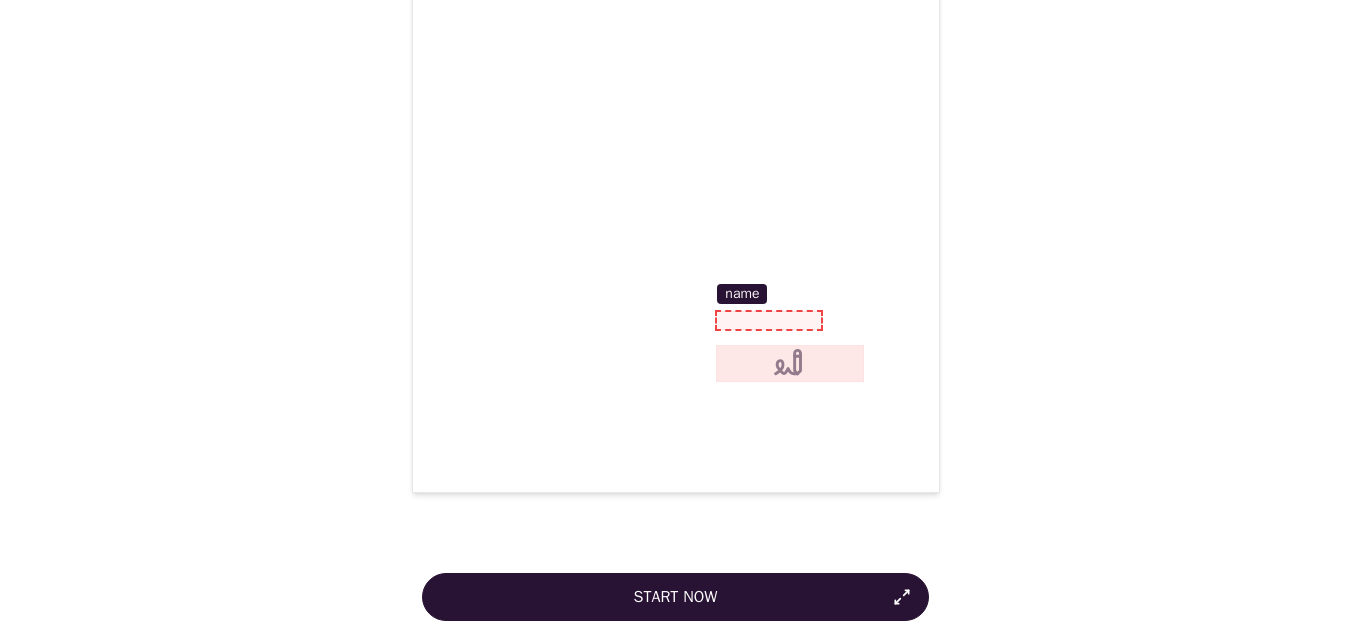 scroll, scrollTop: 4434, scrollLeft: 0, axis: vertical 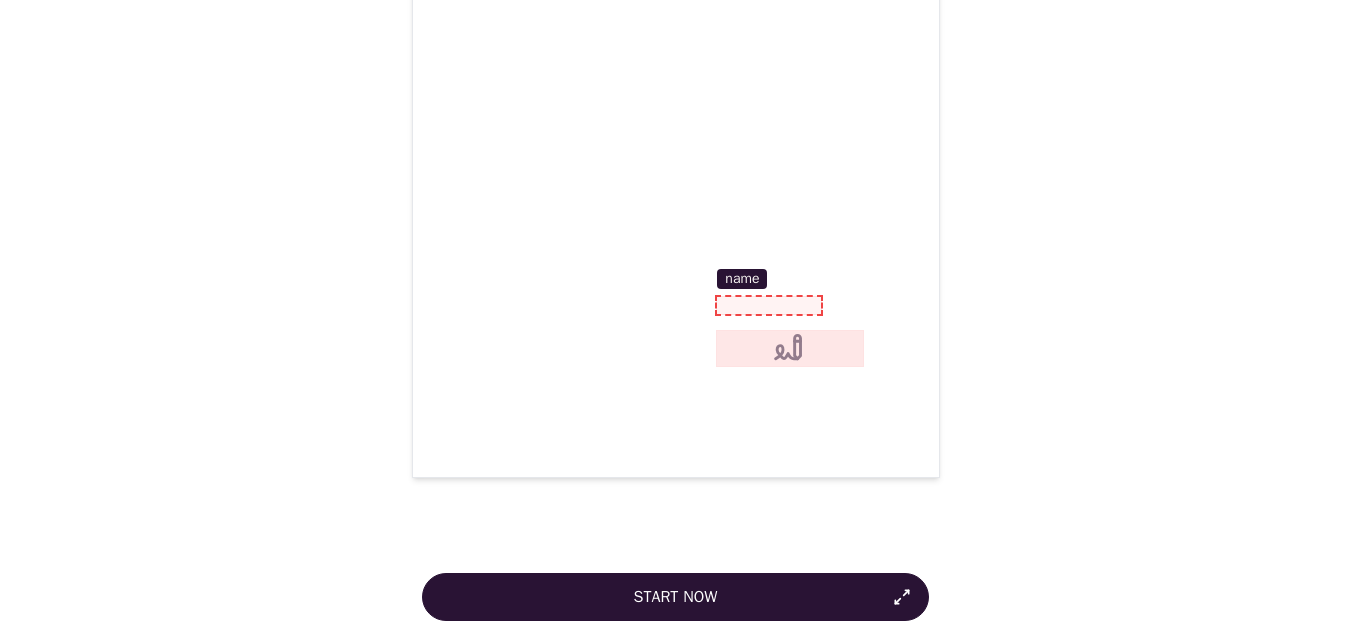 click at bounding box center [769, 306] 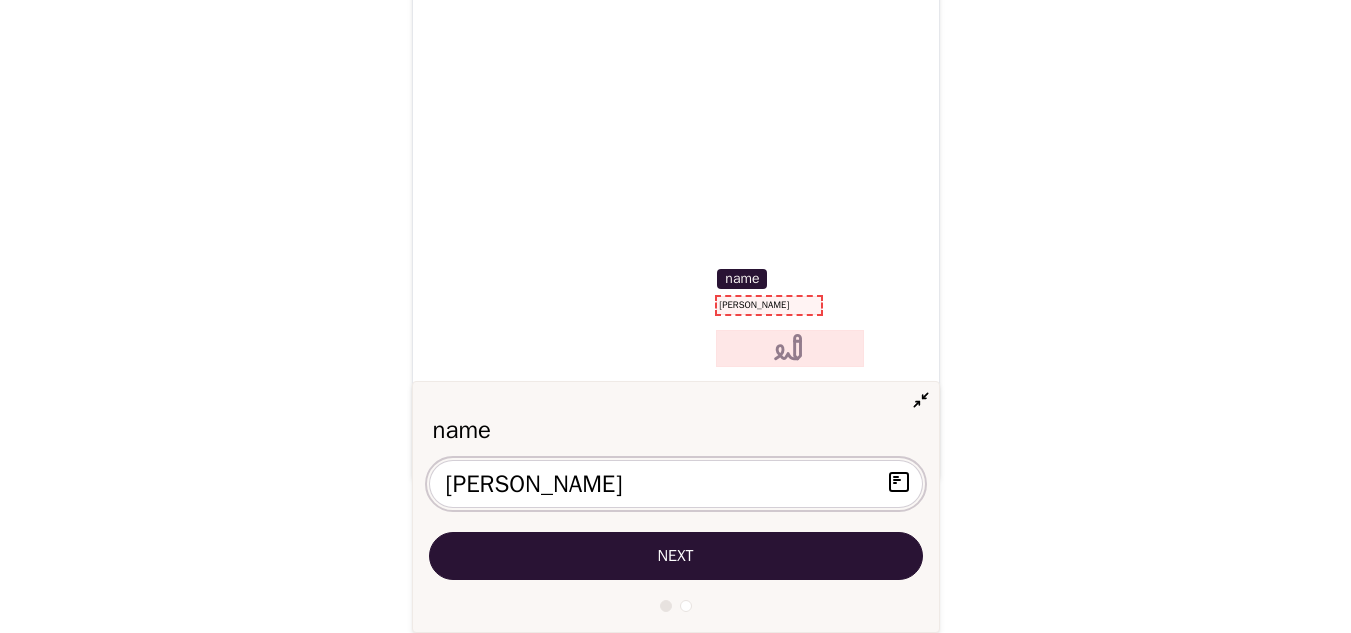 type on "Julia-Rose Ohwovoriole" 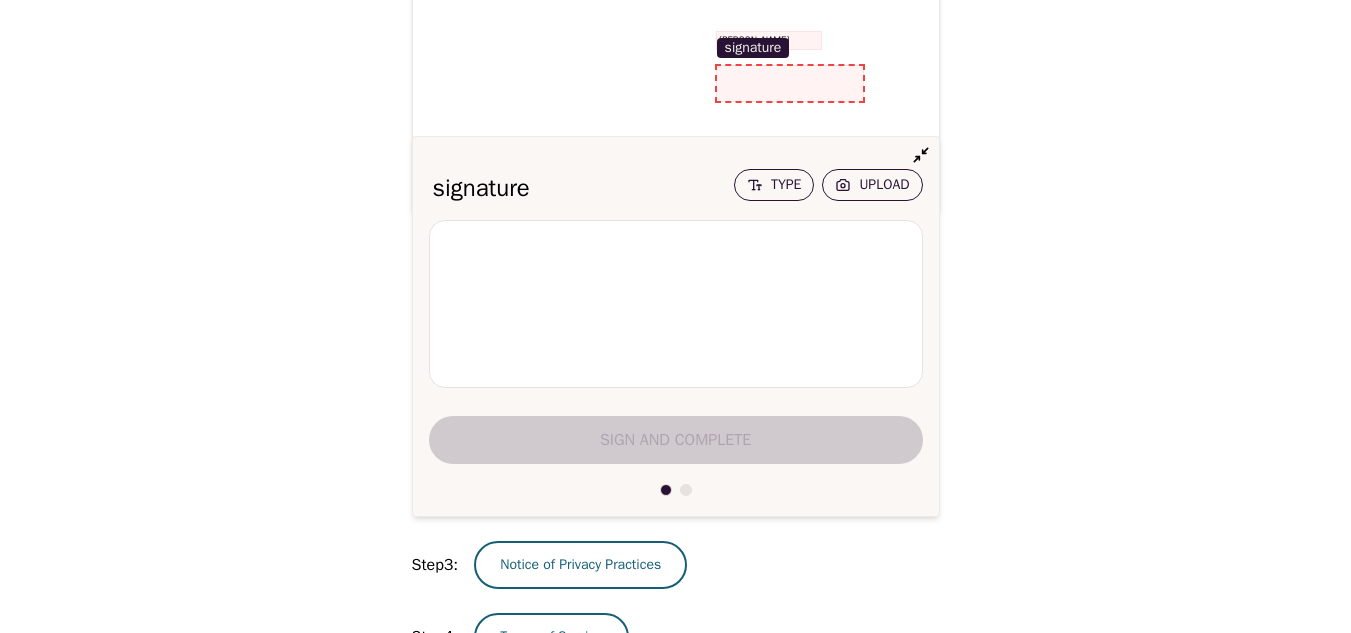 scroll, scrollTop: 4715, scrollLeft: 0, axis: vertical 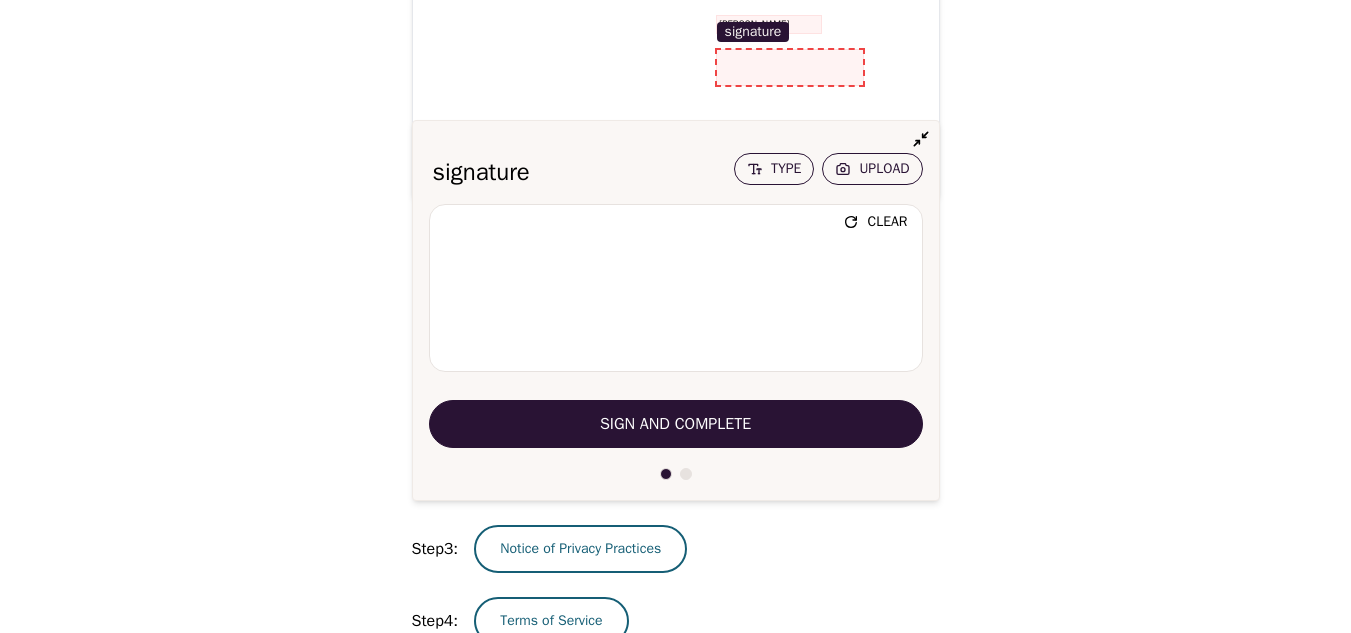 click on "Sign and Complete" at bounding box center (676, 424) 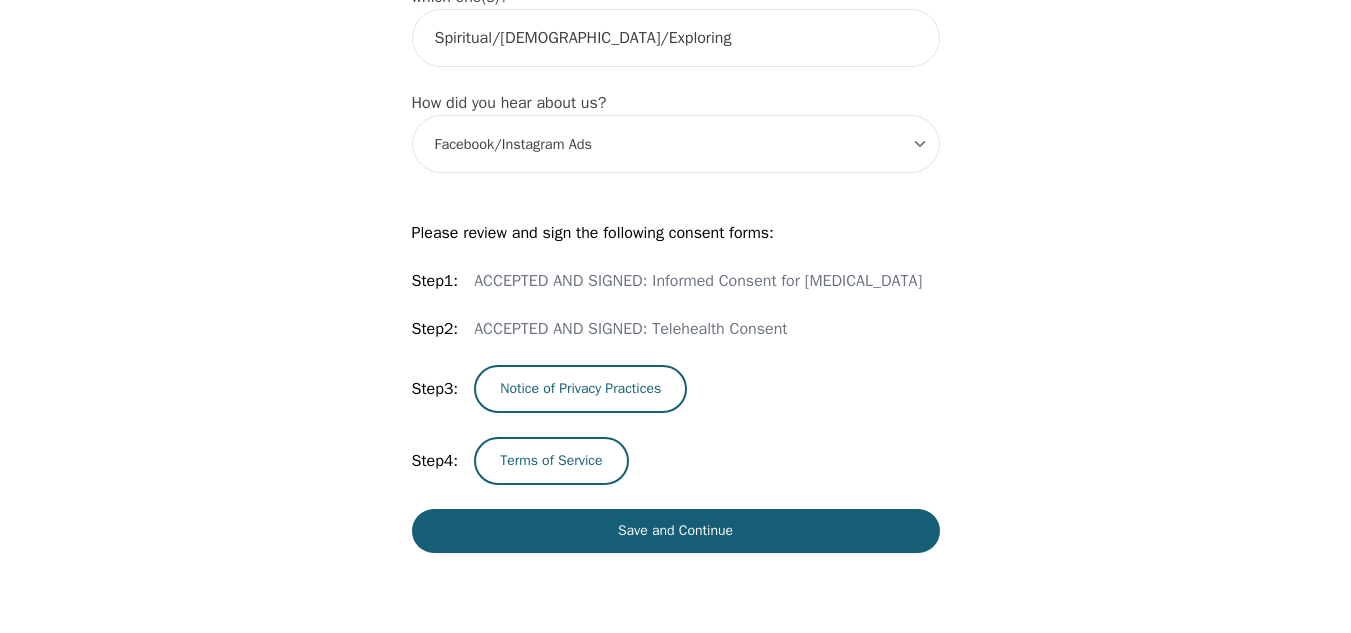 scroll, scrollTop: 2421, scrollLeft: 0, axis: vertical 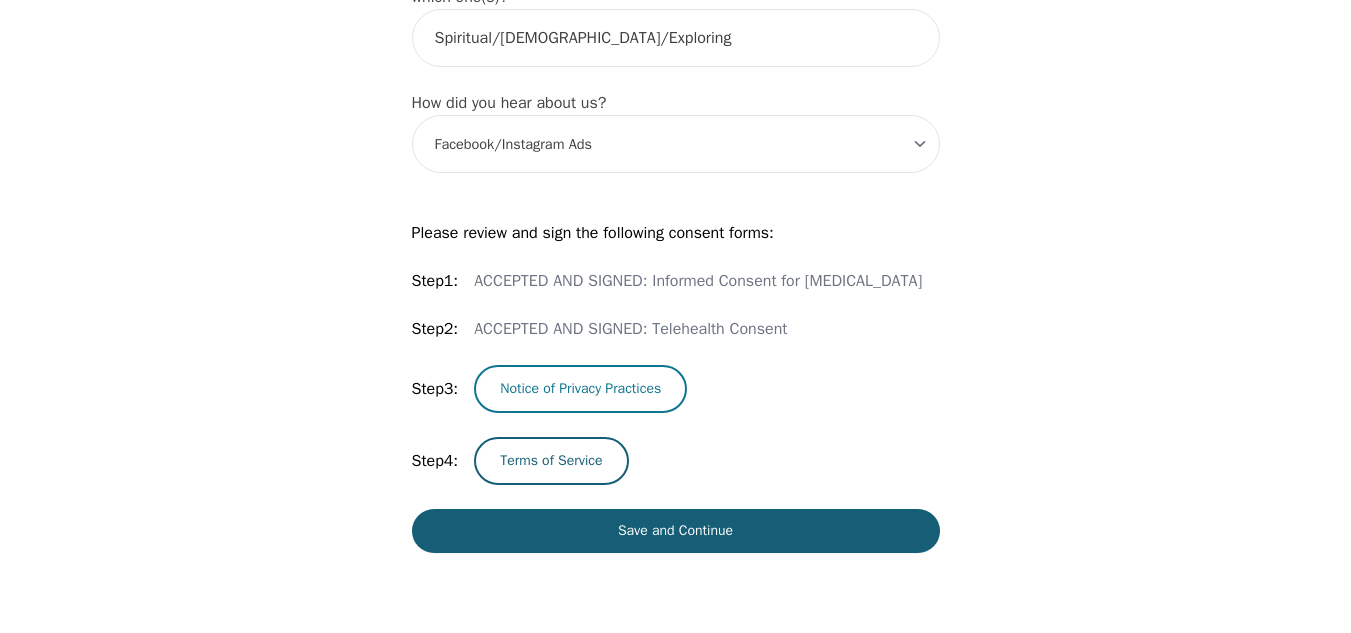 click on "Notice of Privacy Practices" at bounding box center [580, 389] 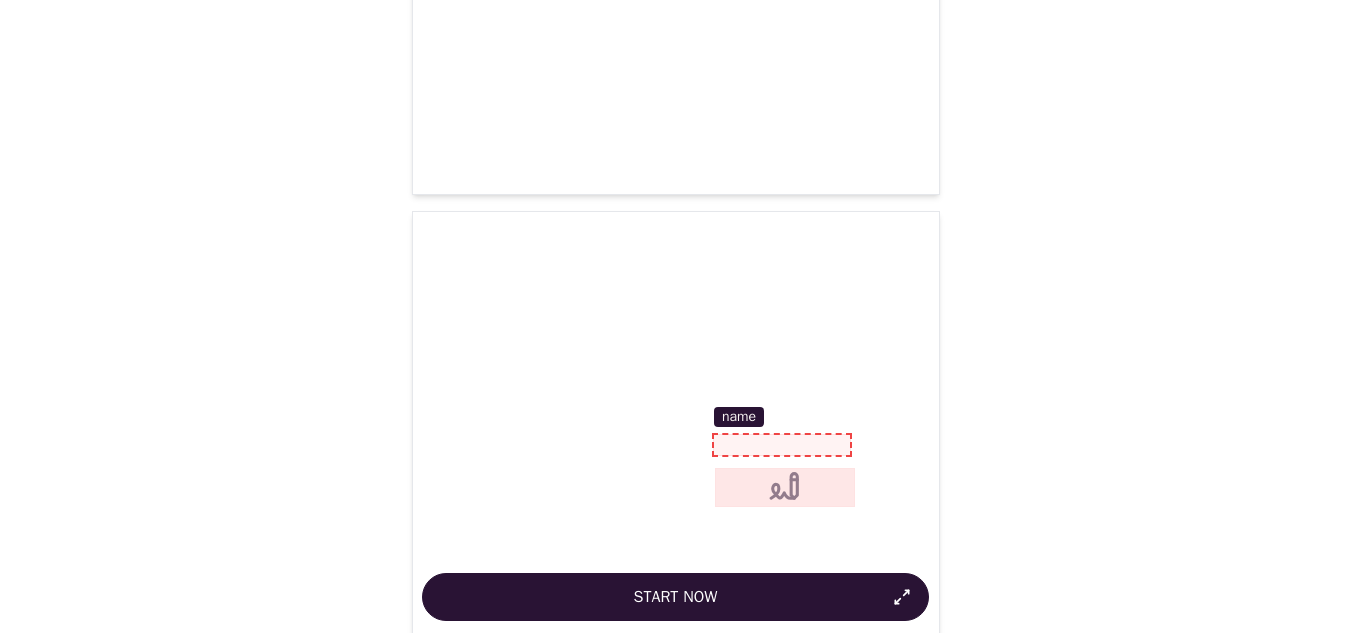 scroll, scrollTop: 4766, scrollLeft: 0, axis: vertical 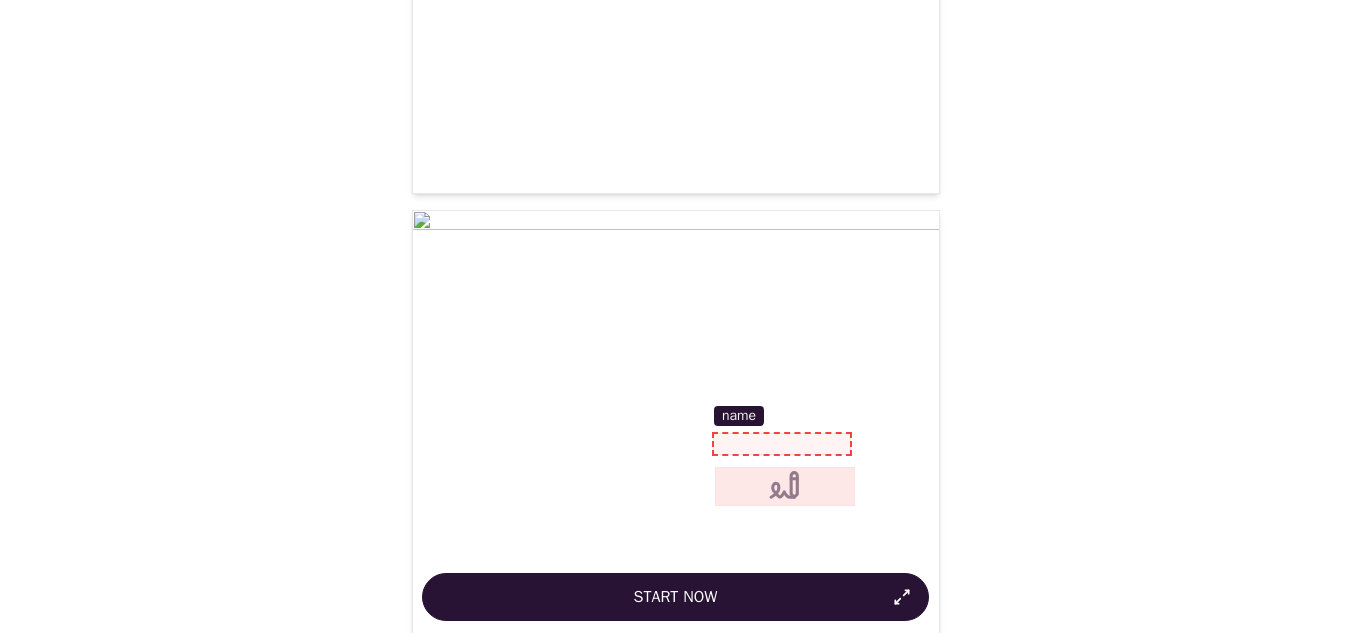 click at bounding box center (782, 444) 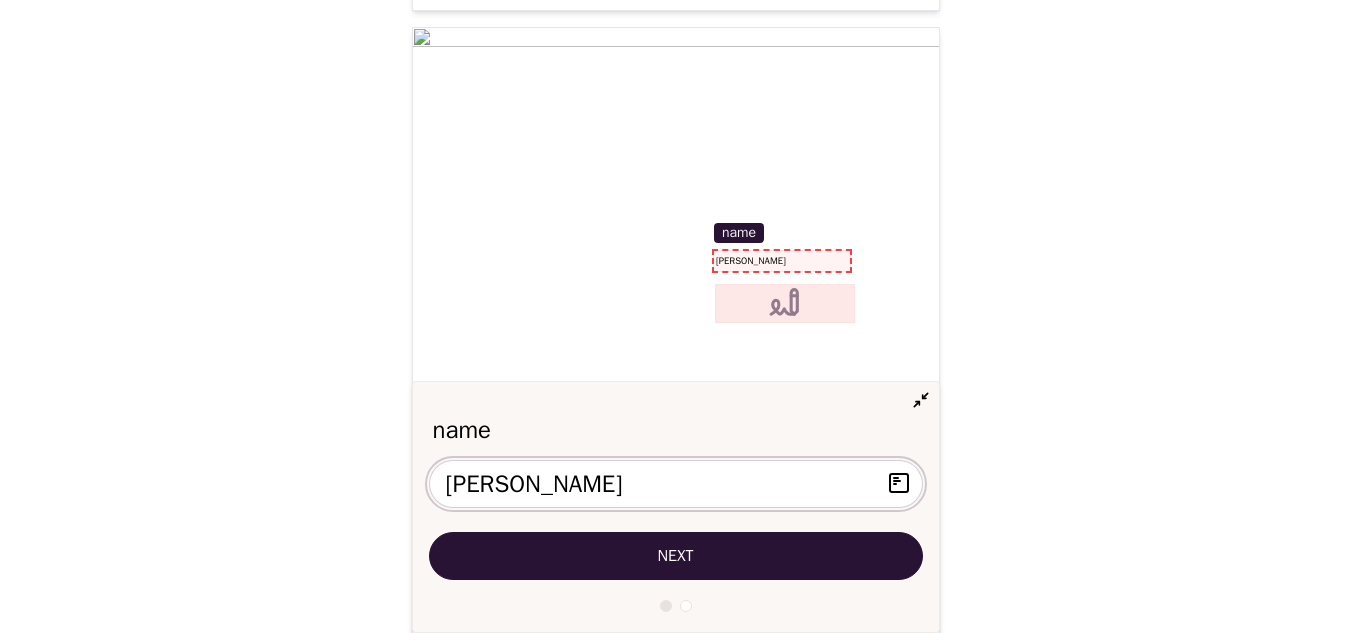 scroll, scrollTop: 4955, scrollLeft: 0, axis: vertical 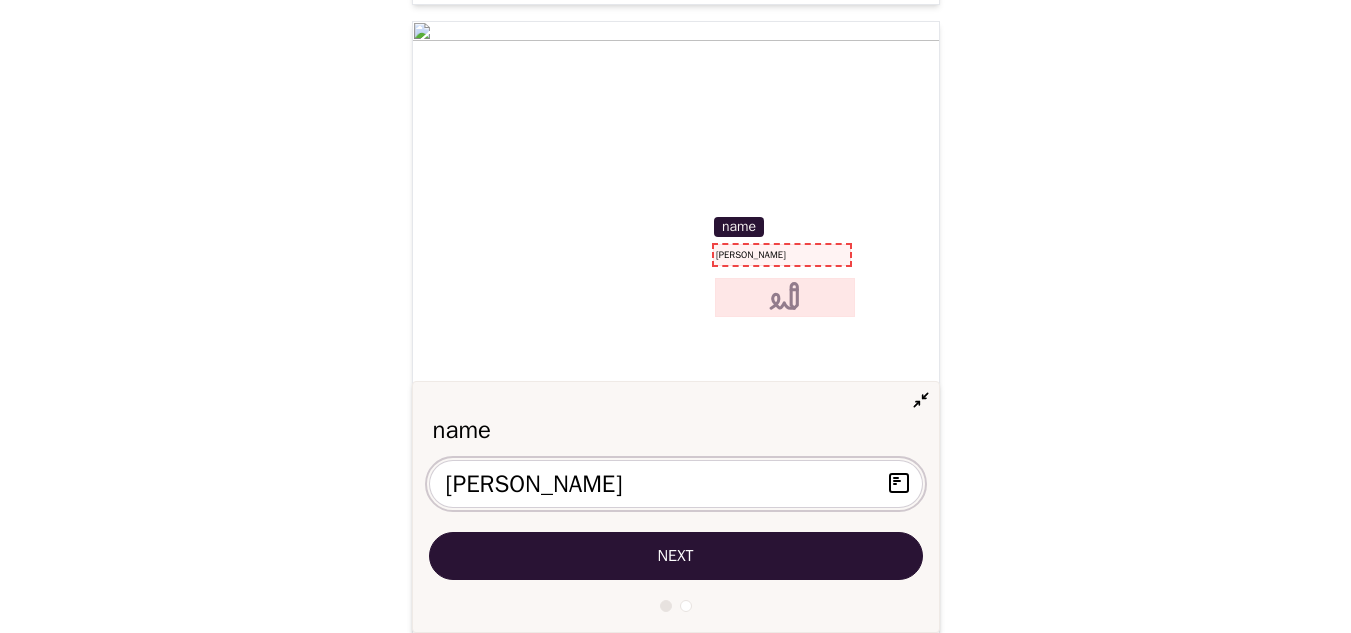 type on "Julia-Rose Ohwovoriole" 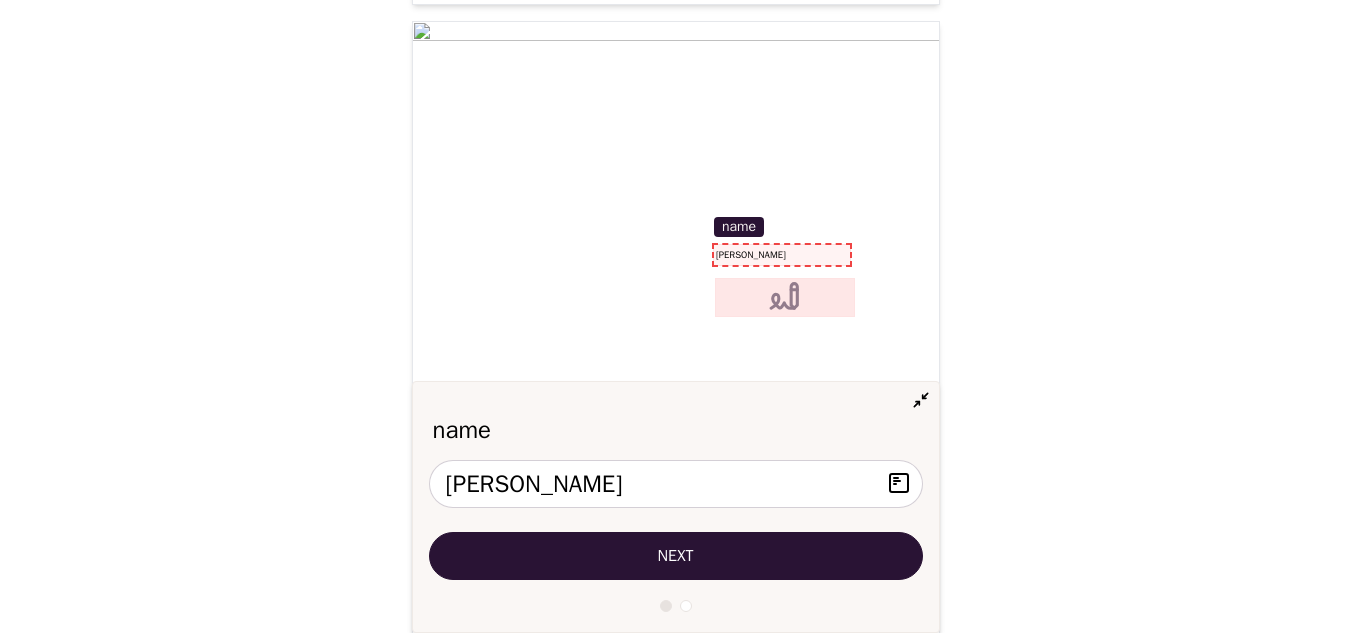 click 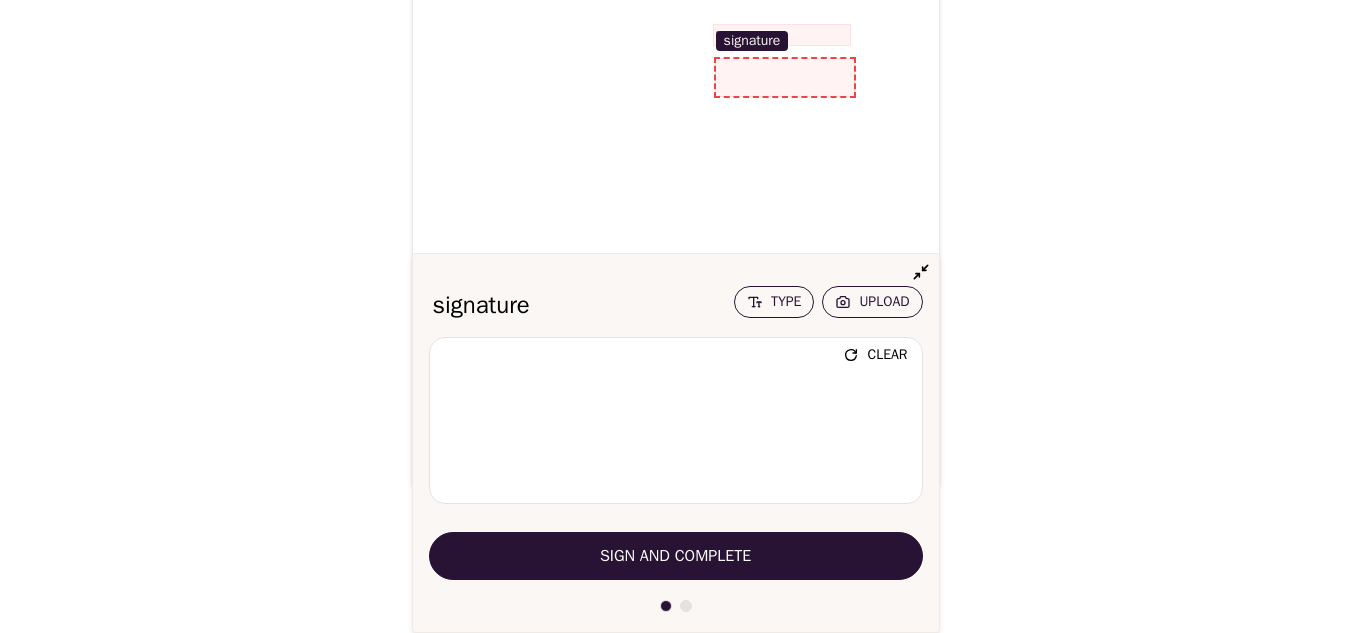 scroll, scrollTop: 5184, scrollLeft: 0, axis: vertical 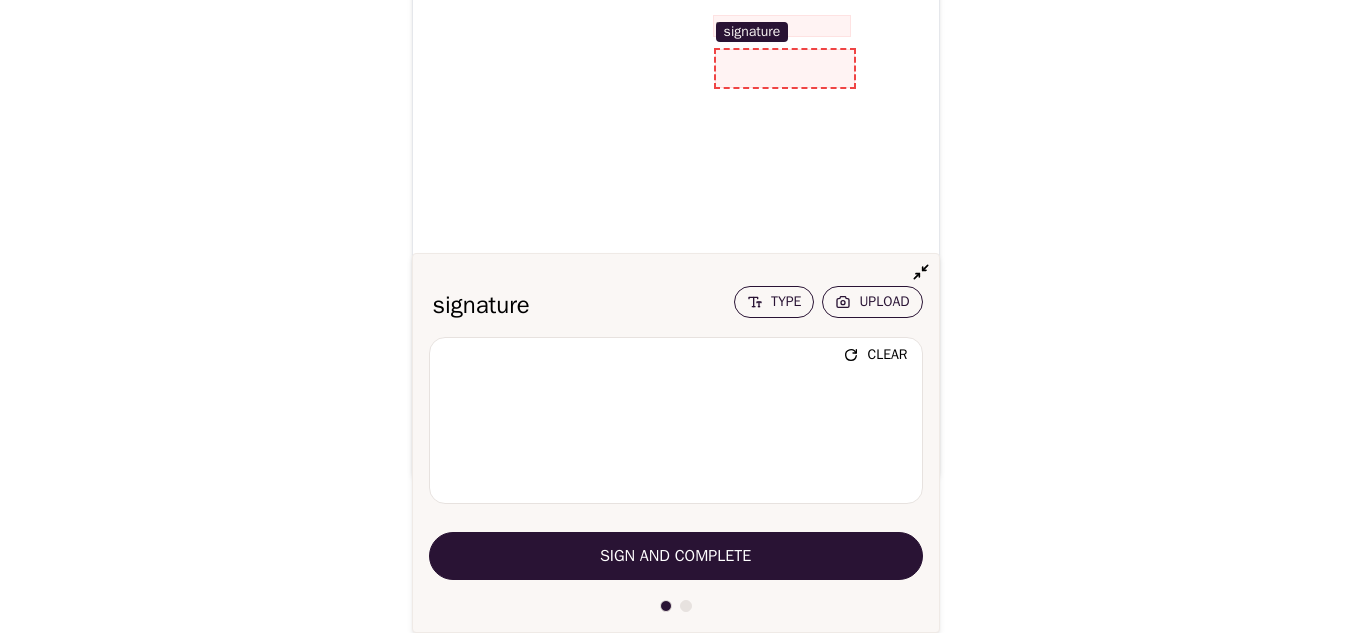 click on "Sign and Complete" at bounding box center (676, 556) 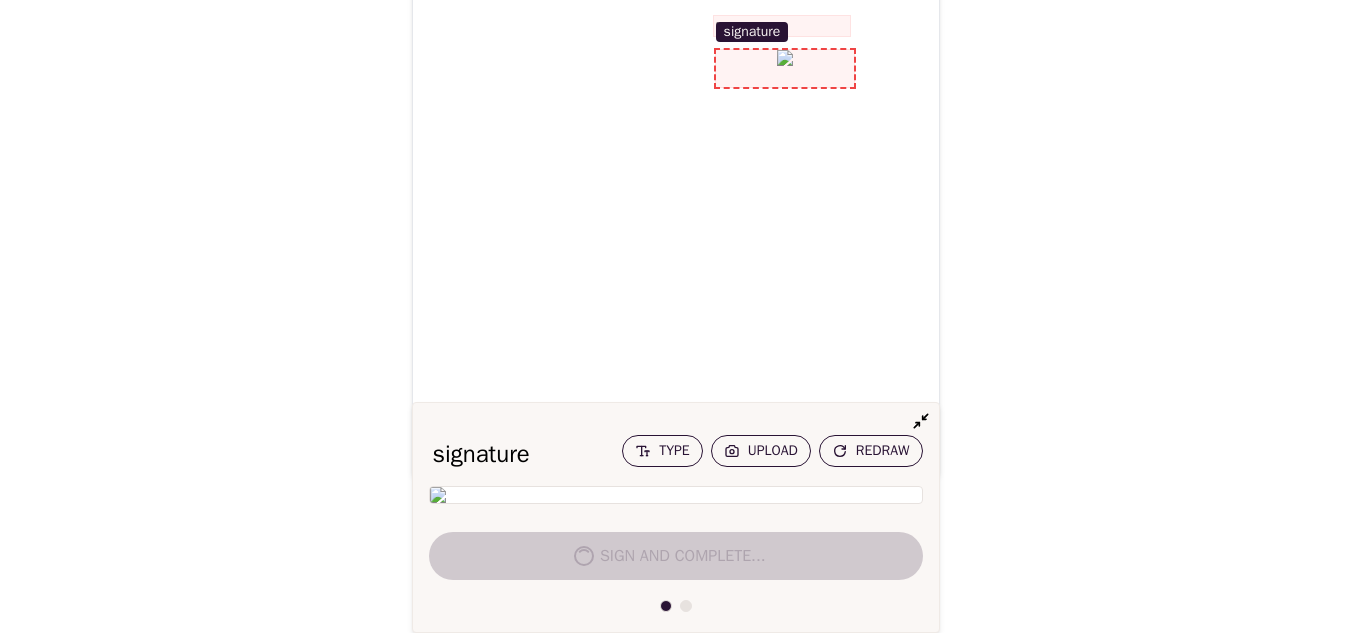 scroll, scrollTop: 2397, scrollLeft: 0, axis: vertical 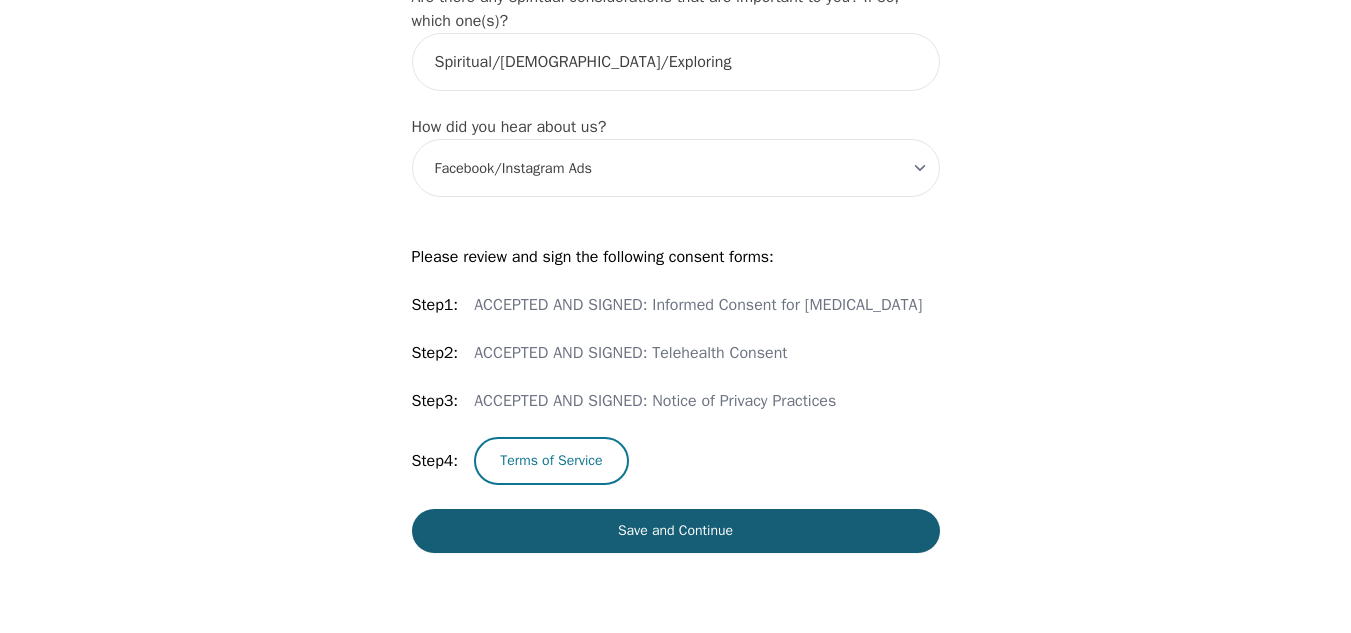 click on "Terms of Service" at bounding box center [551, 461] 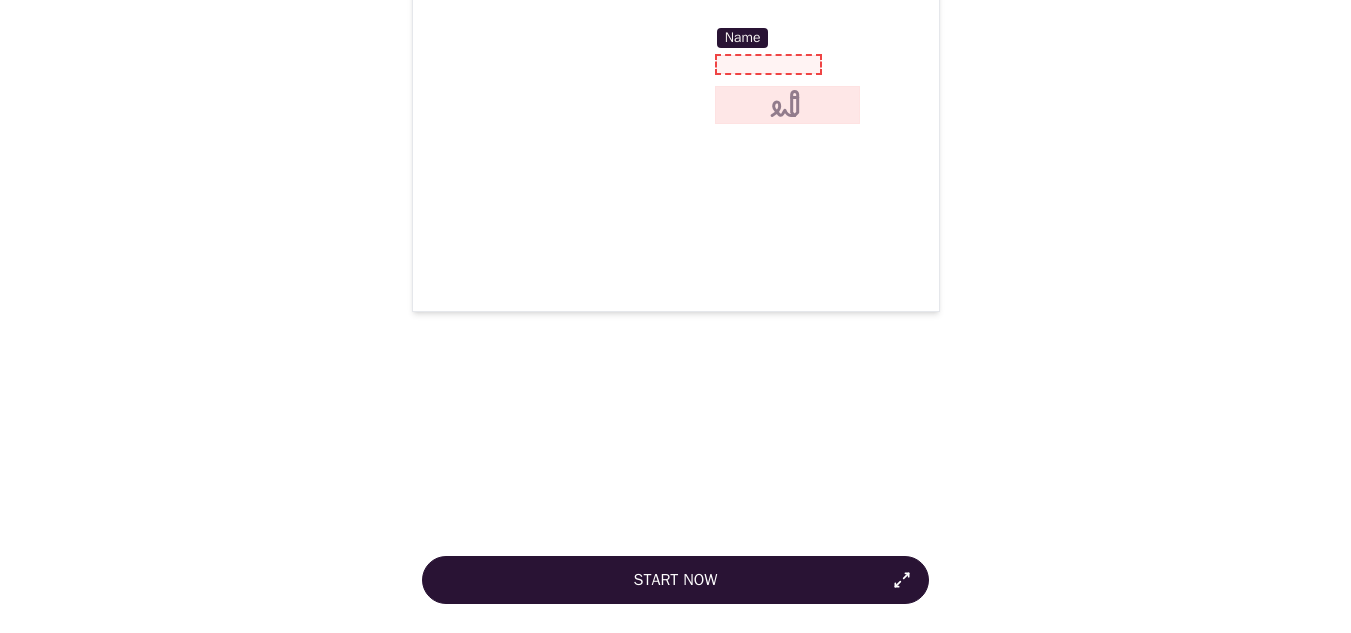 scroll, scrollTop: 9593, scrollLeft: 0, axis: vertical 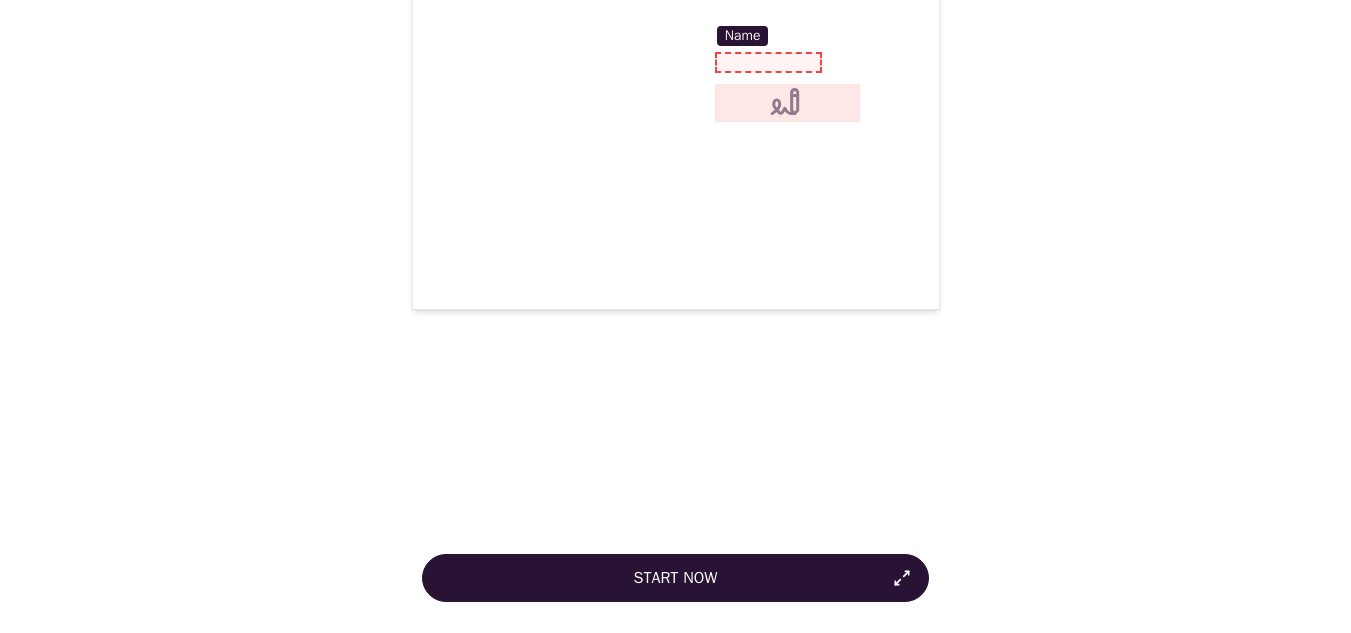 click at bounding box center [769, 63] 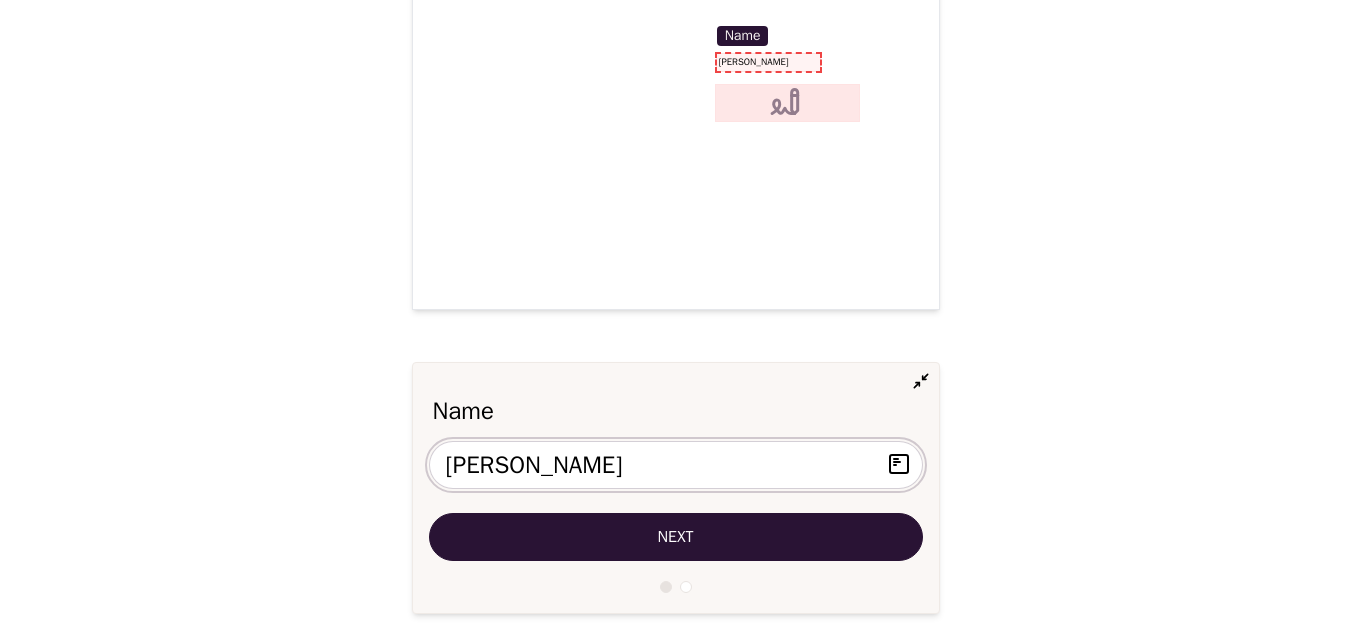 type on "Julia-Rose Ohwovoriole" 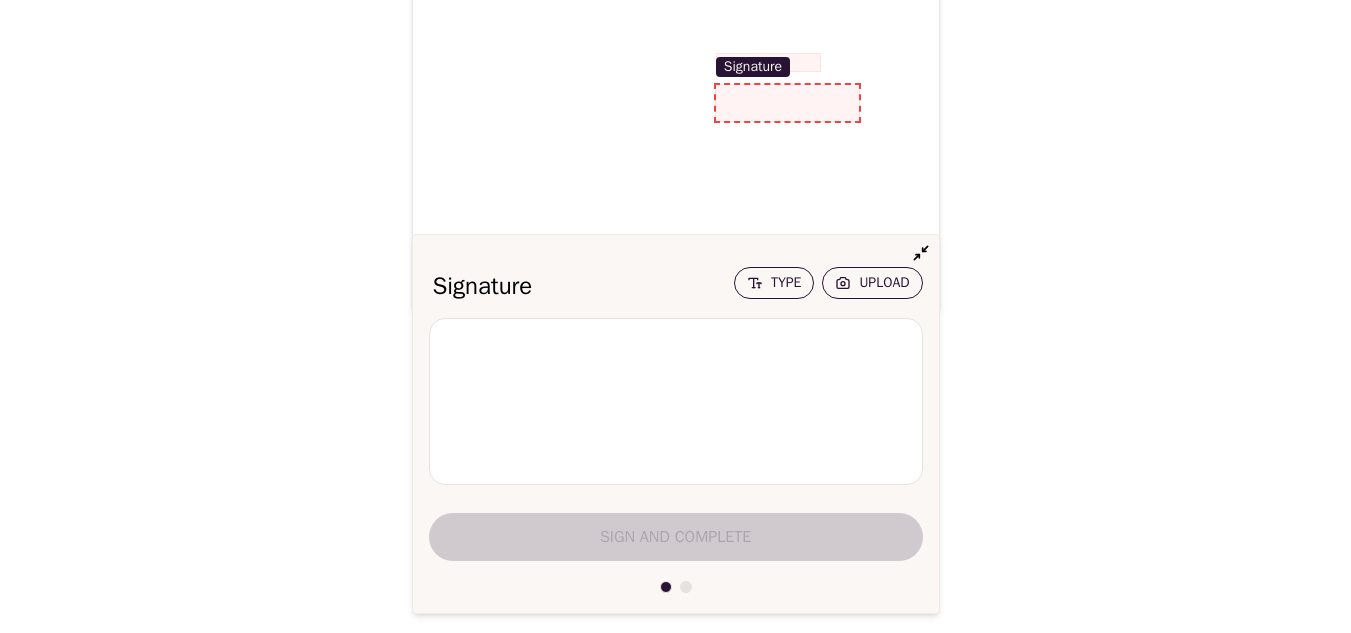 scroll, scrollTop: 9628, scrollLeft: 0, axis: vertical 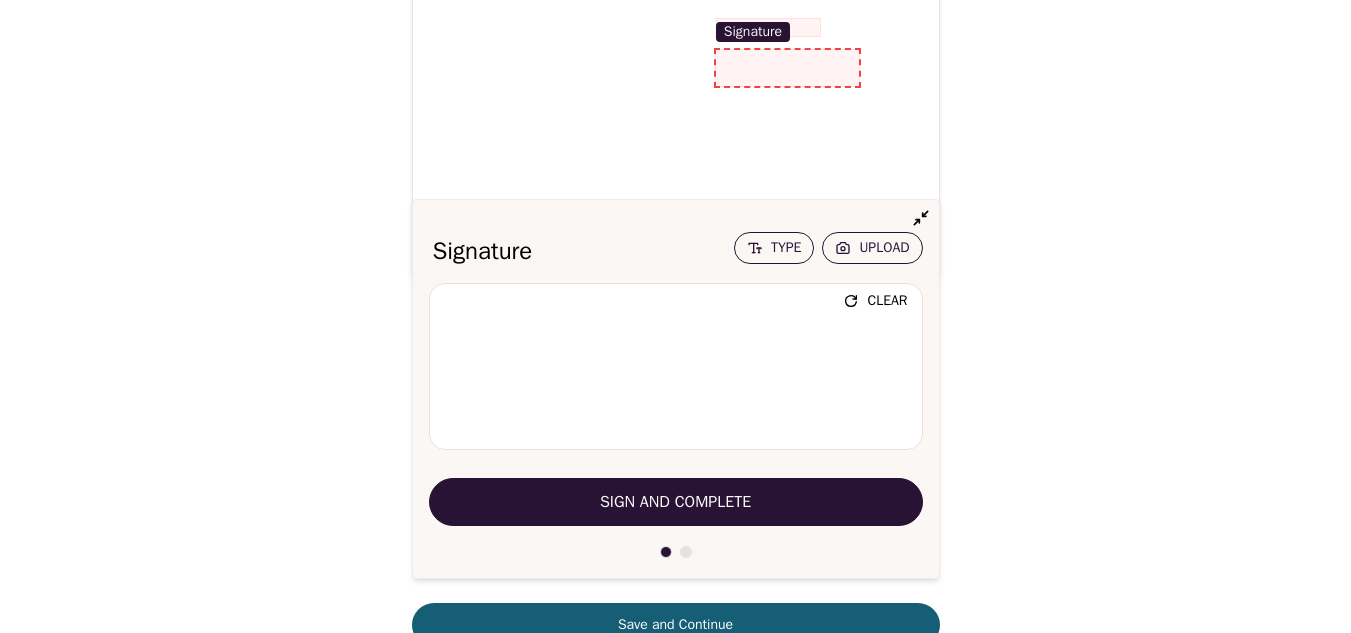 click on "Sign and Complete" at bounding box center [676, 502] 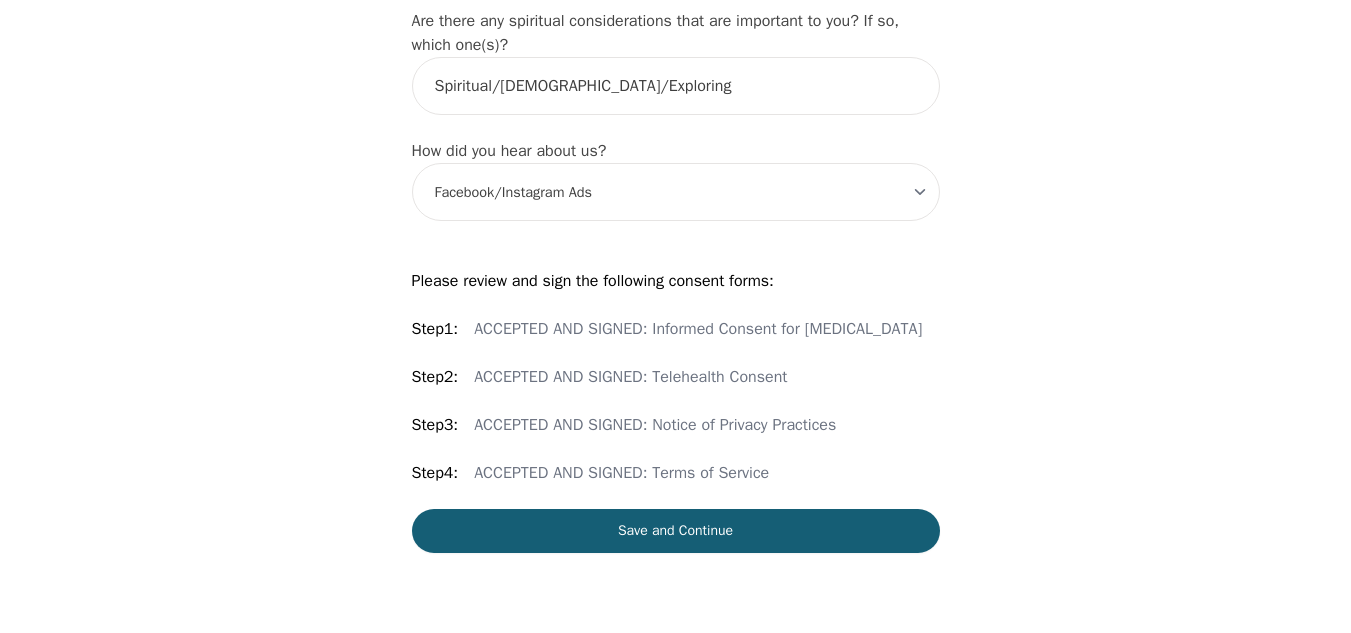 scroll, scrollTop: 2373, scrollLeft: 0, axis: vertical 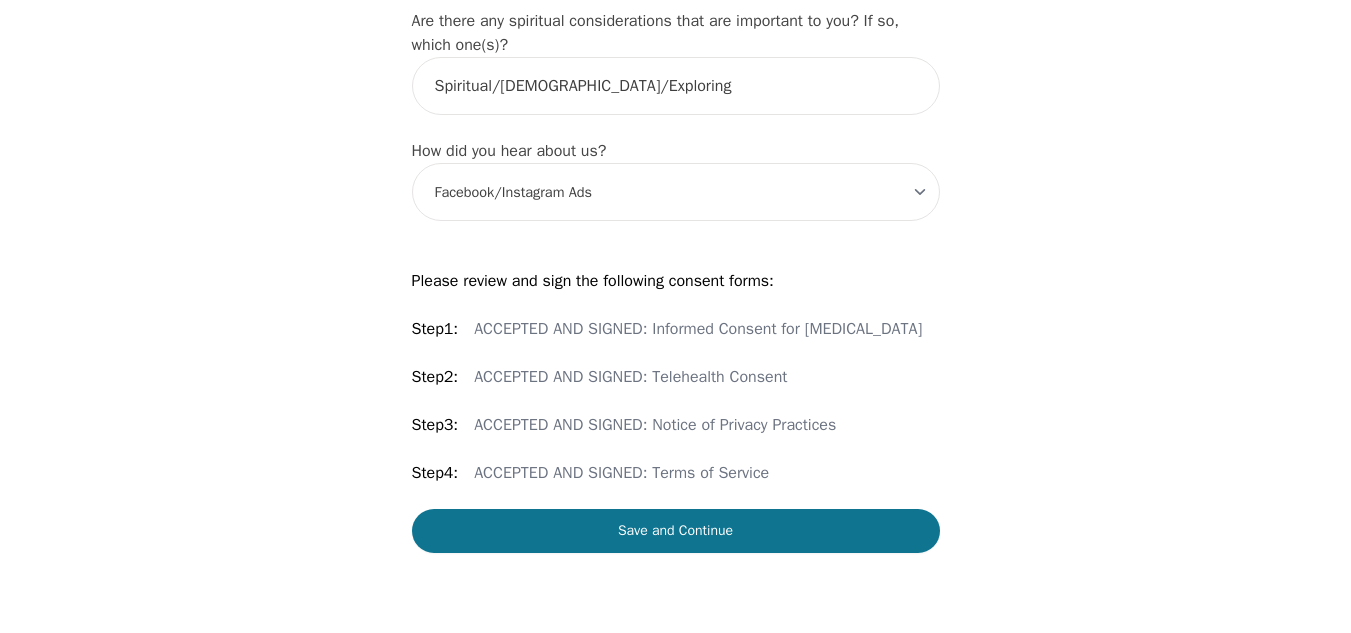 click on "Save and Continue" at bounding box center (676, 531) 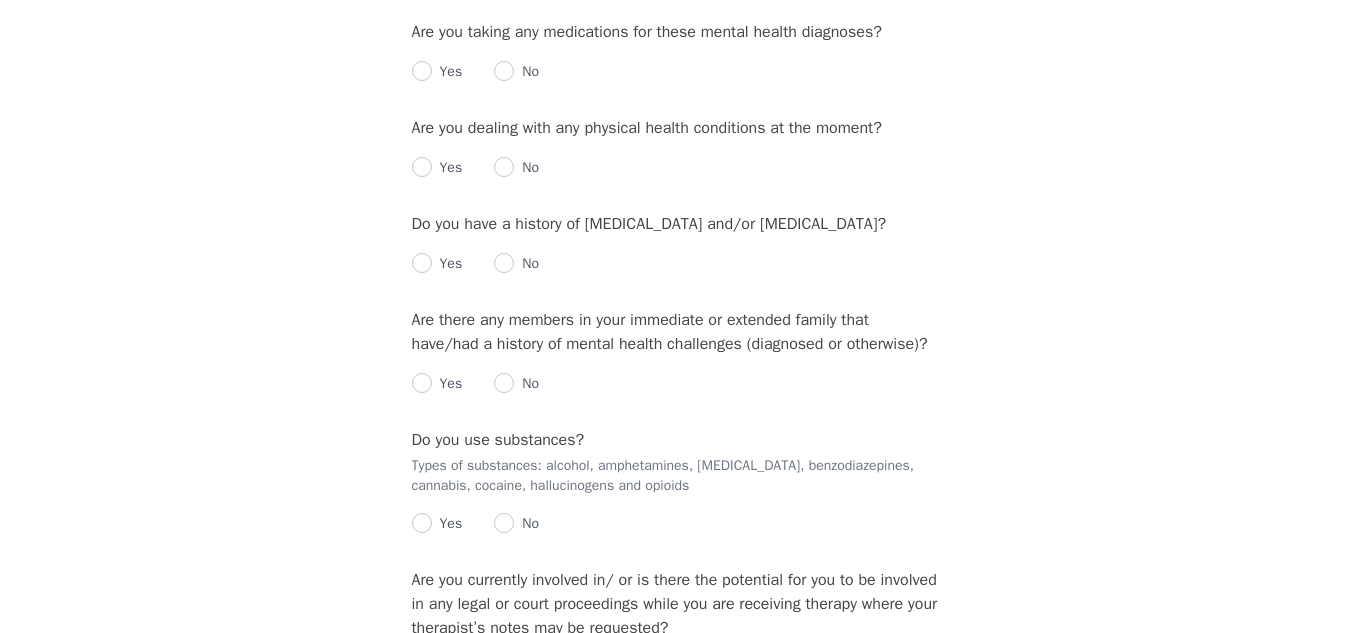 scroll, scrollTop: 0, scrollLeft: 0, axis: both 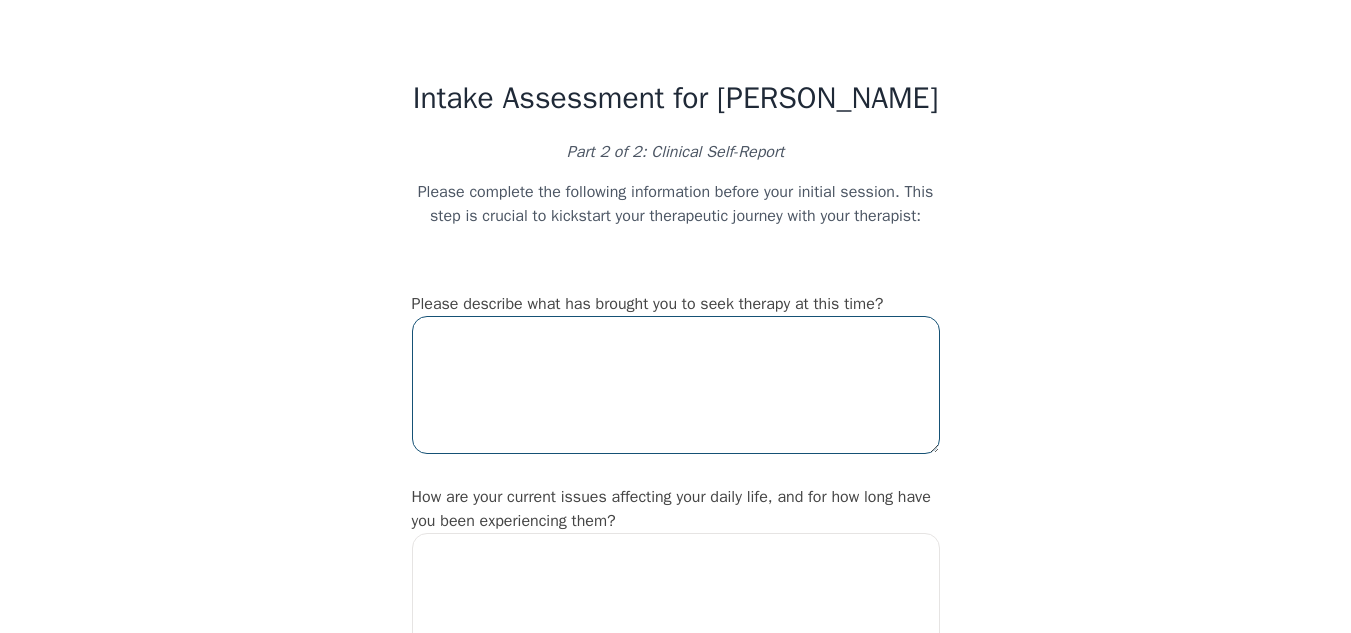 click at bounding box center [676, 385] 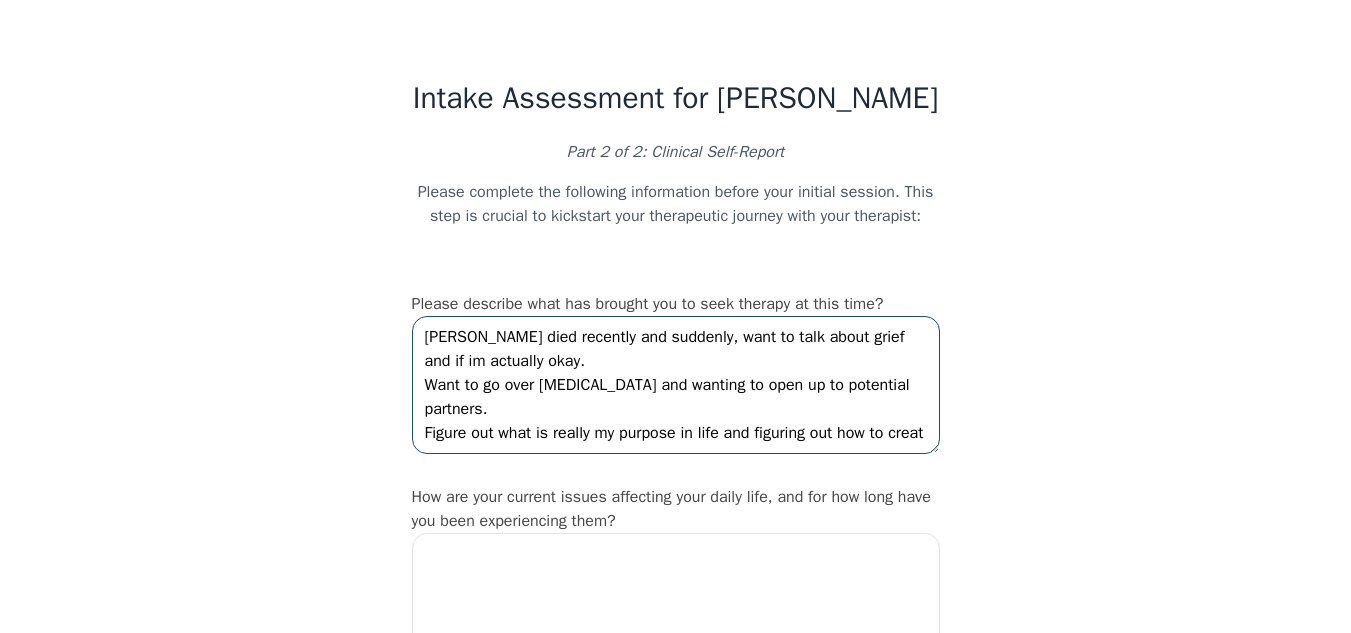 scroll, scrollTop: 14, scrollLeft: 0, axis: vertical 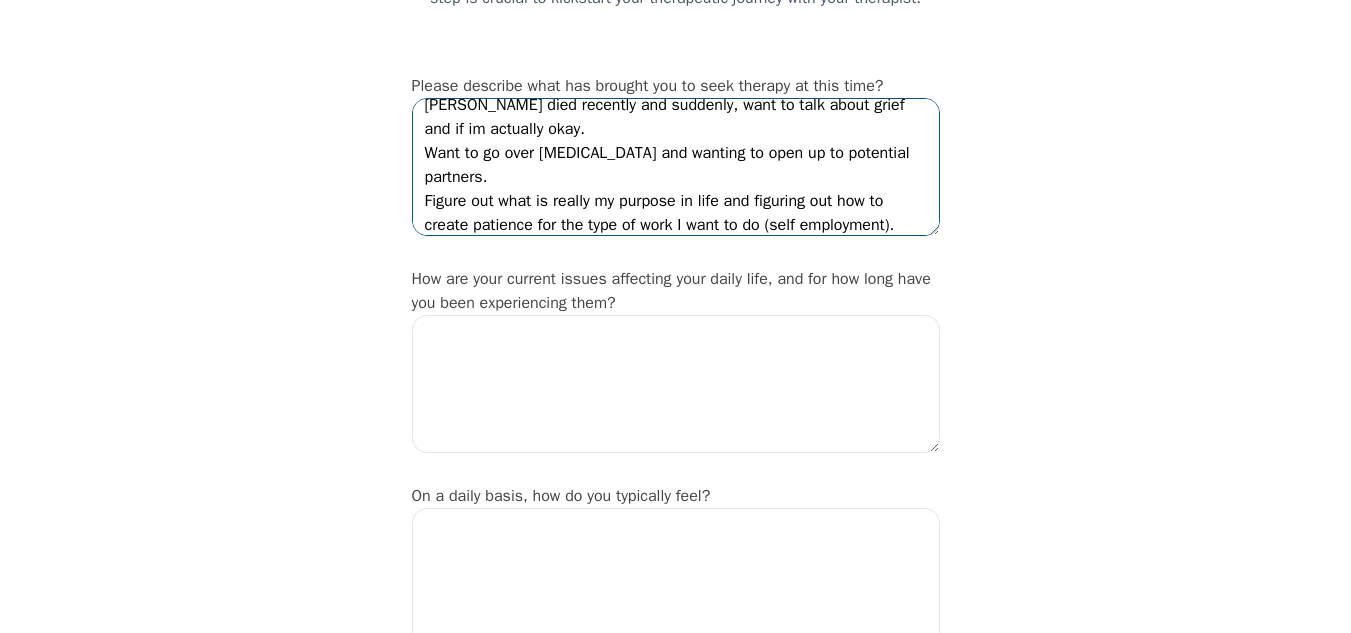 type on "Mom died recently and suddenly, want to talk about grief and if im actually okay.
Want to go over sex therapy and wanting to open up to potential partners.
Figure out what is really my purpose in life and figuring out how to create patience for the type of work I want to do (self employment)." 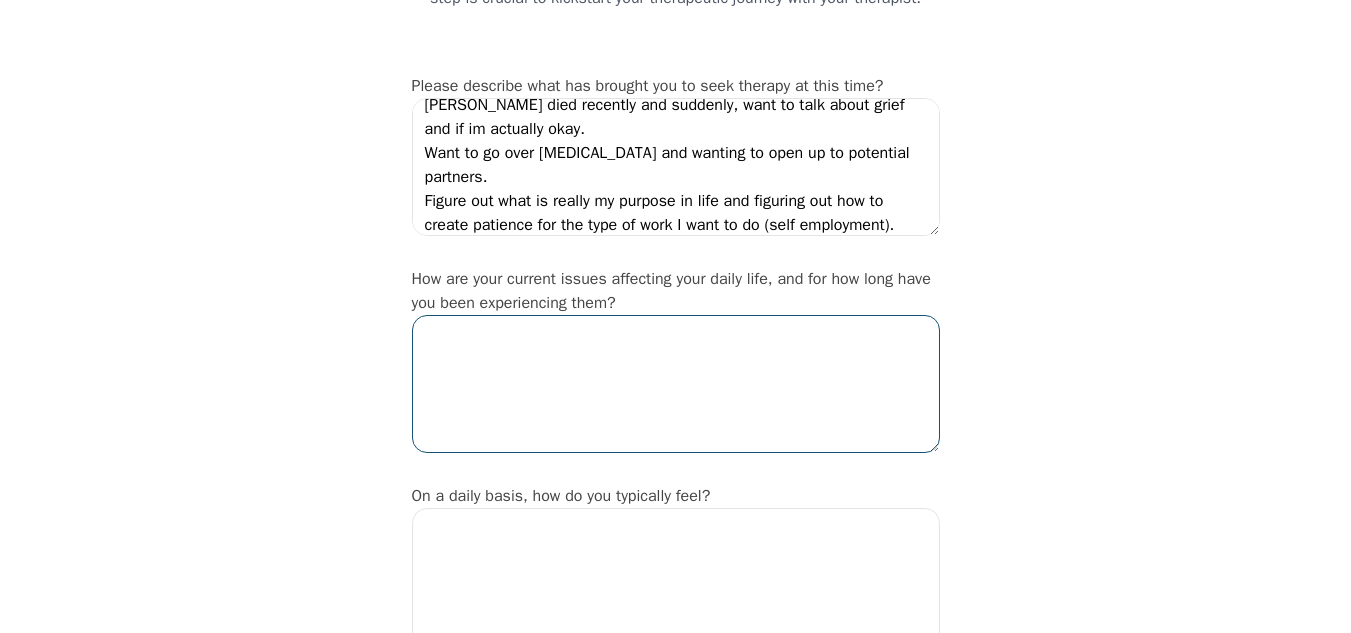 click at bounding box center (676, 384) 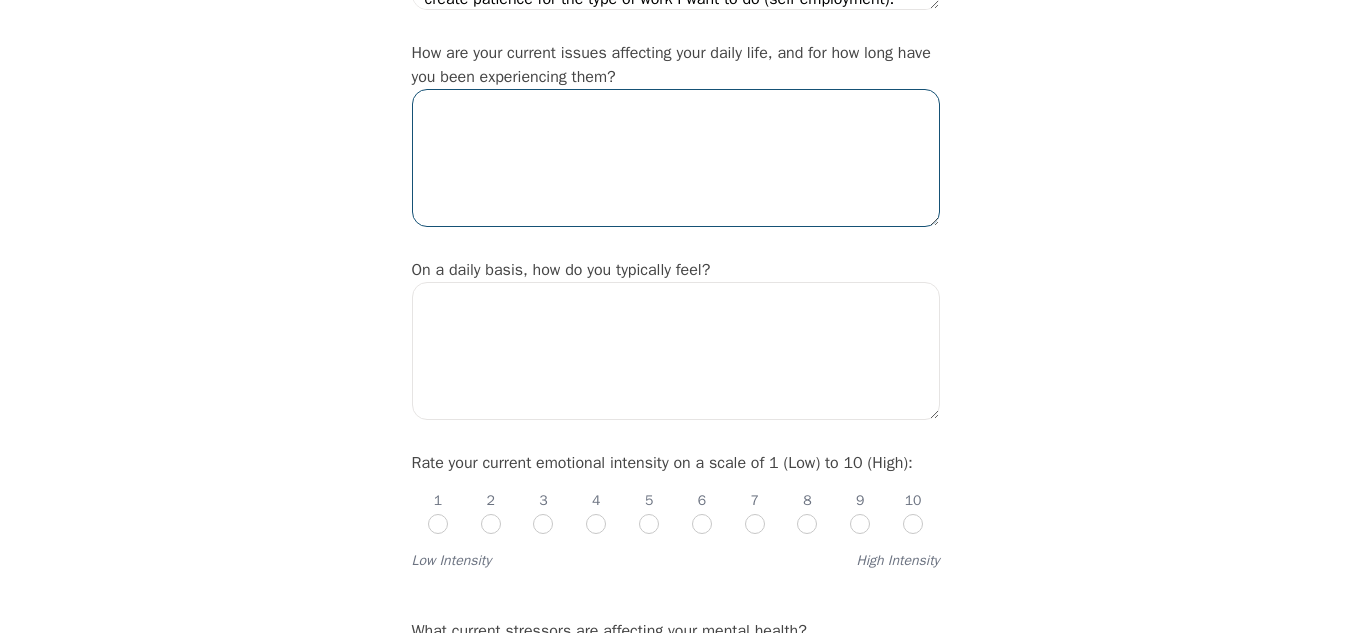 scroll, scrollTop: 477, scrollLeft: 0, axis: vertical 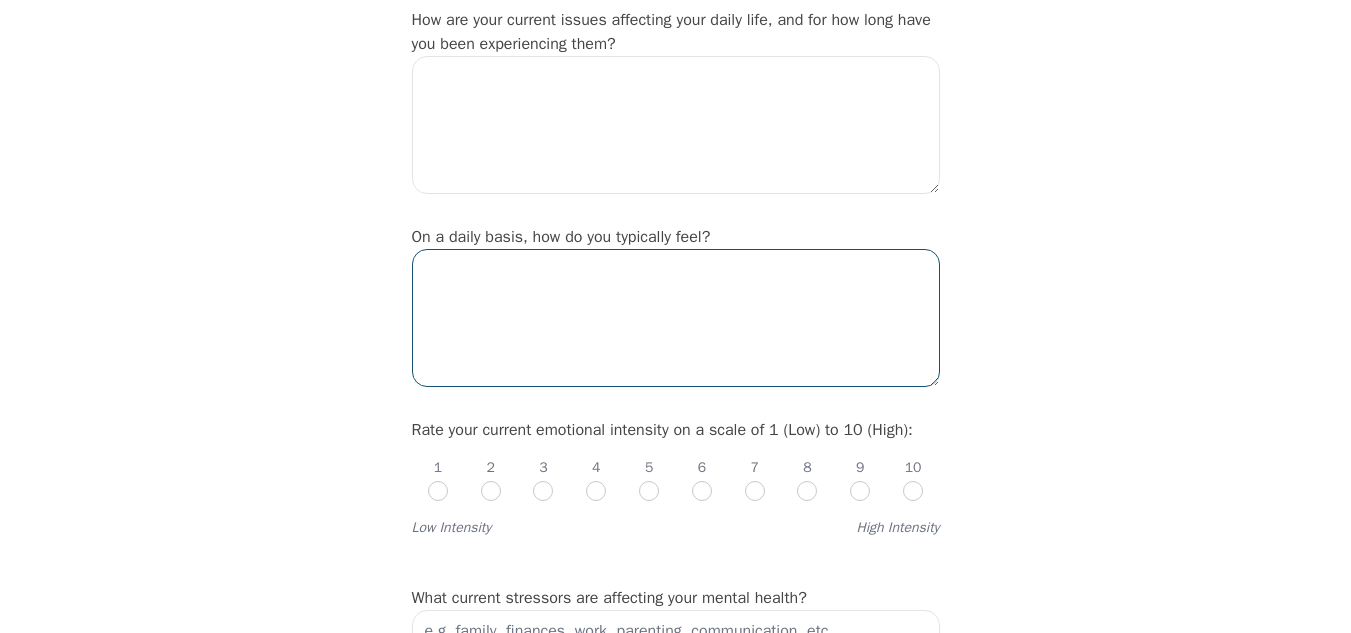 click at bounding box center (676, 318) 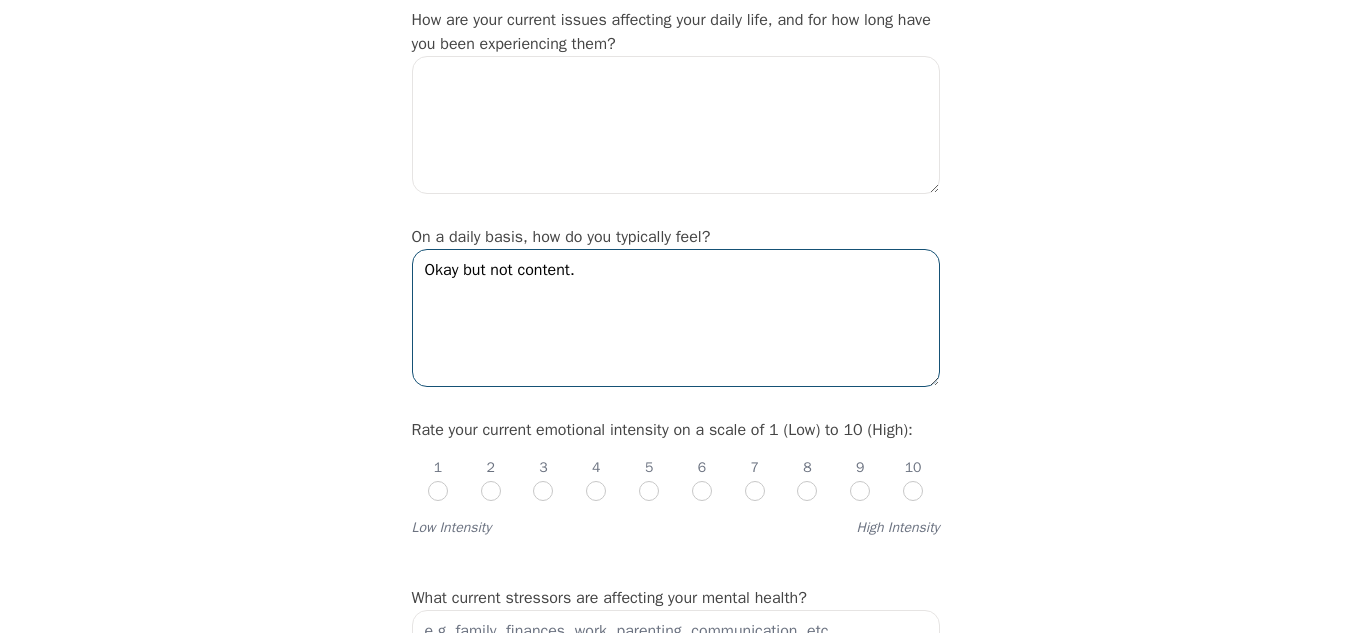 type on "Okay but not content." 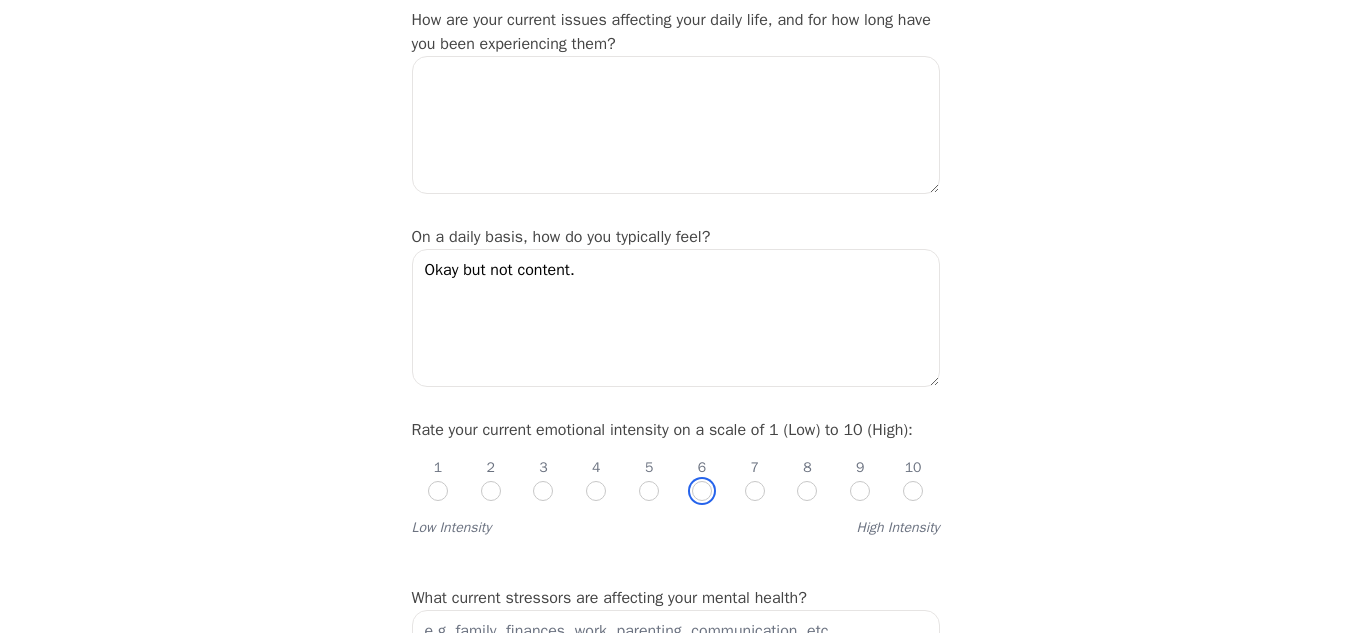 click at bounding box center [702, 491] 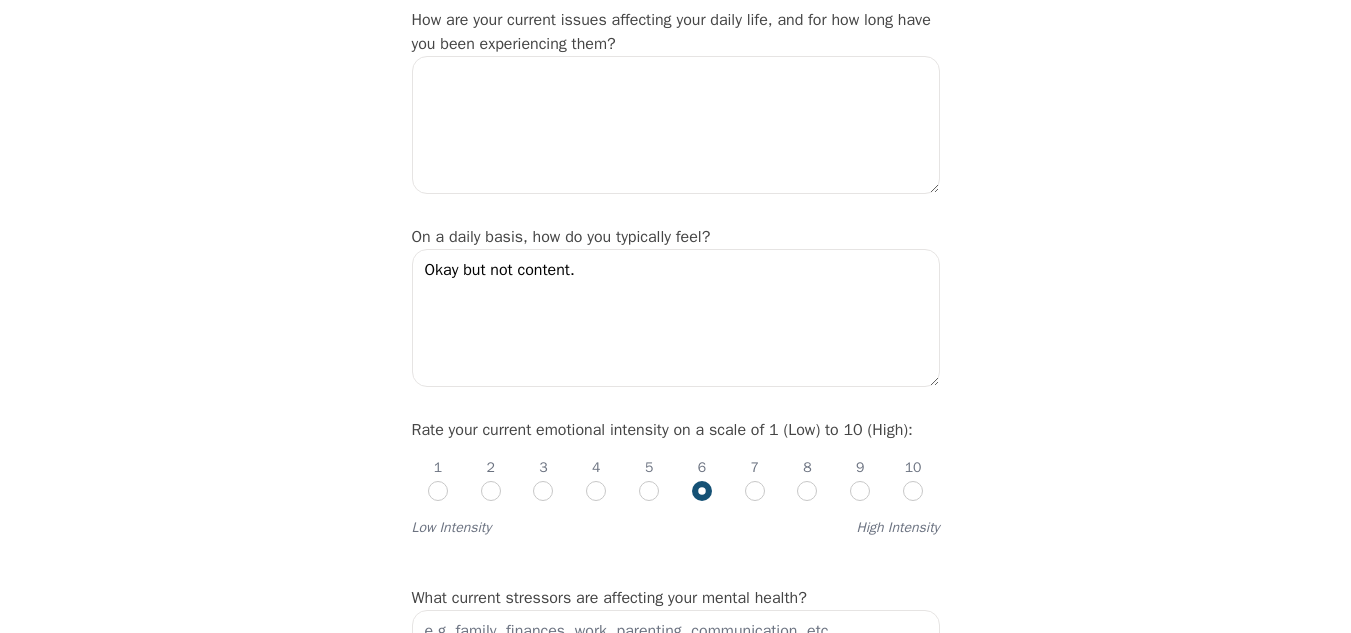 radio on "true" 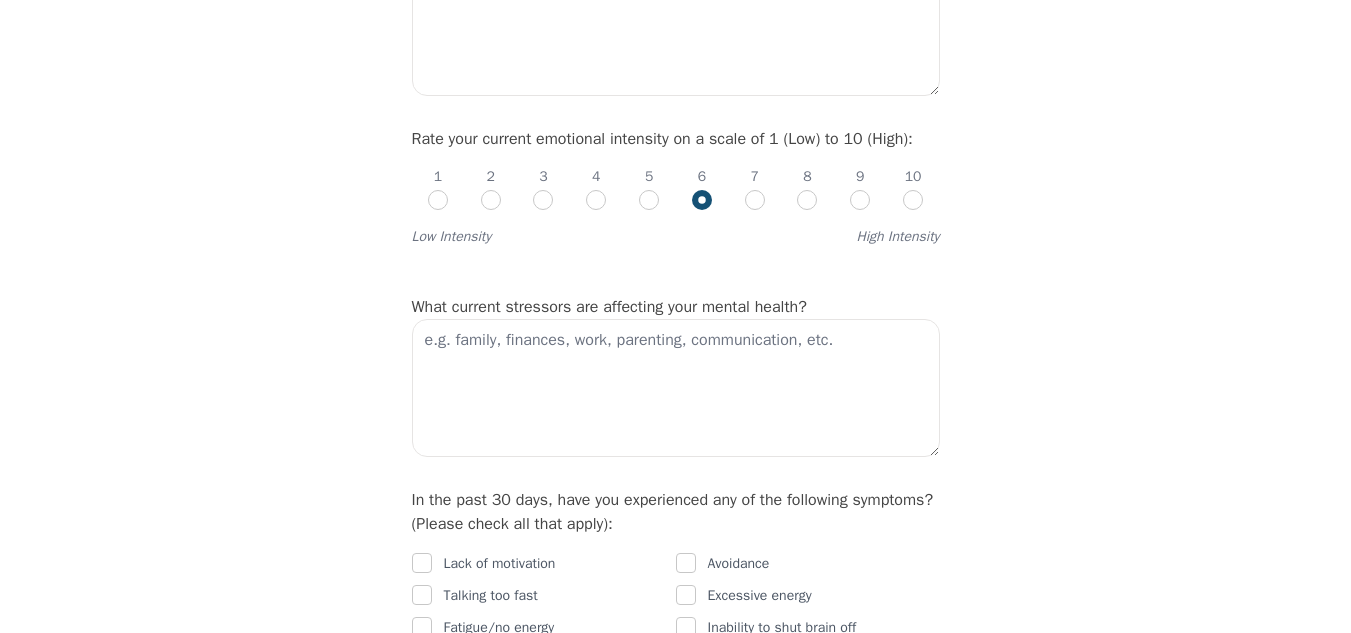 scroll, scrollTop: 770, scrollLeft: 0, axis: vertical 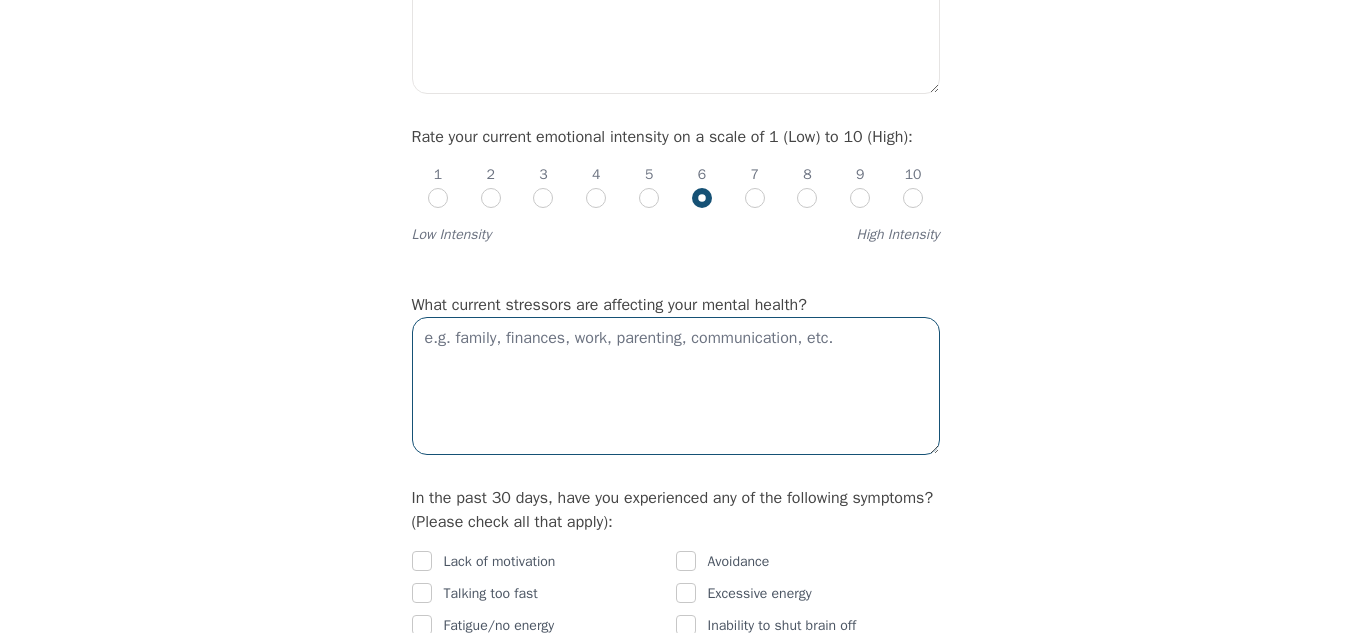 click at bounding box center (676, 386) 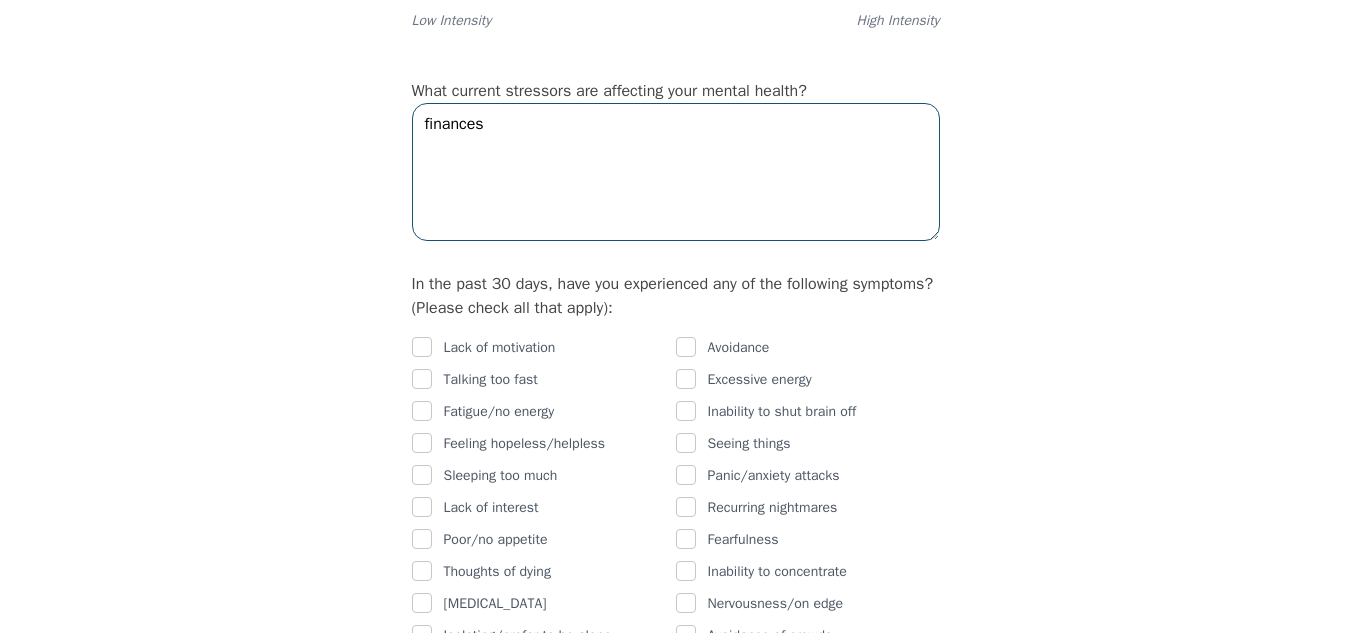 scroll, scrollTop: 1000, scrollLeft: 0, axis: vertical 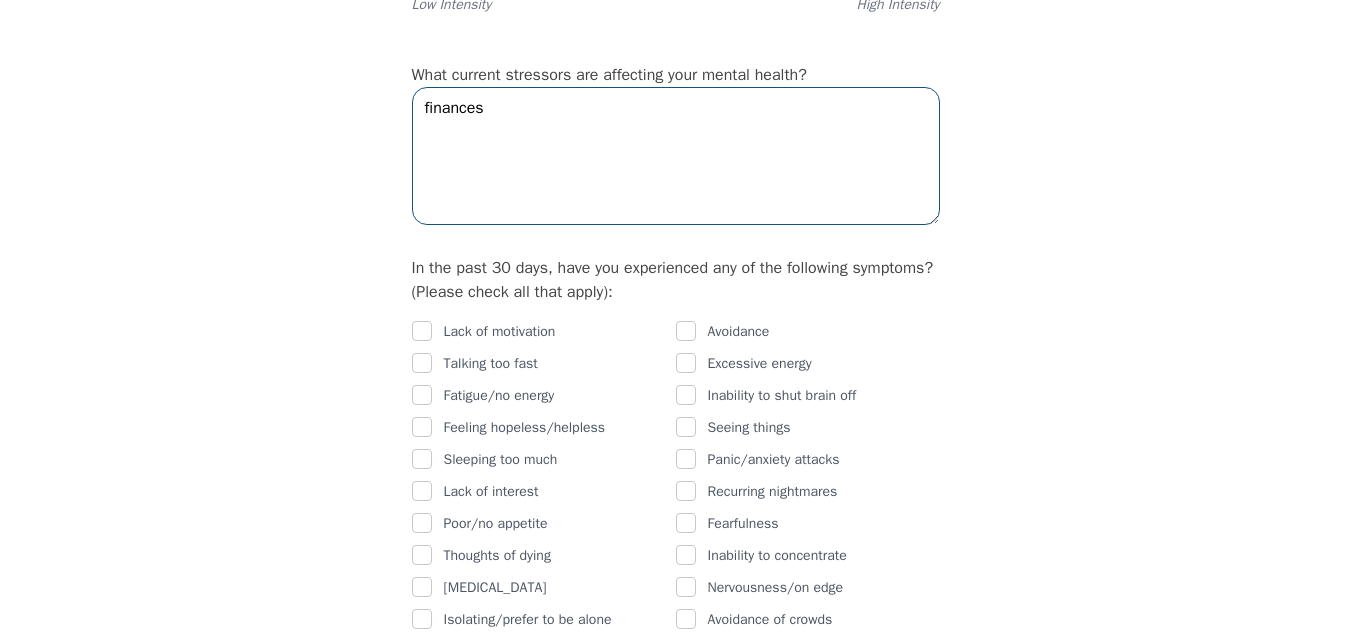 type on "finances" 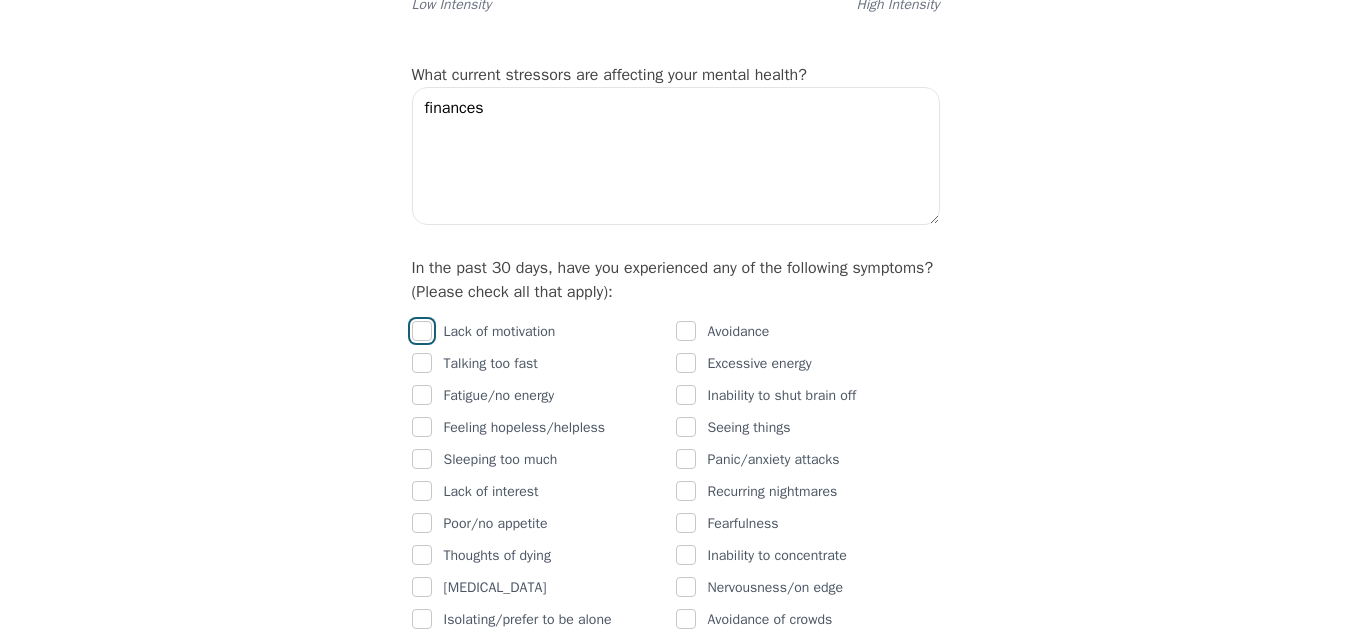click at bounding box center (422, 331) 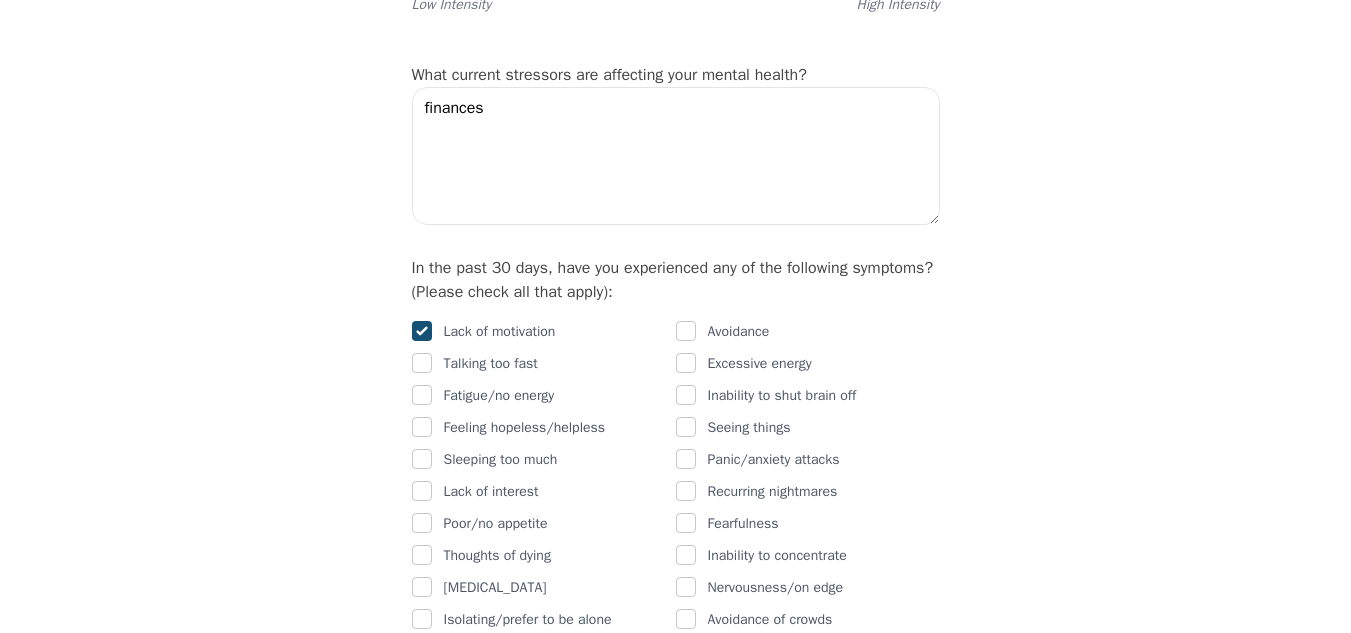 checkbox on "true" 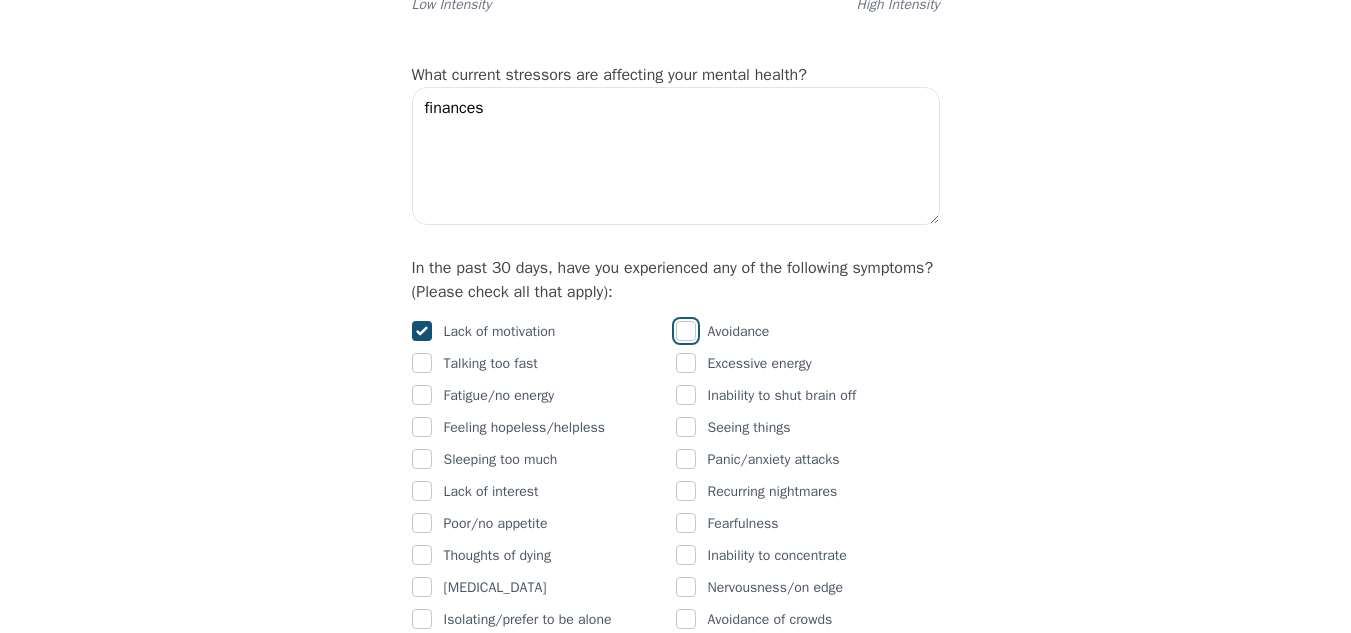 click at bounding box center [686, 331] 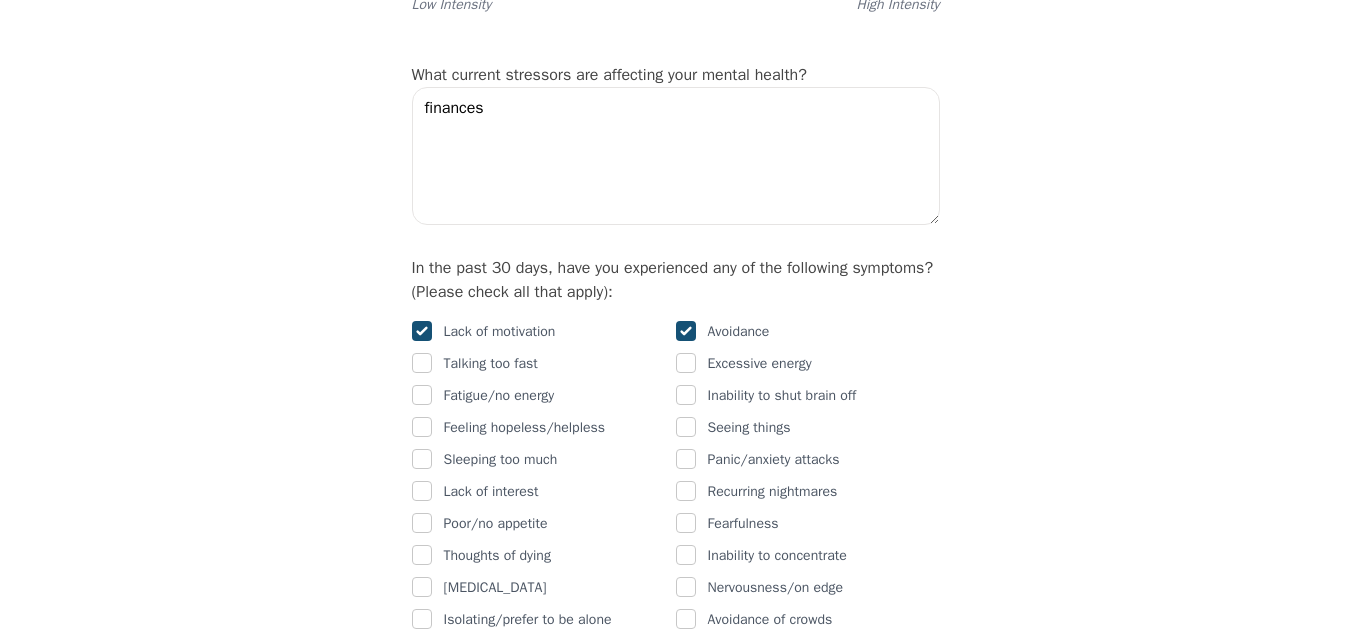 checkbox on "true" 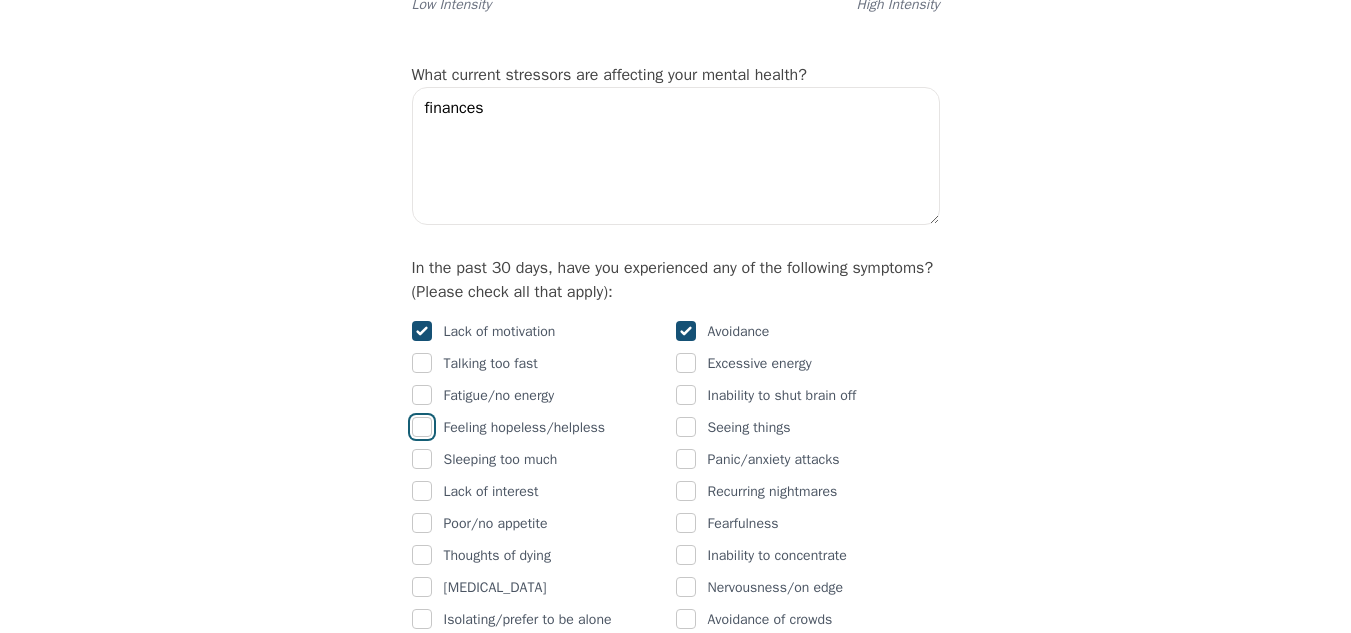 click at bounding box center (422, 427) 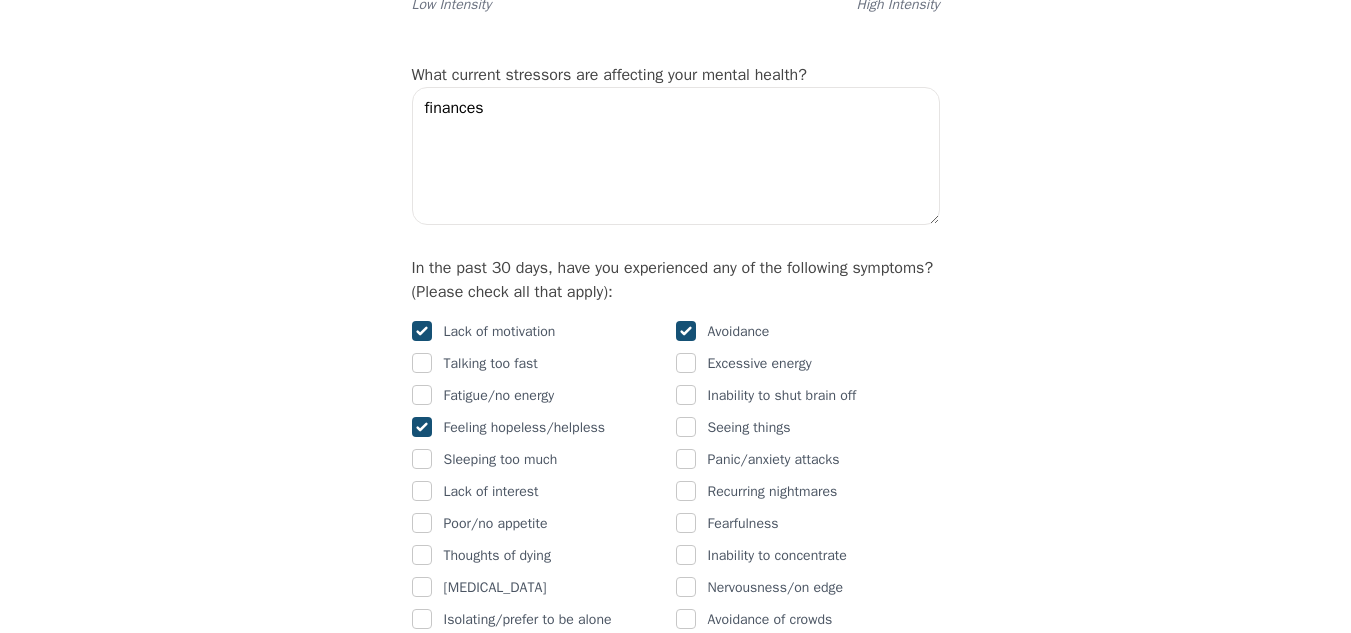 checkbox on "true" 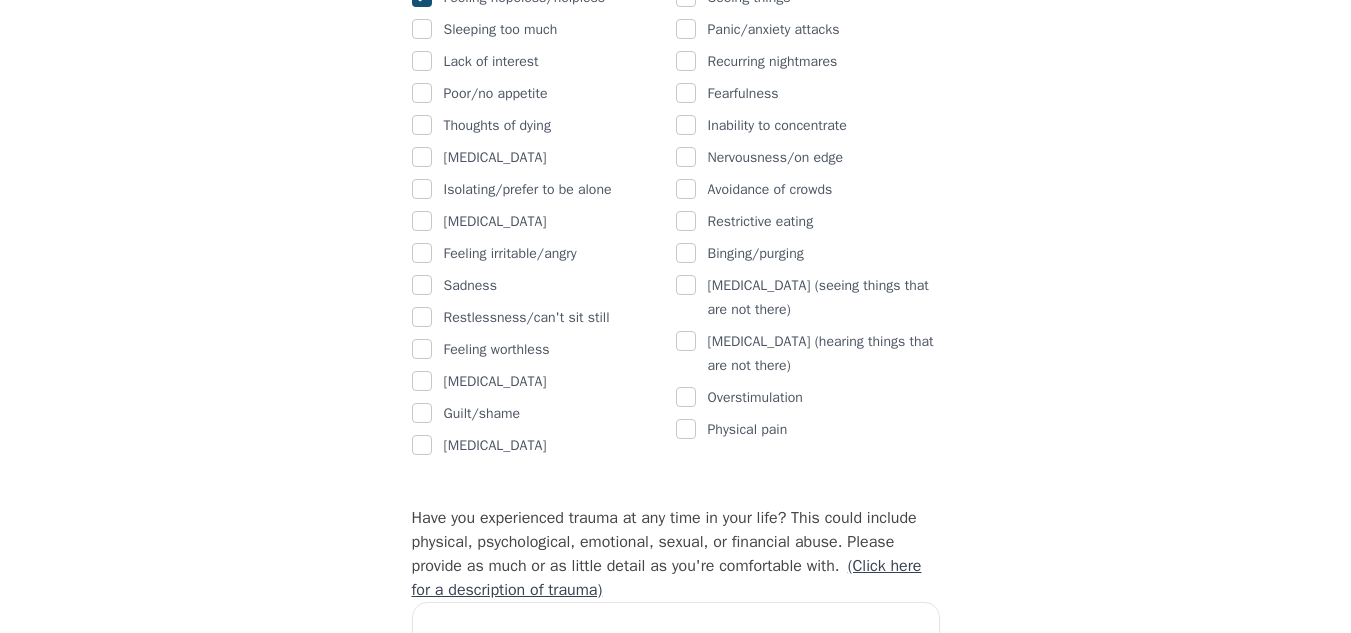 scroll, scrollTop: 1431, scrollLeft: 0, axis: vertical 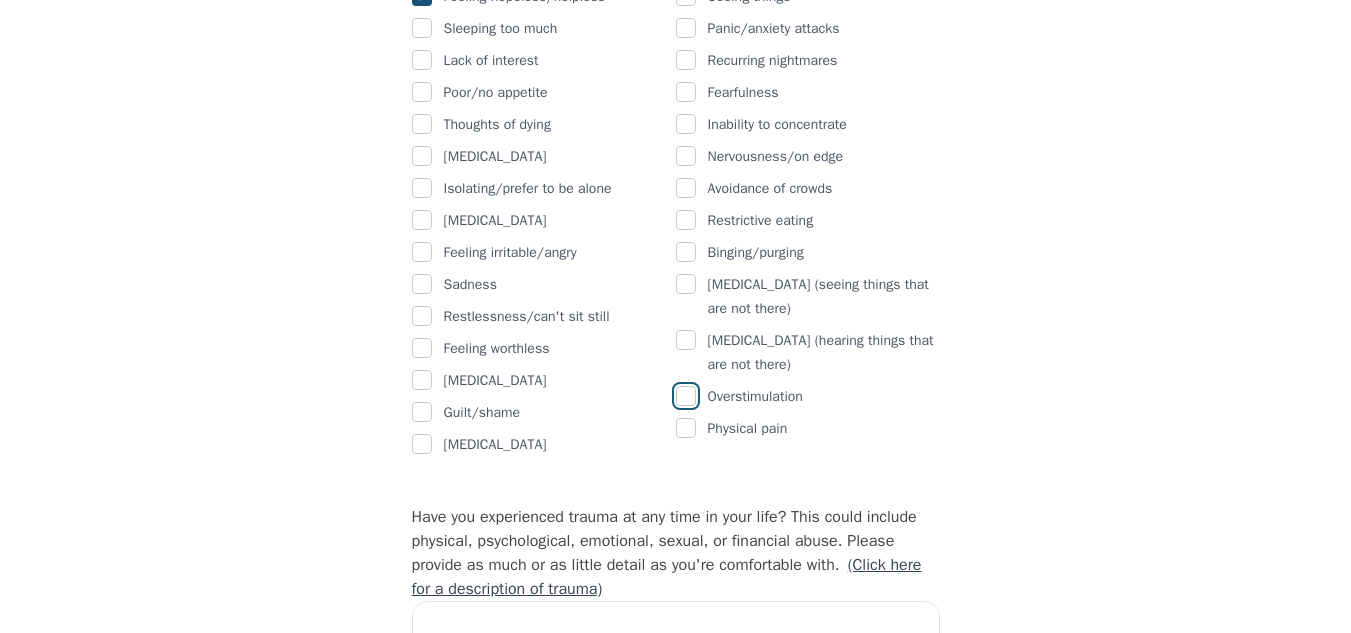 click at bounding box center (686, 396) 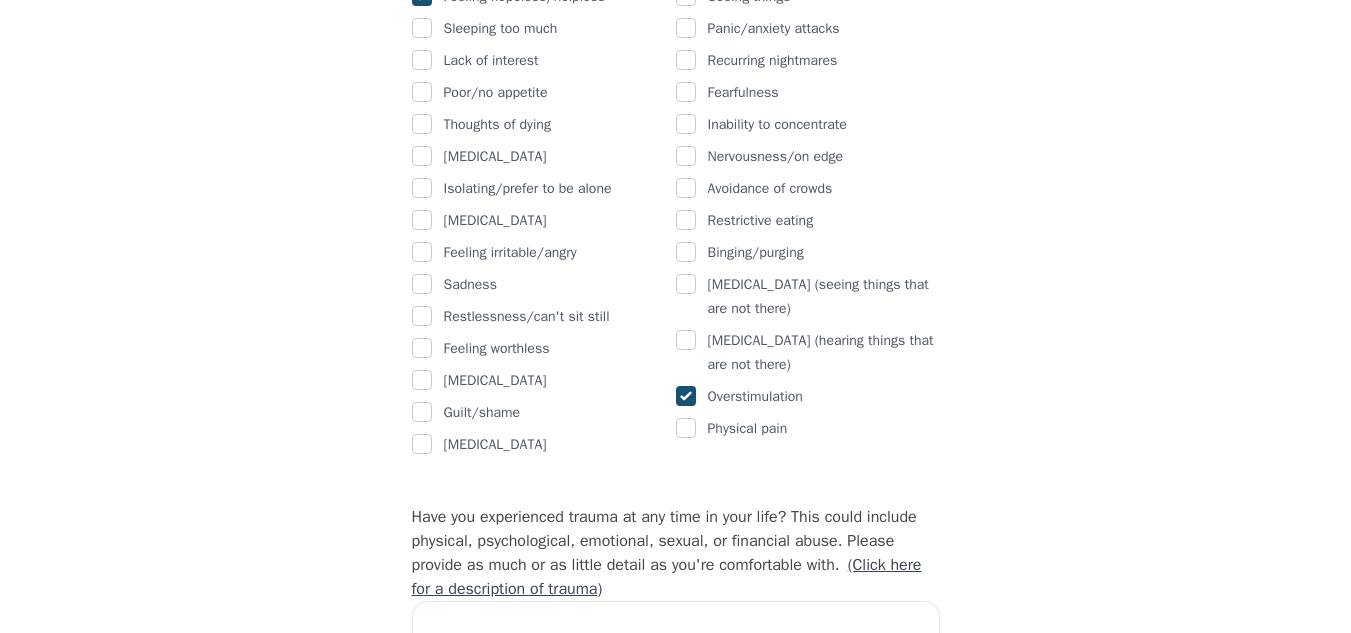 checkbox on "true" 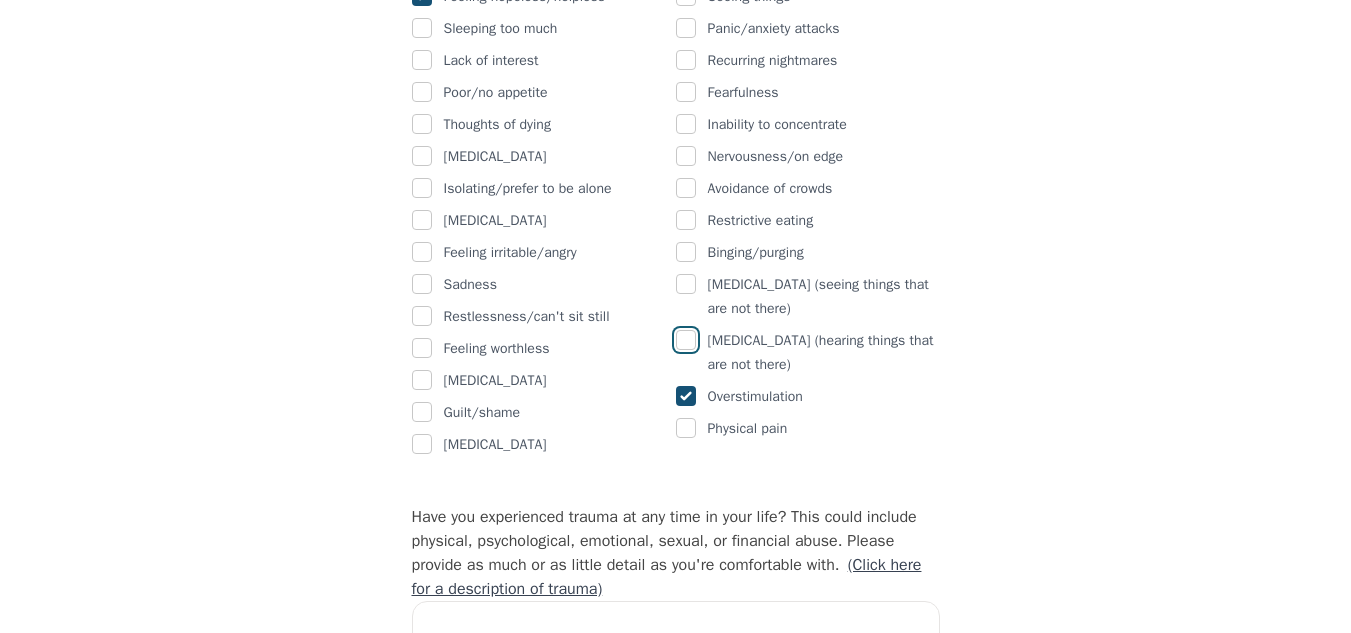 click at bounding box center (686, 340) 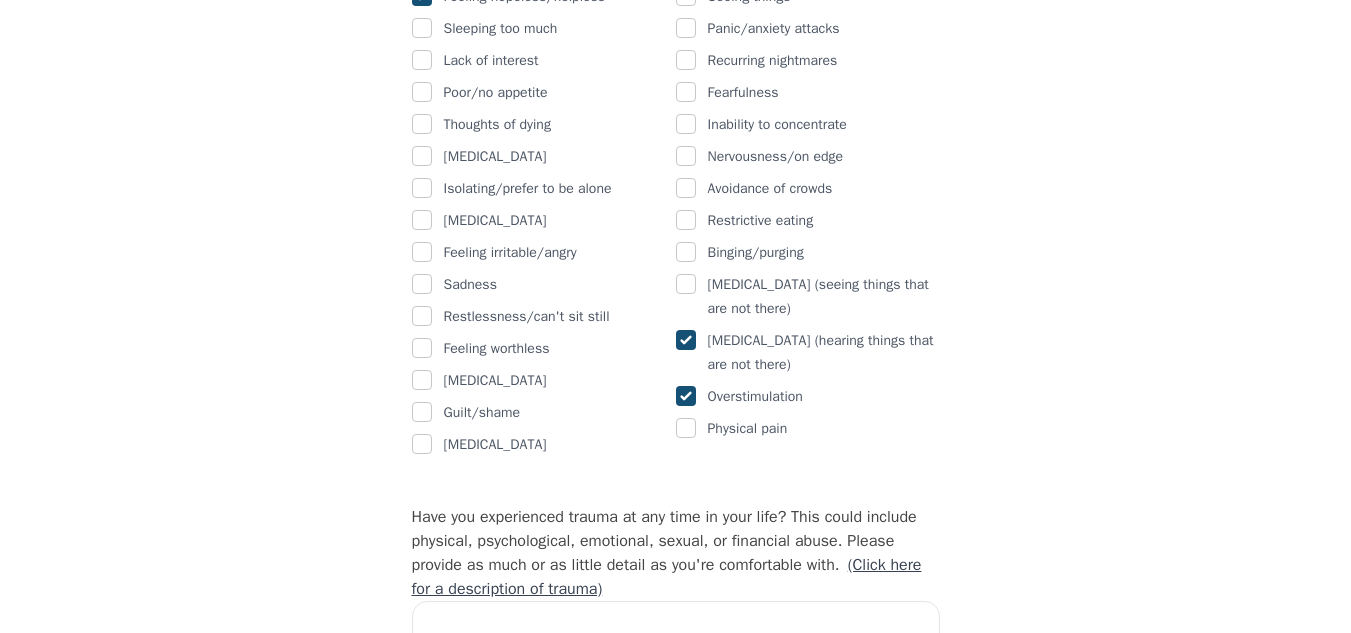 checkbox on "true" 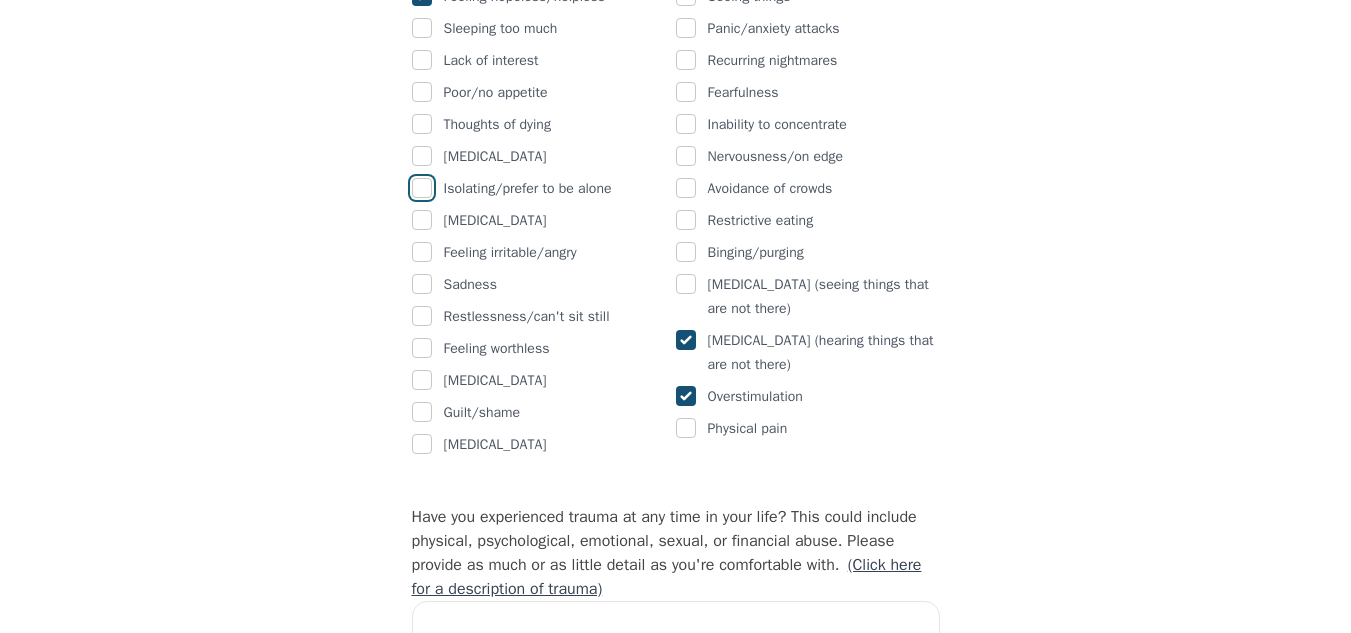 click at bounding box center (422, 188) 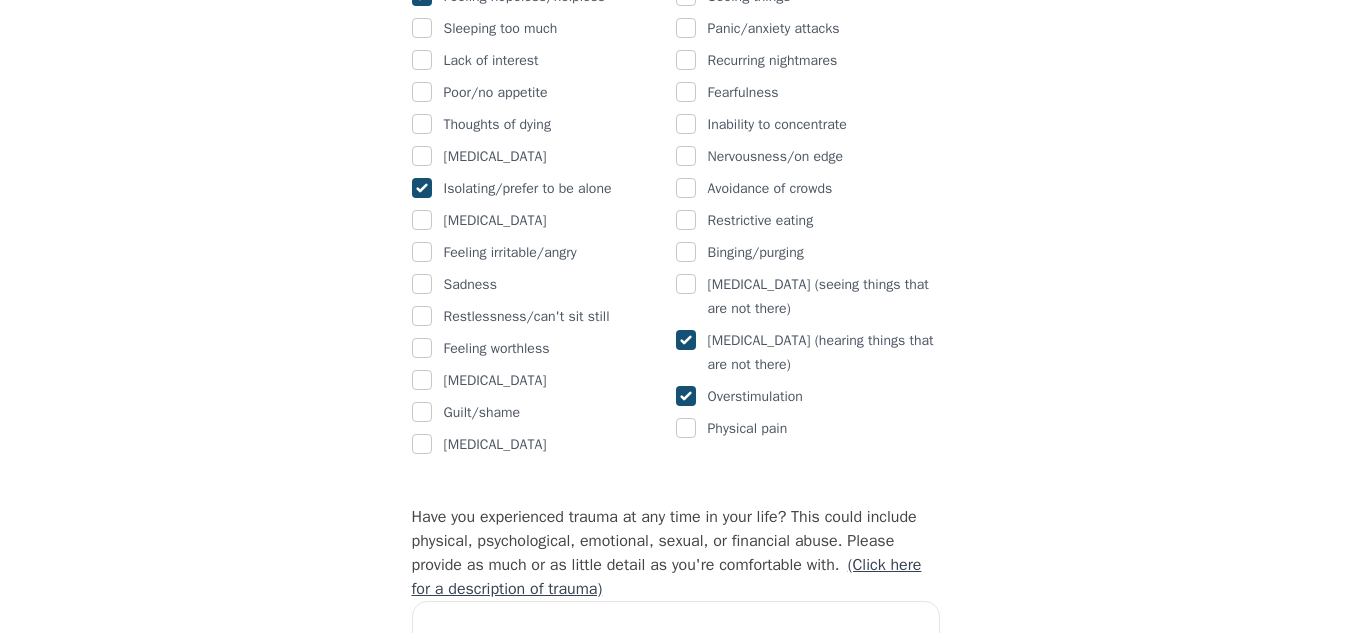 checkbox on "true" 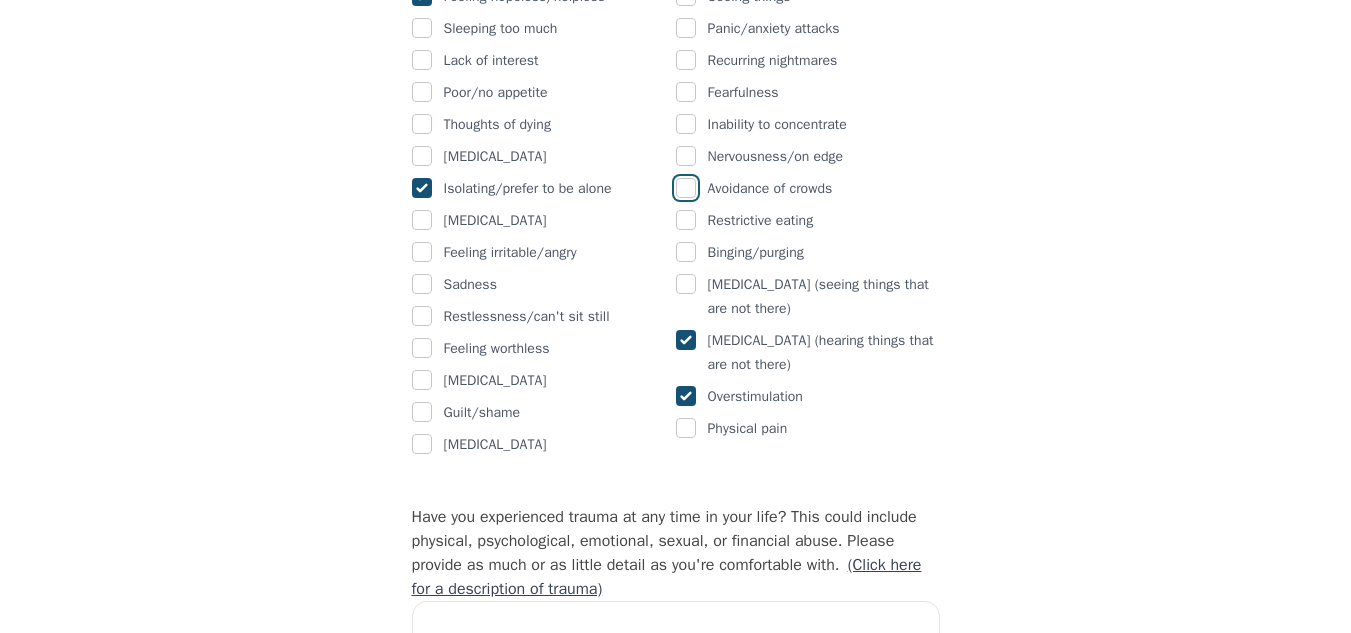 click at bounding box center [686, 188] 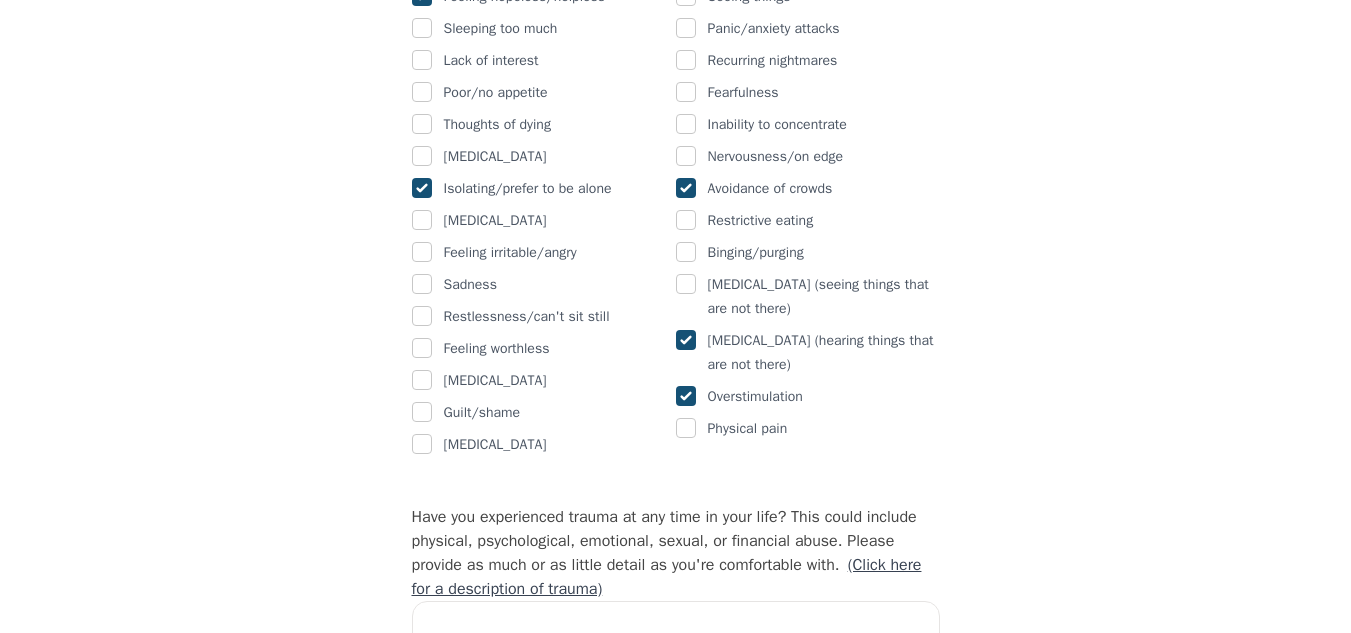 checkbox on "true" 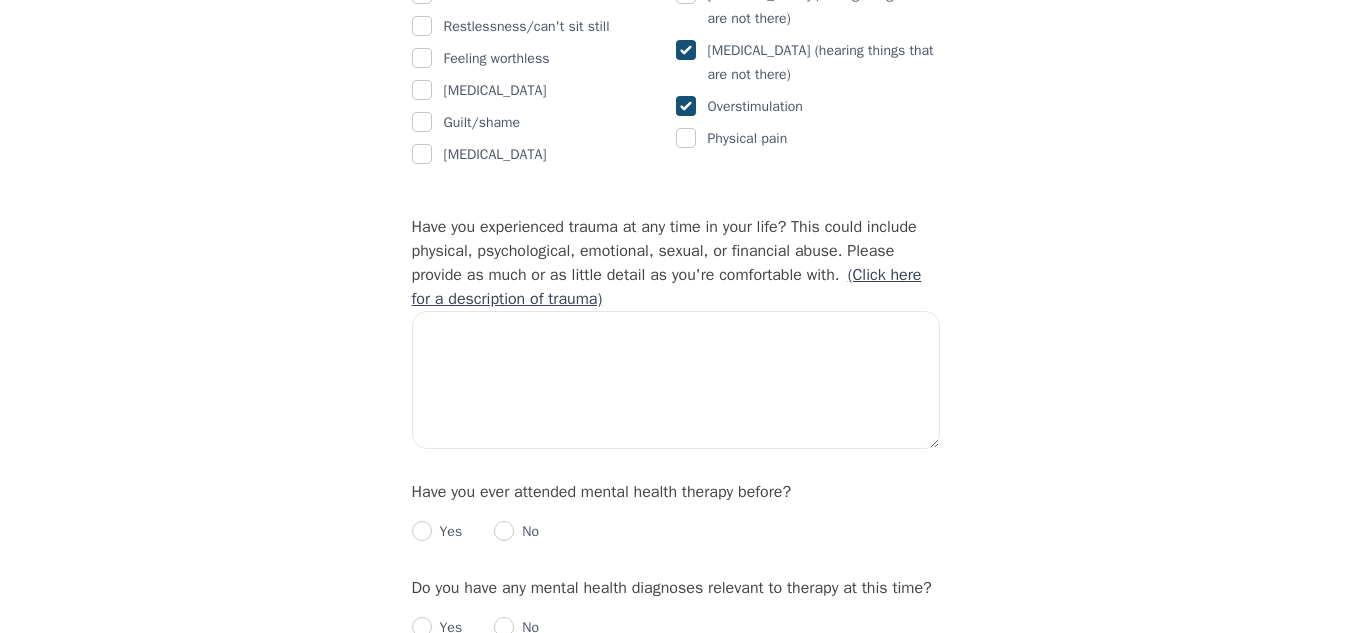 scroll, scrollTop: 1722, scrollLeft: 0, axis: vertical 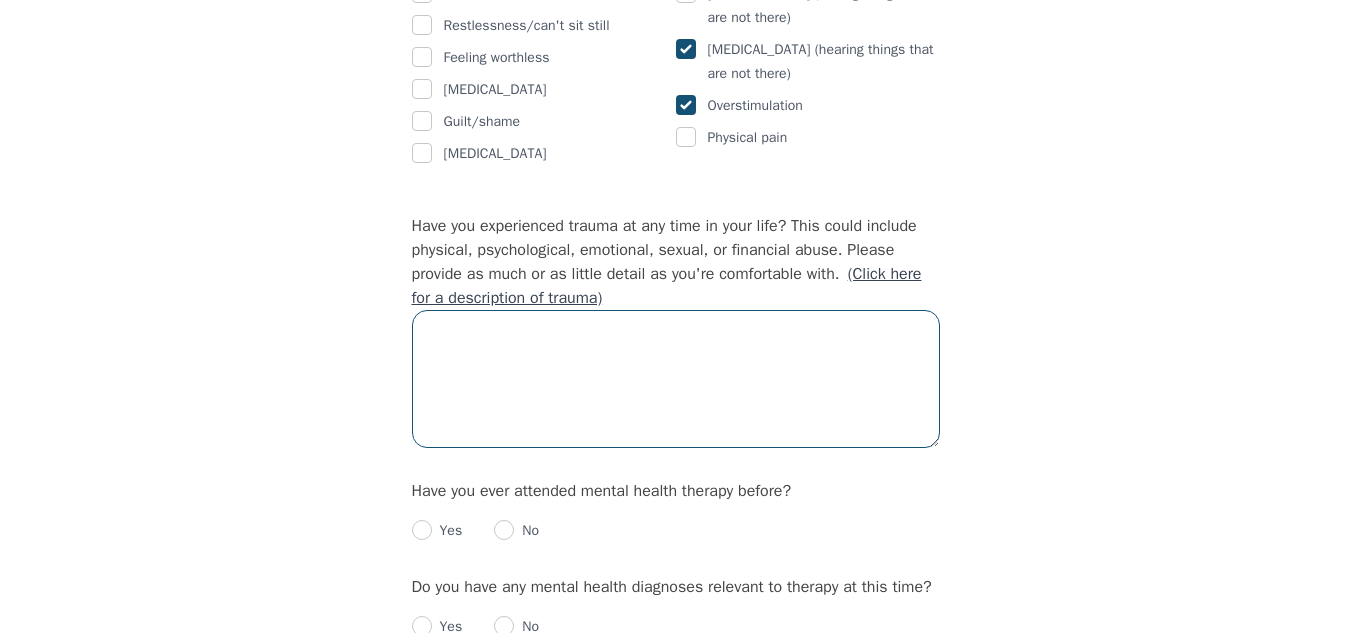 click at bounding box center [676, 379] 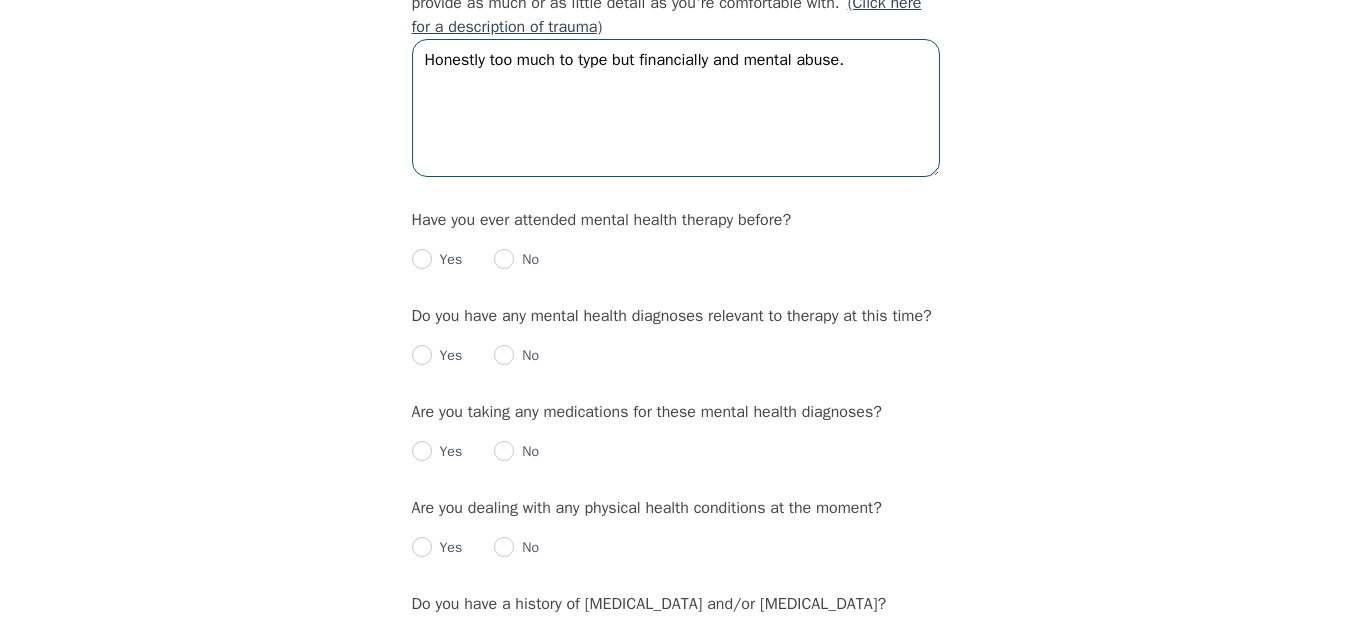 scroll, scrollTop: 1994, scrollLeft: 0, axis: vertical 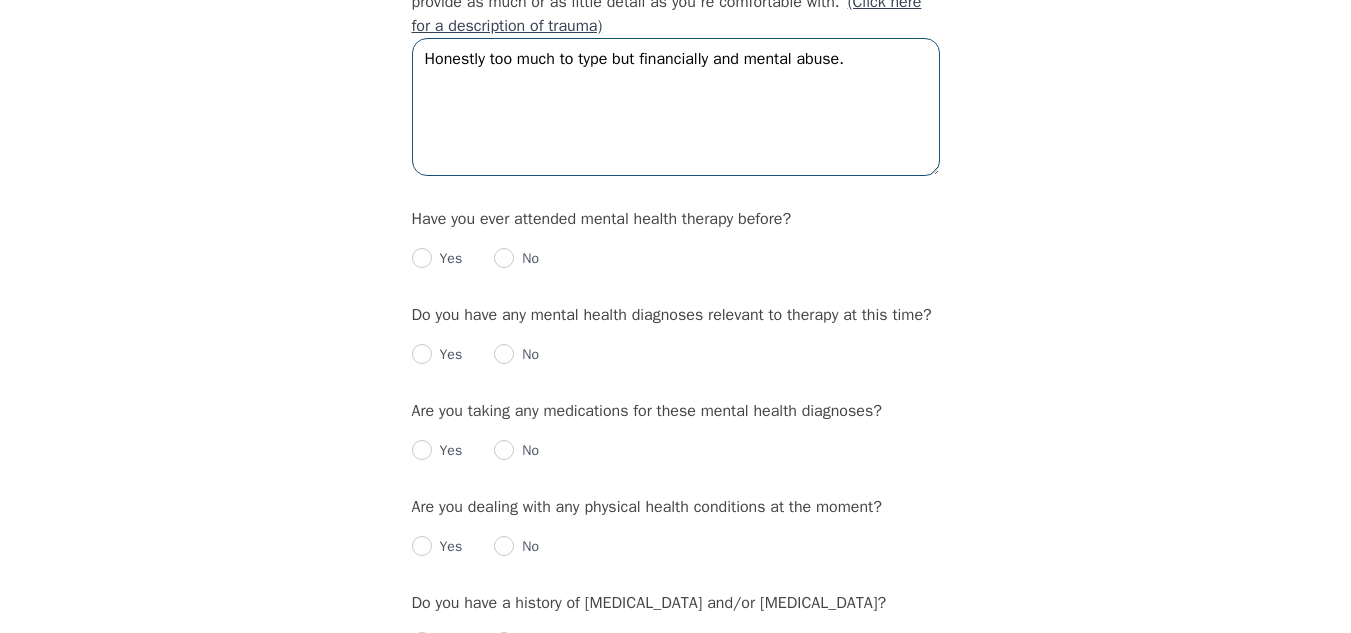 type on "Honestly too much to type but financially and mental abuse." 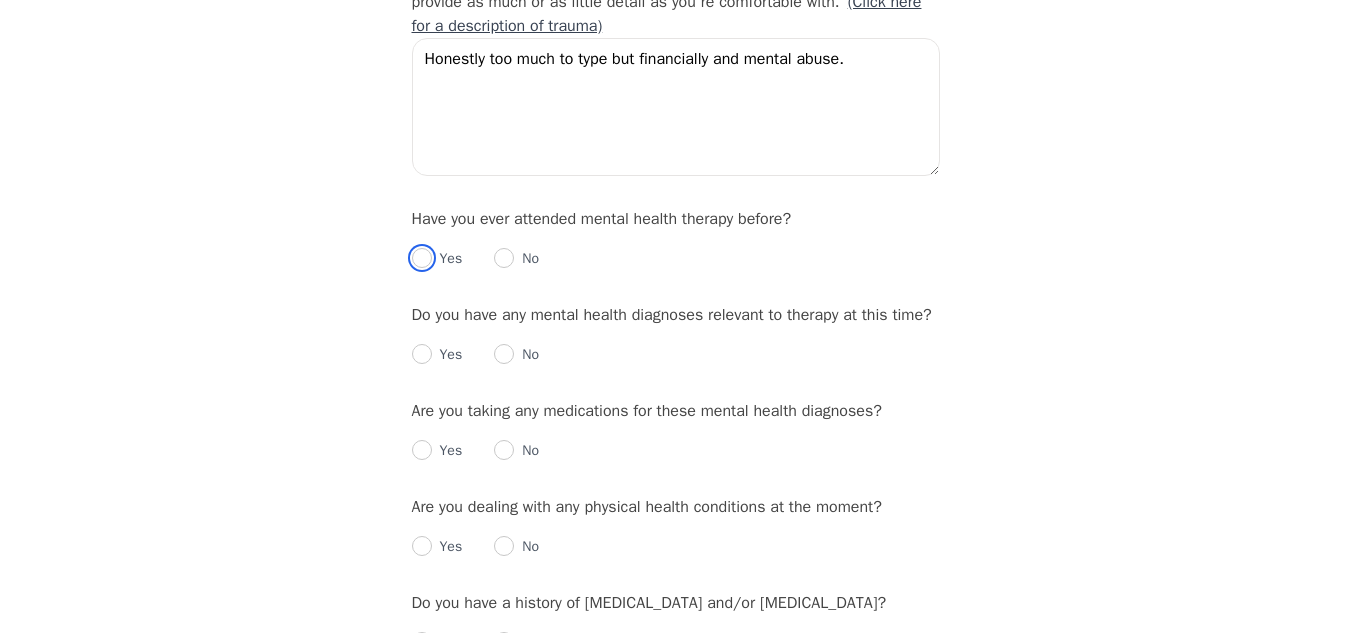 click at bounding box center [422, 258] 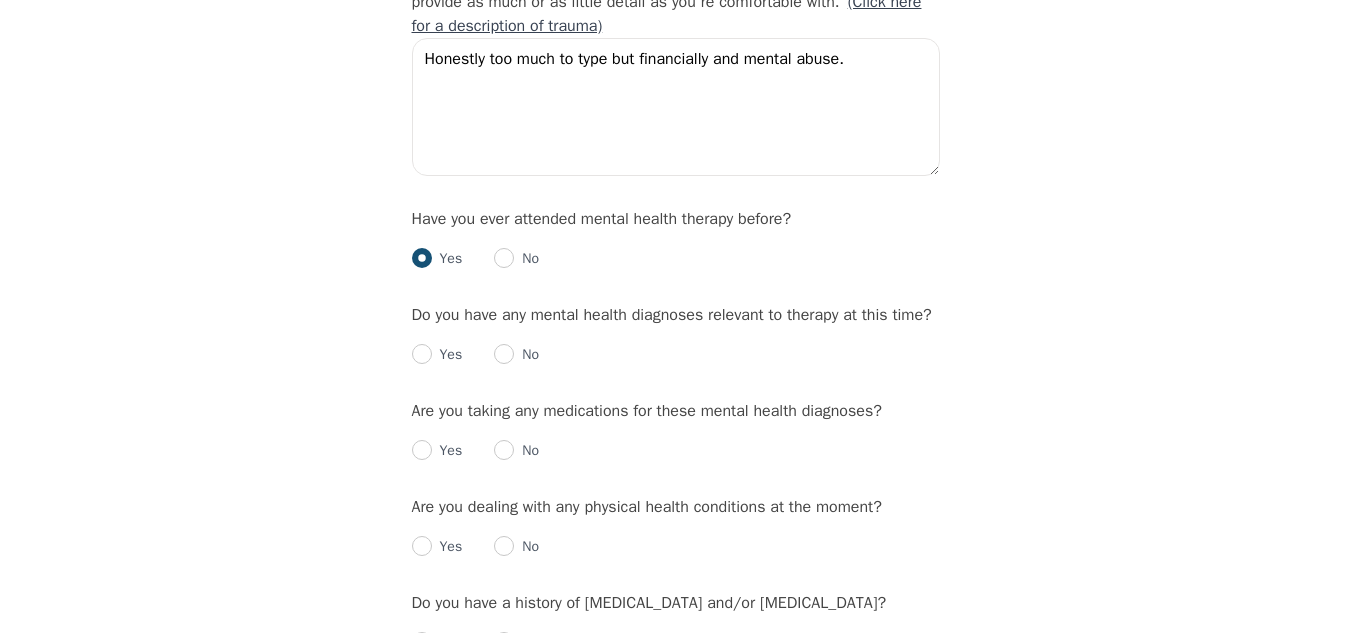 radio on "true" 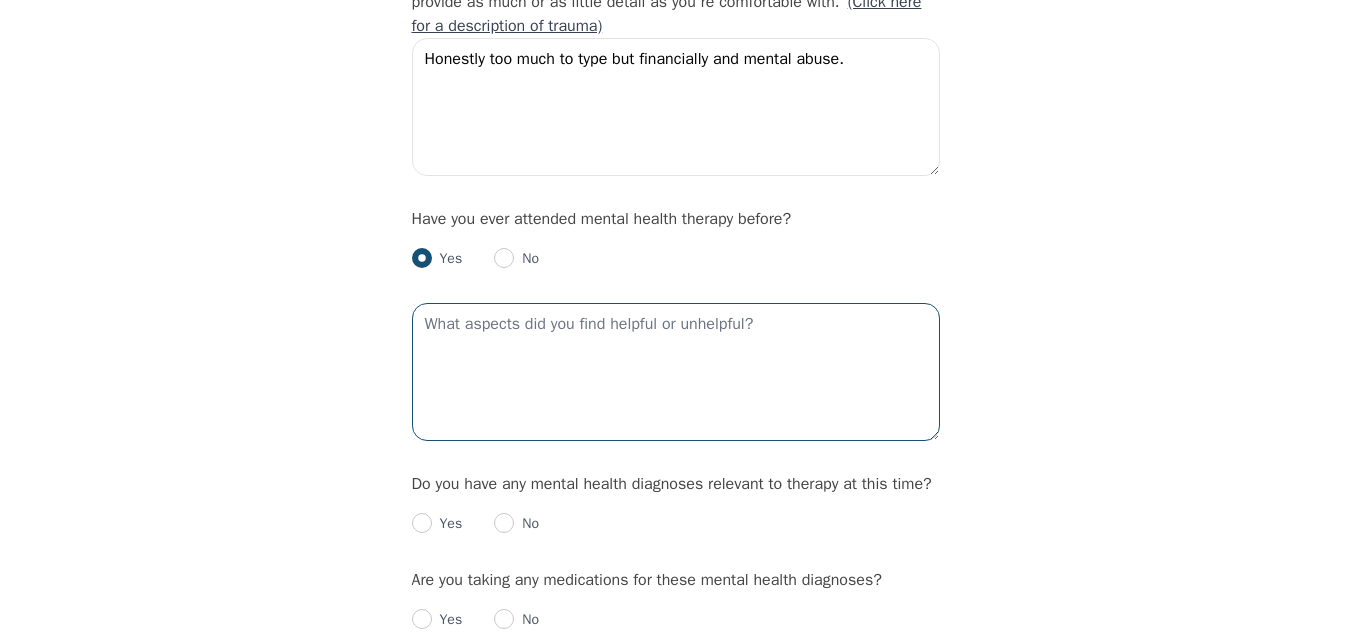 click at bounding box center [676, 372] 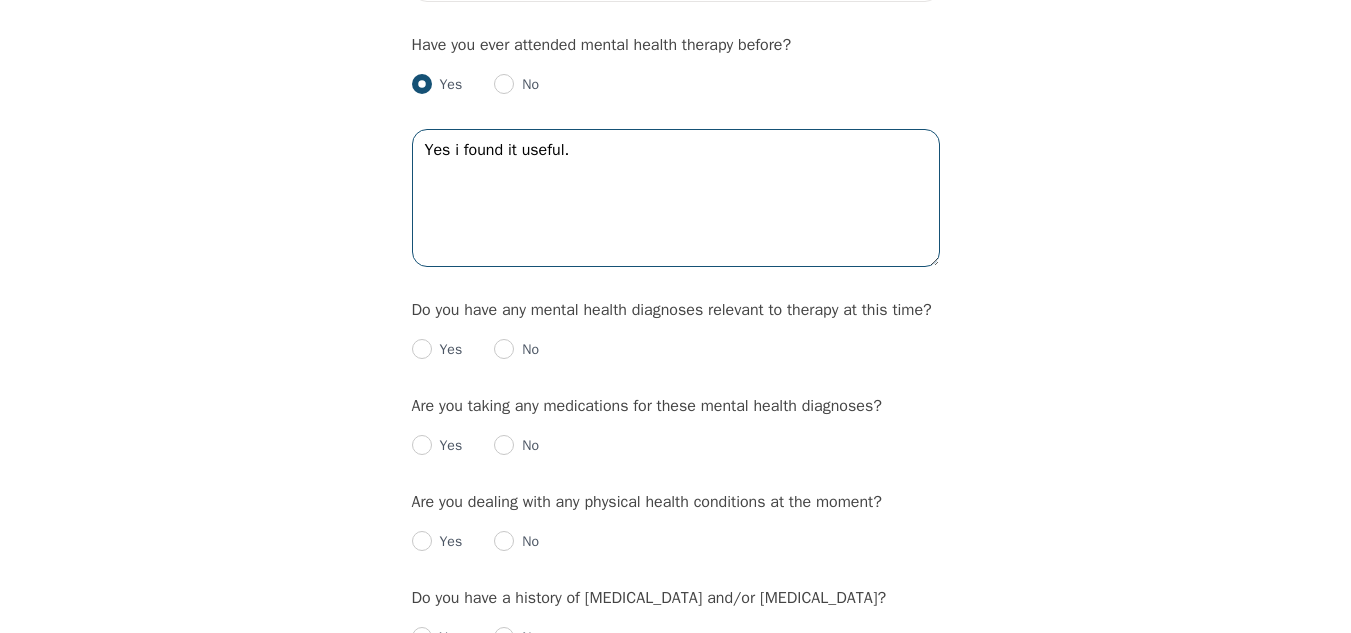 scroll, scrollTop: 2169, scrollLeft: 0, axis: vertical 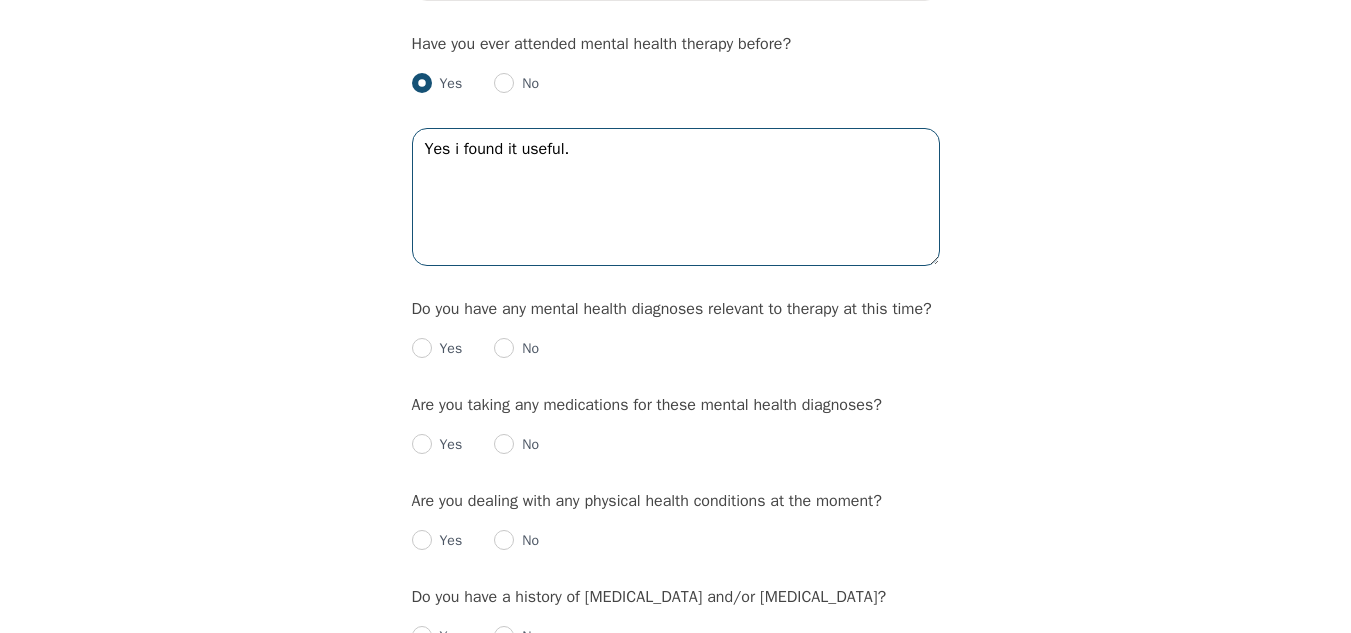 type on "Yes i found it useful." 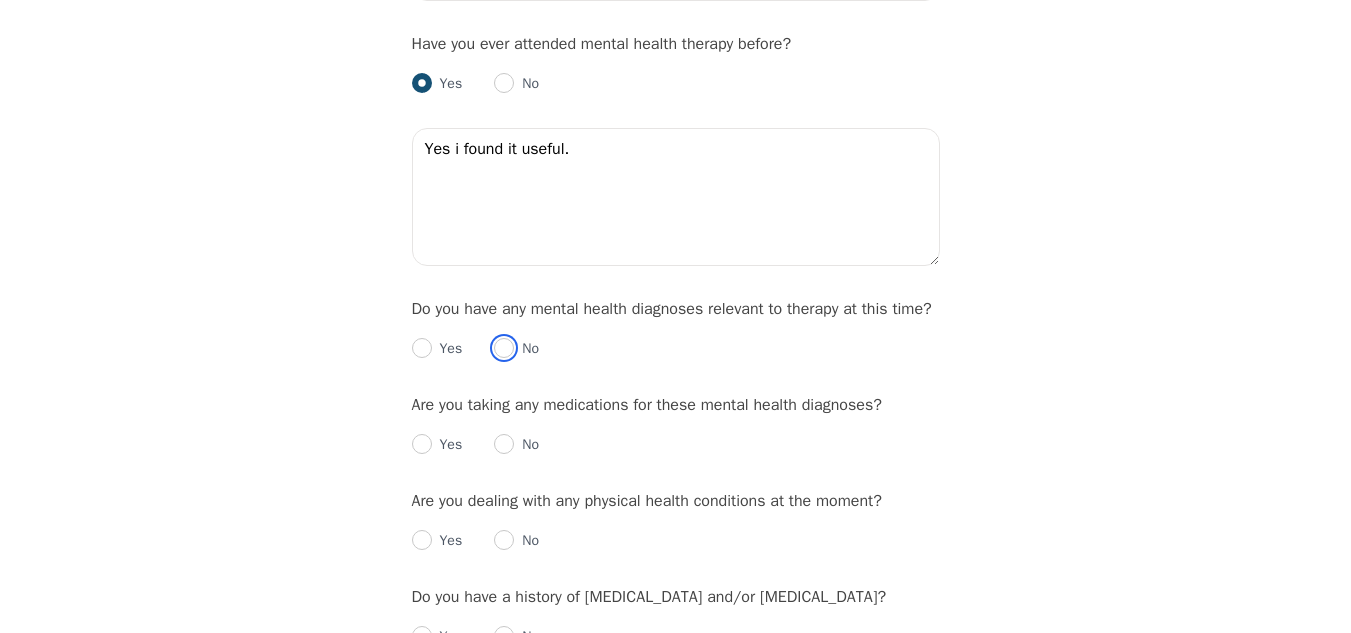 click at bounding box center [504, 348] 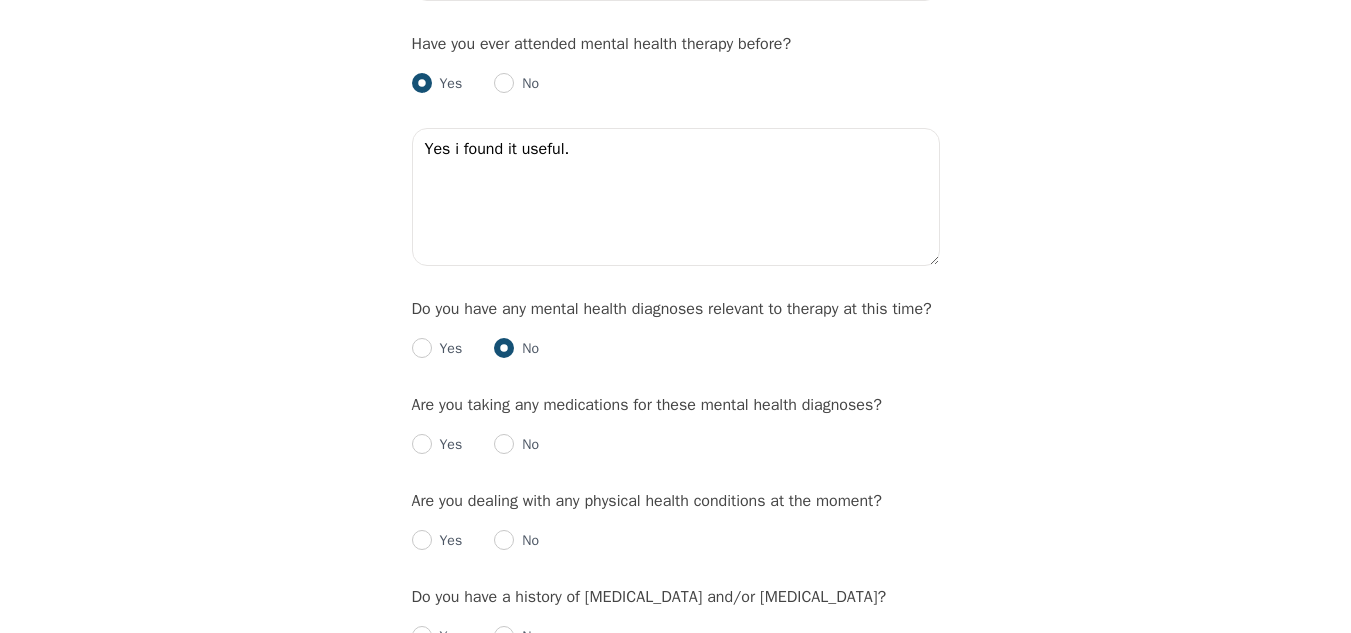 radio on "true" 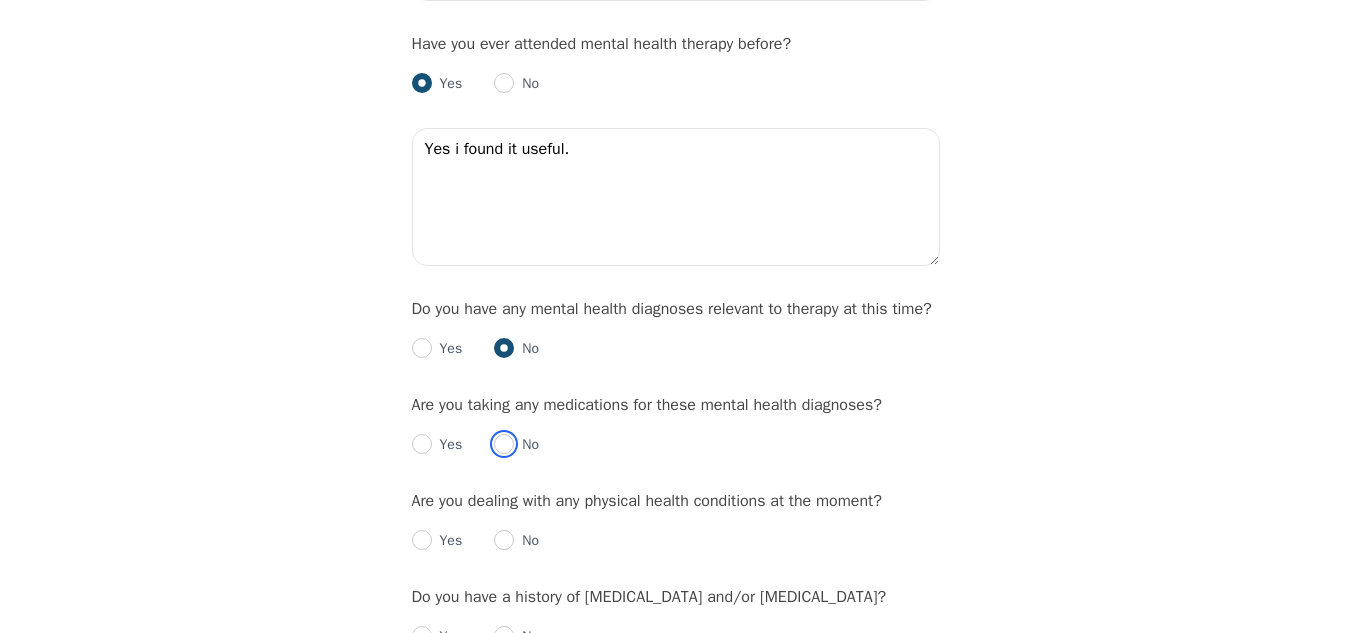 click at bounding box center [504, 444] 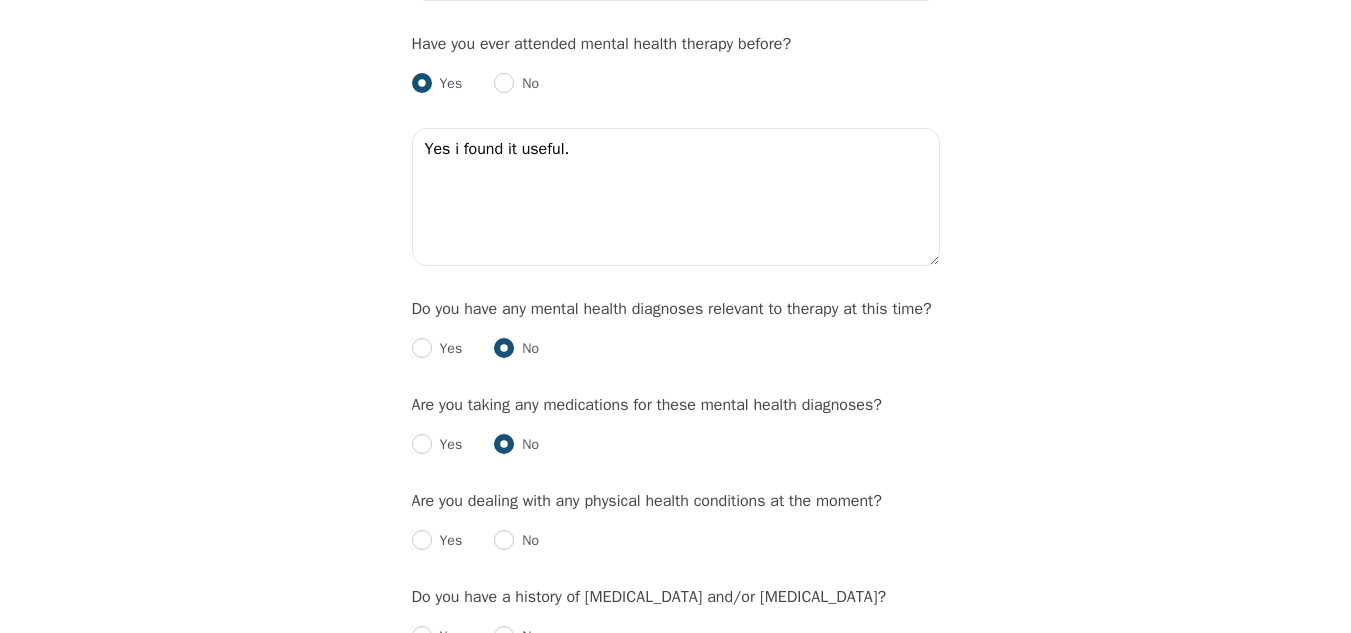 radio on "true" 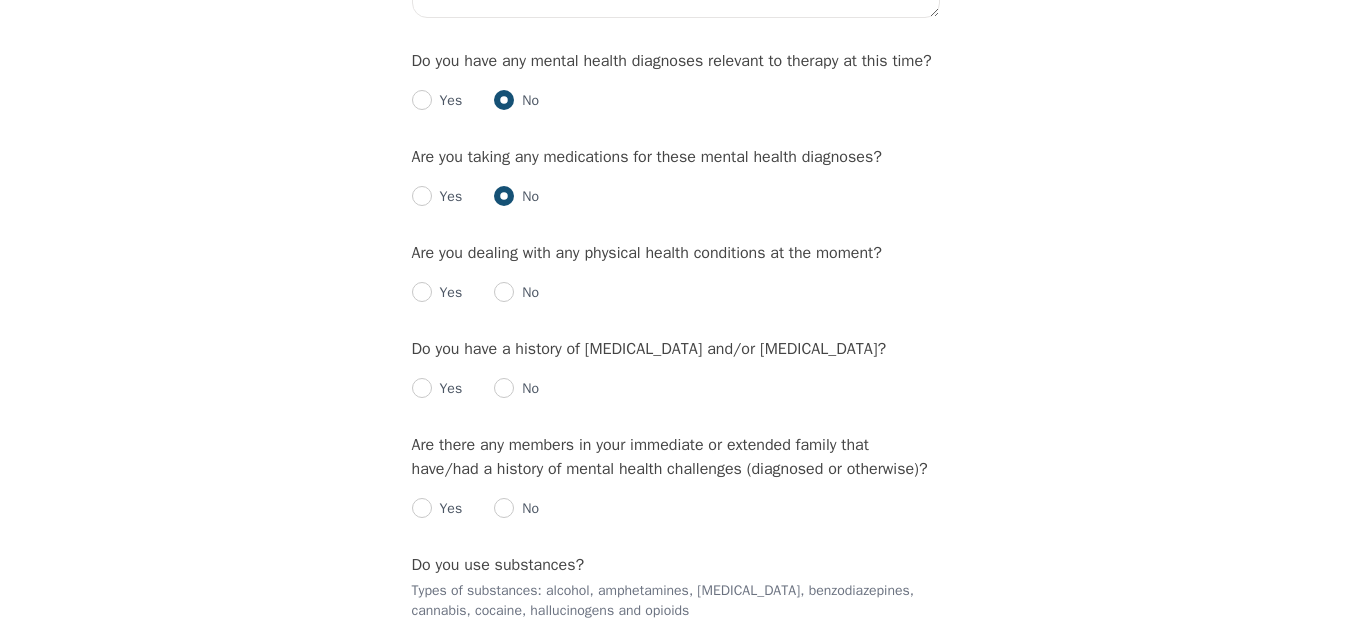 scroll, scrollTop: 2418, scrollLeft: 0, axis: vertical 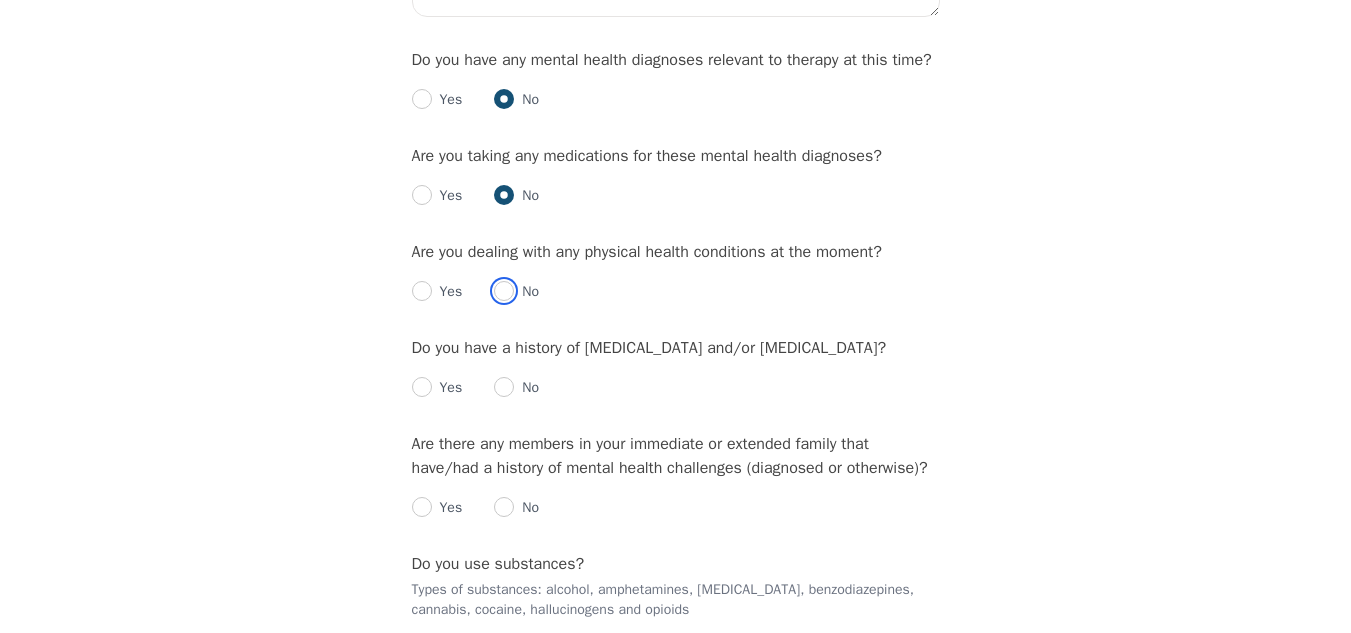 click at bounding box center [504, 291] 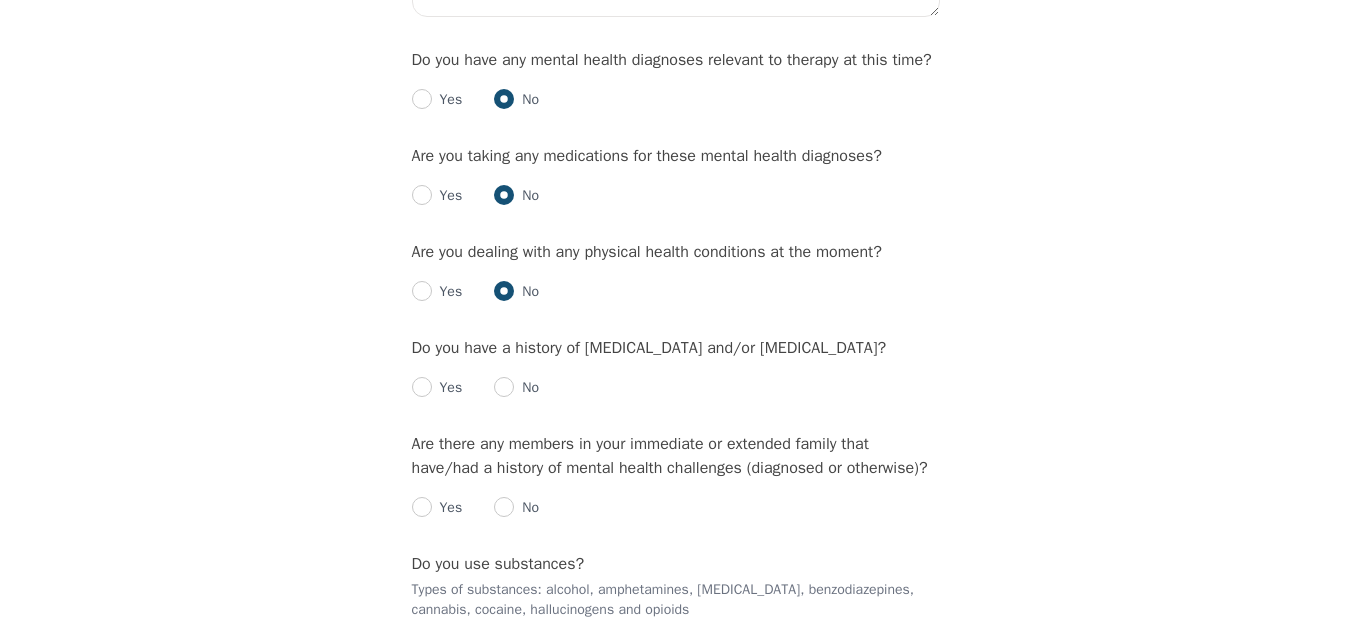 radio on "true" 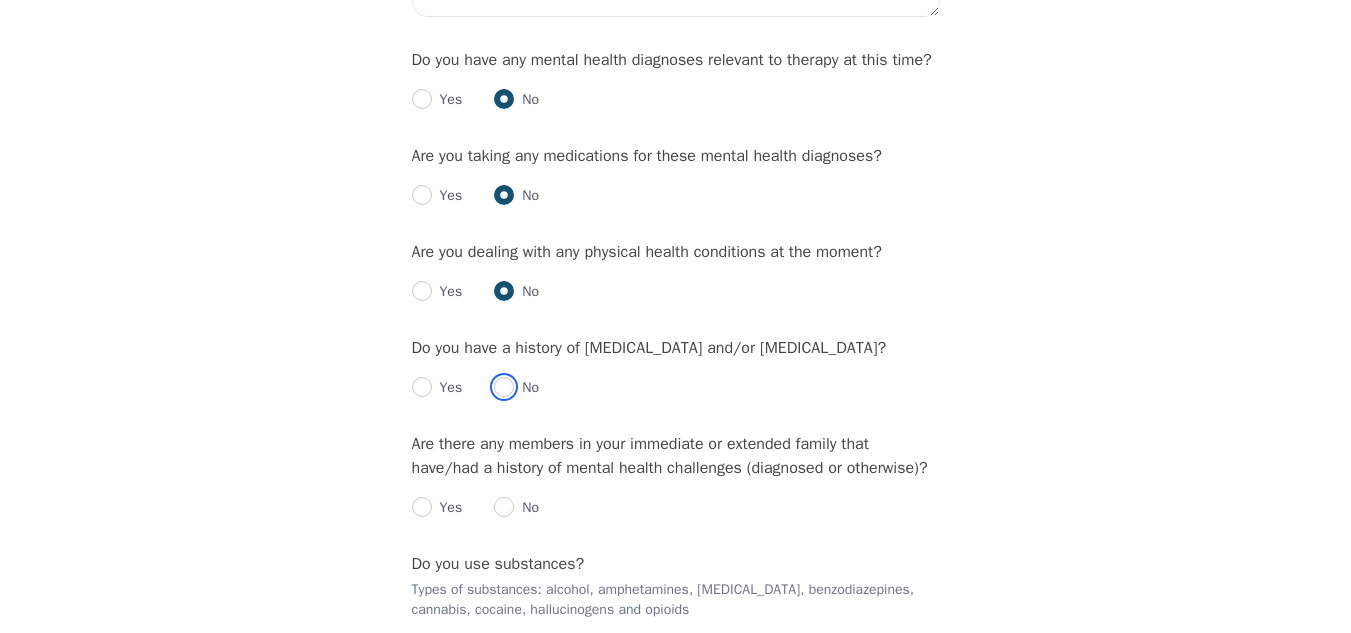 click at bounding box center [504, 387] 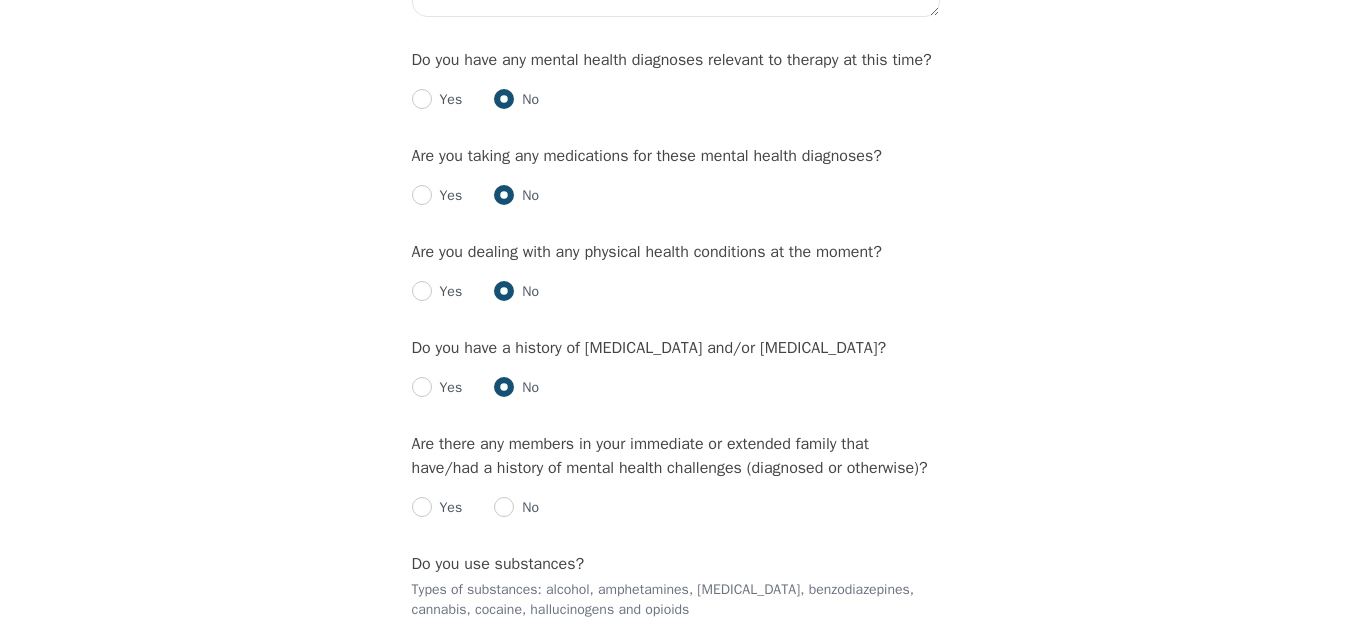 radio on "true" 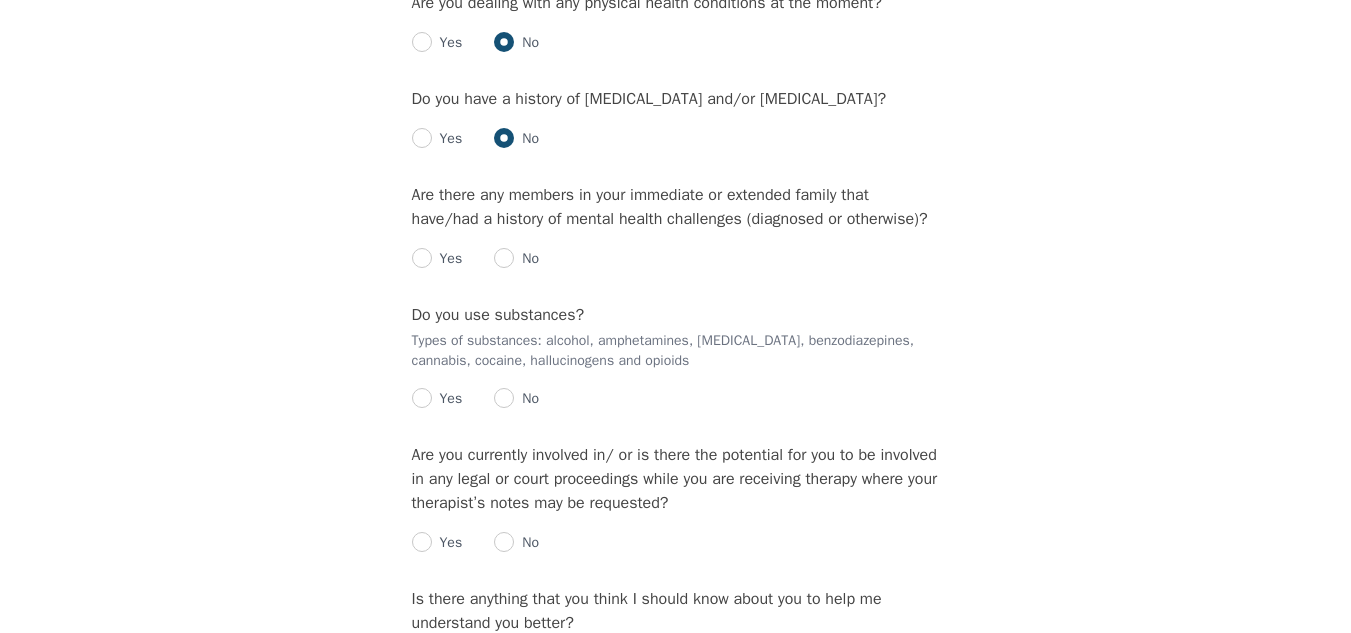 scroll, scrollTop: 2668, scrollLeft: 0, axis: vertical 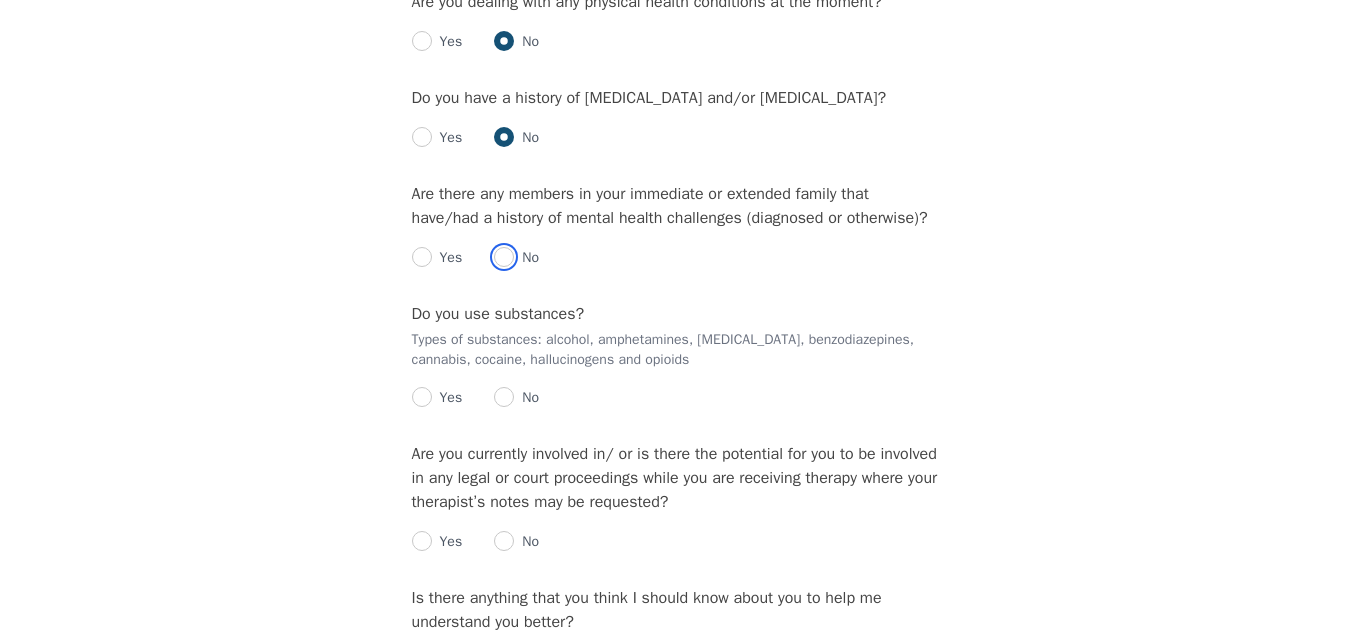 click at bounding box center [504, 257] 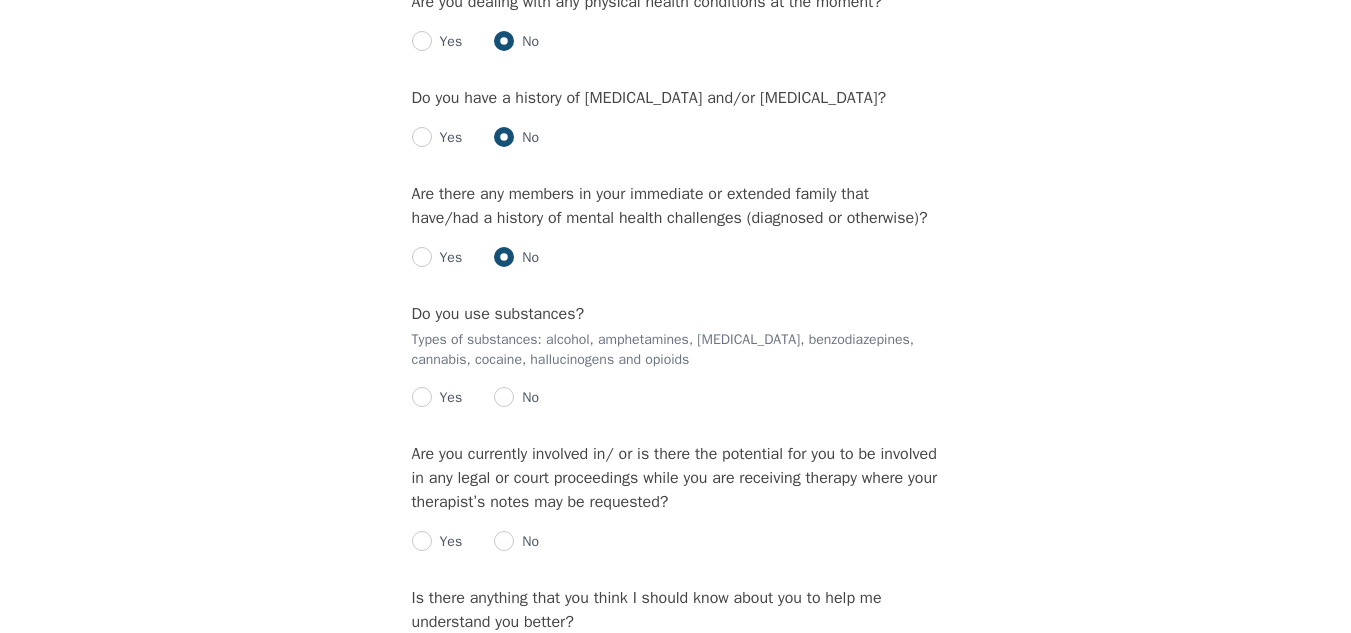 radio on "true" 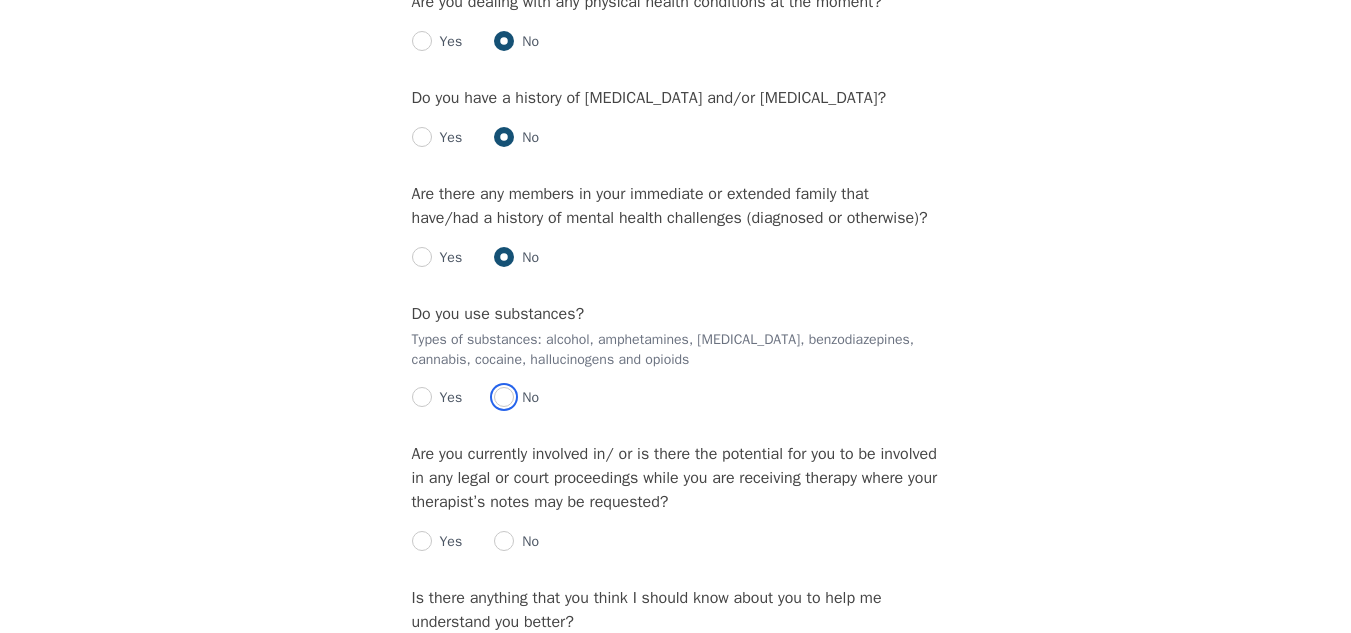 click at bounding box center [504, 397] 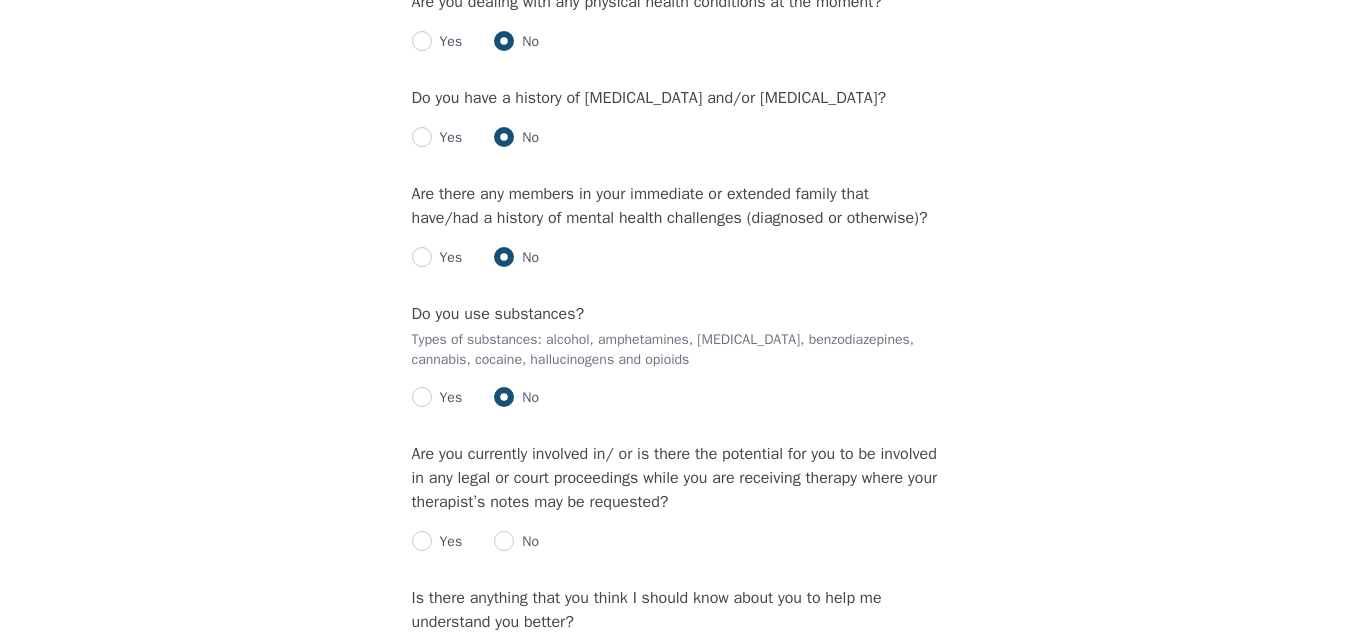 radio on "true" 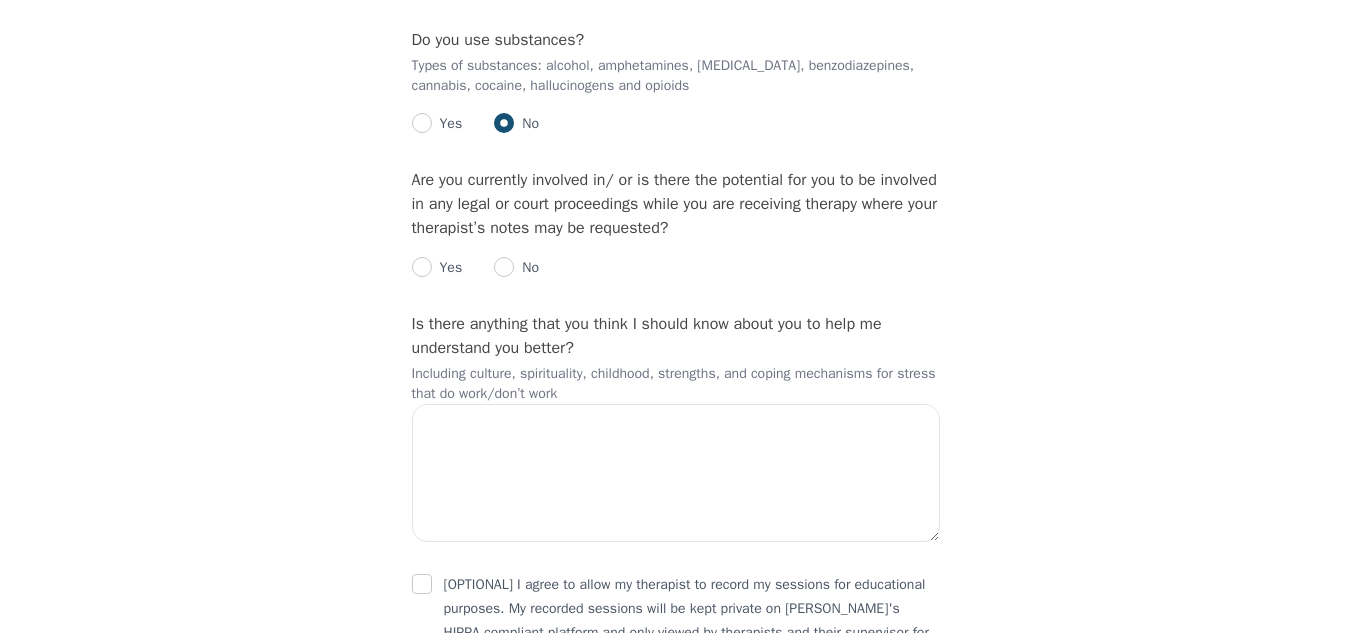 scroll, scrollTop: 2943, scrollLeft: 0, axis: vertical 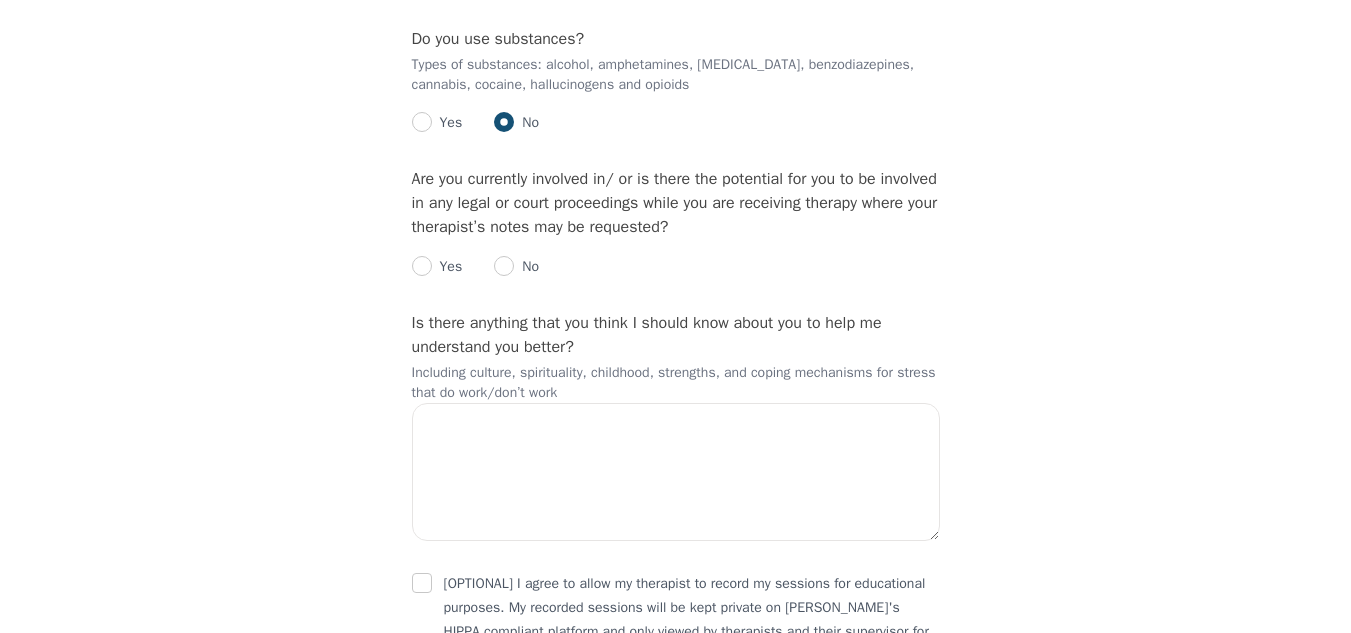 click on "No" at bounding box center [526, 267] 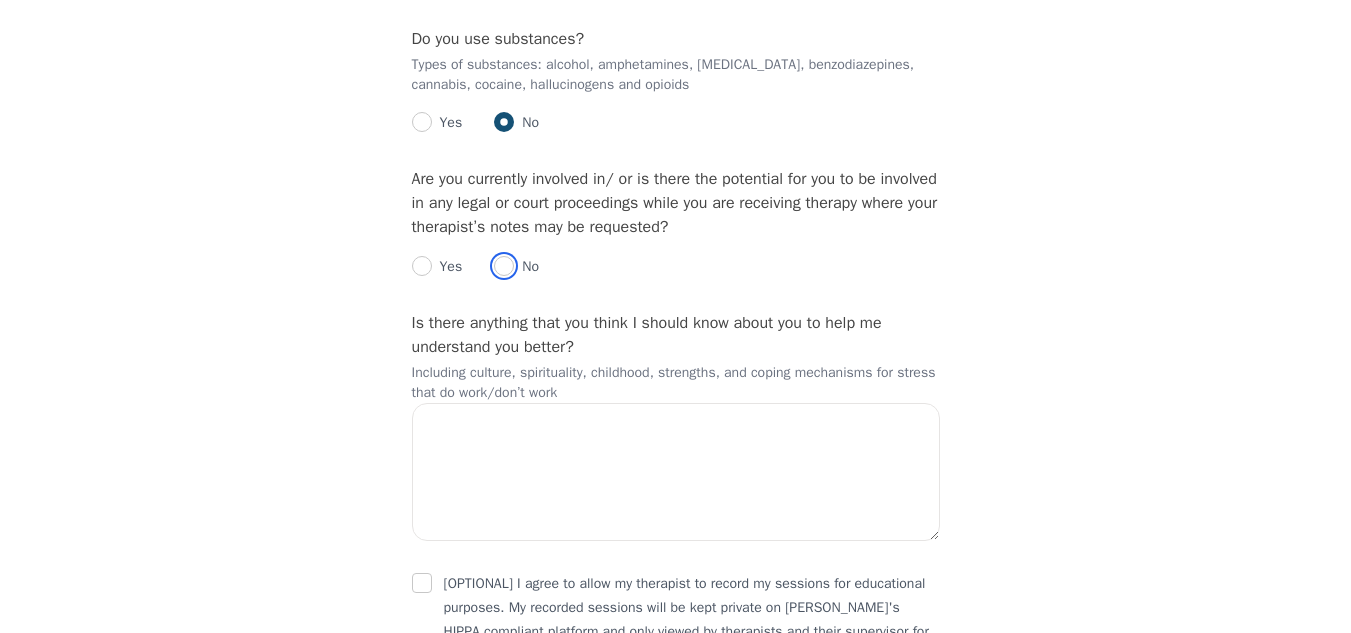 click at bounding box center (504, 266) 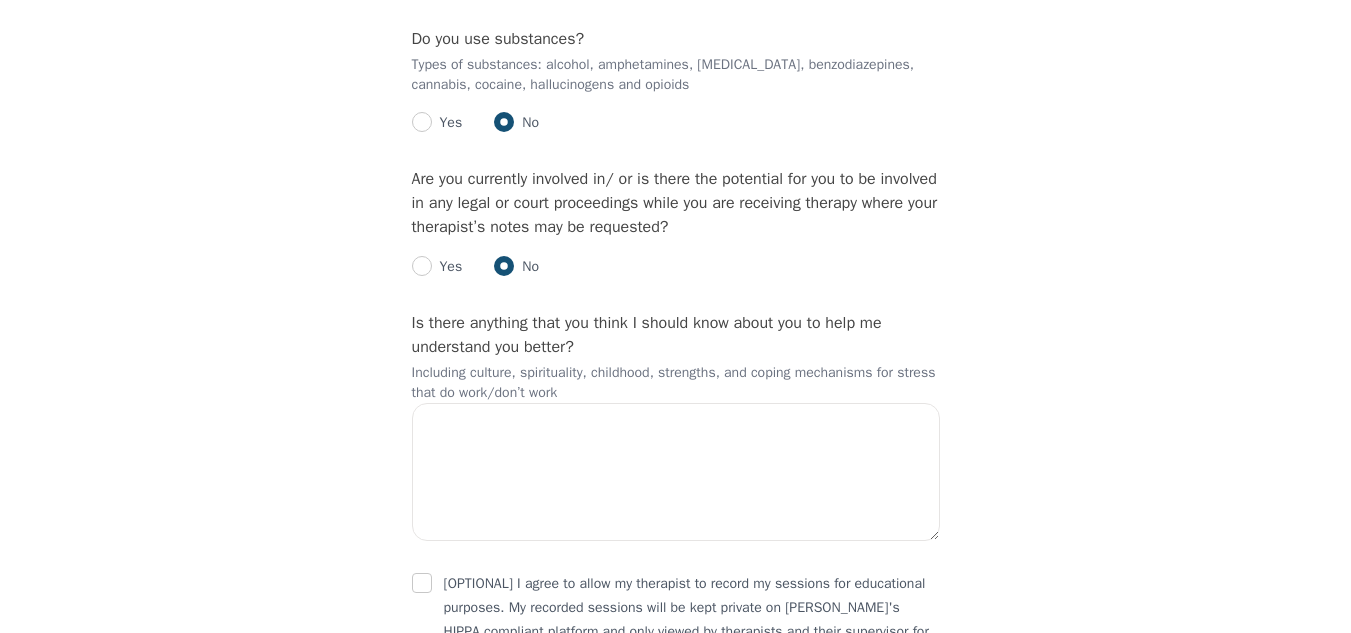 radio on "true" 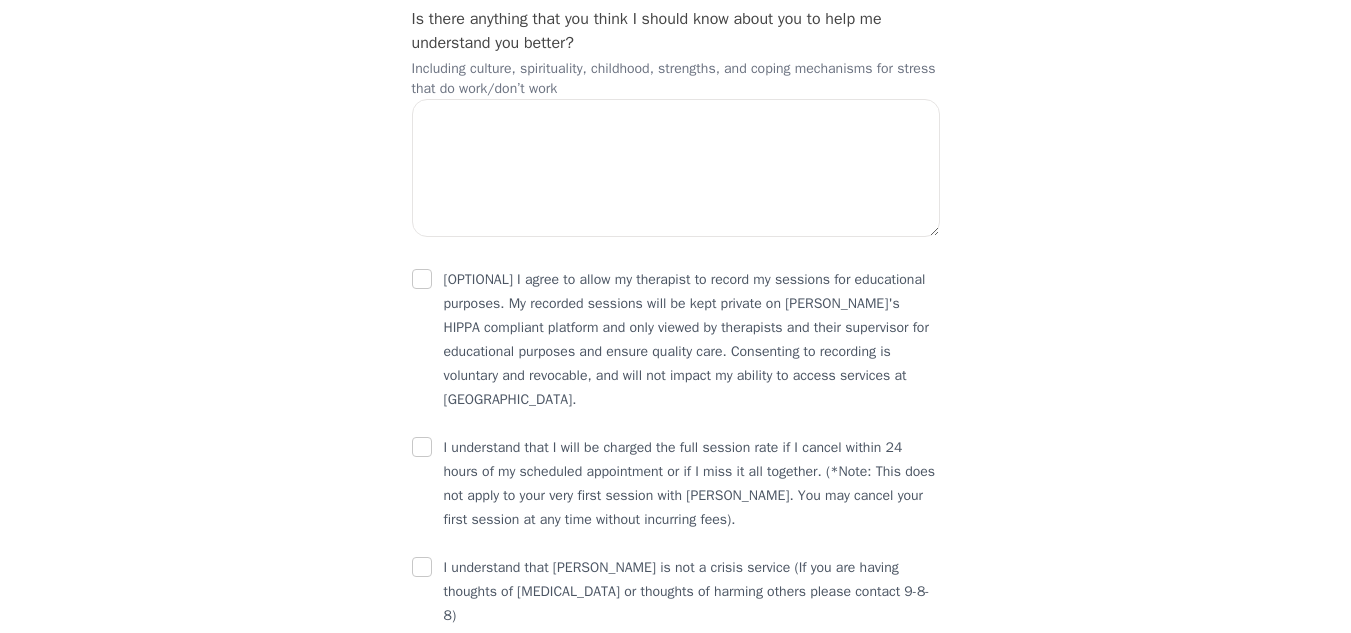 scroll, scrollTop: 3248, scrollLeft: 0, axis: vertical 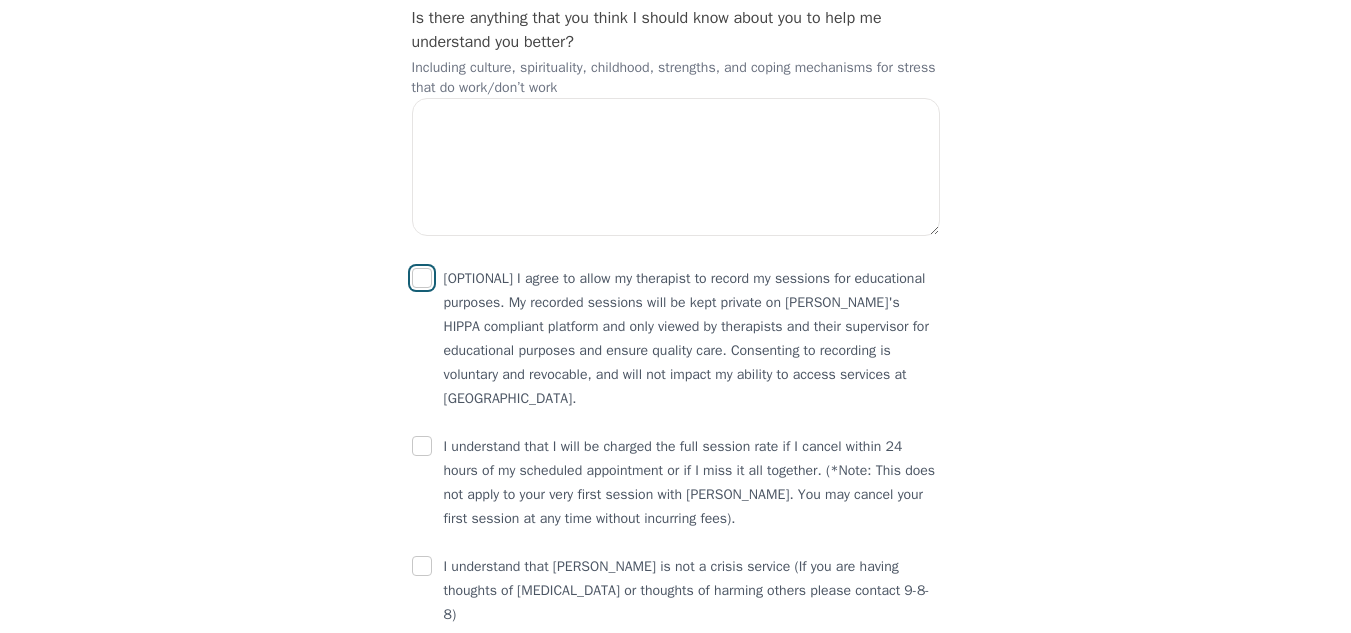 click at bounding box center (422, 278) 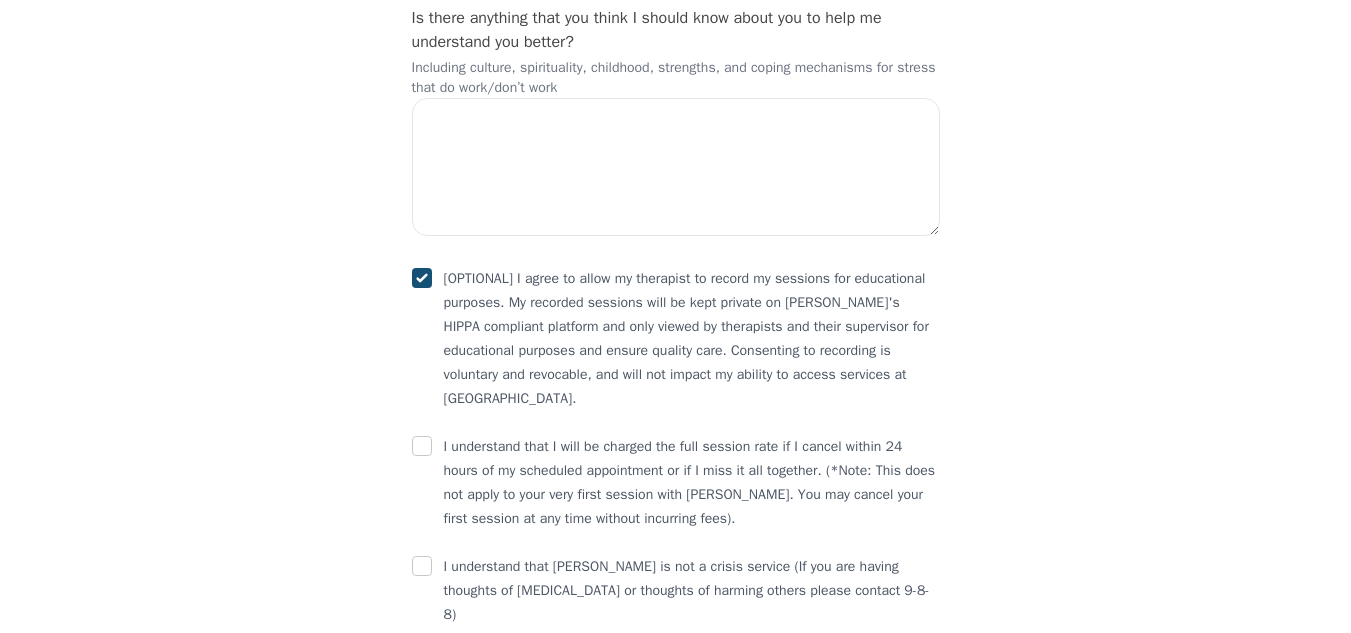 checkbox on "true" 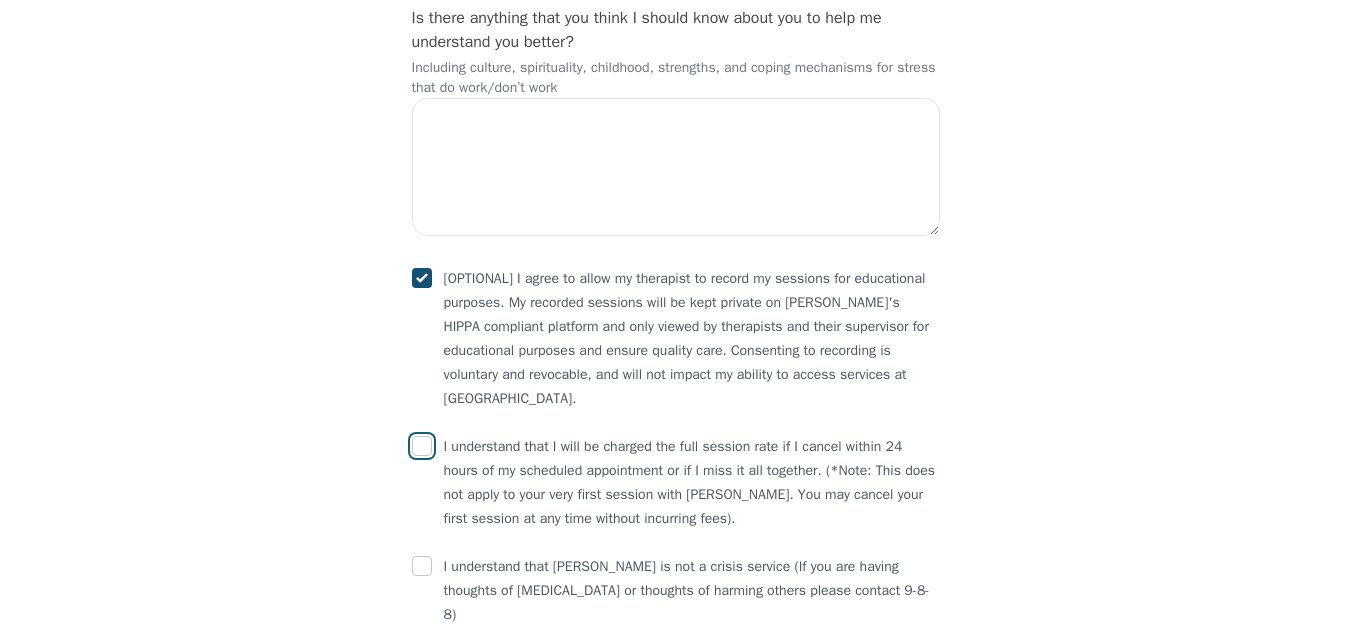 click at bounding box center (422, 446) 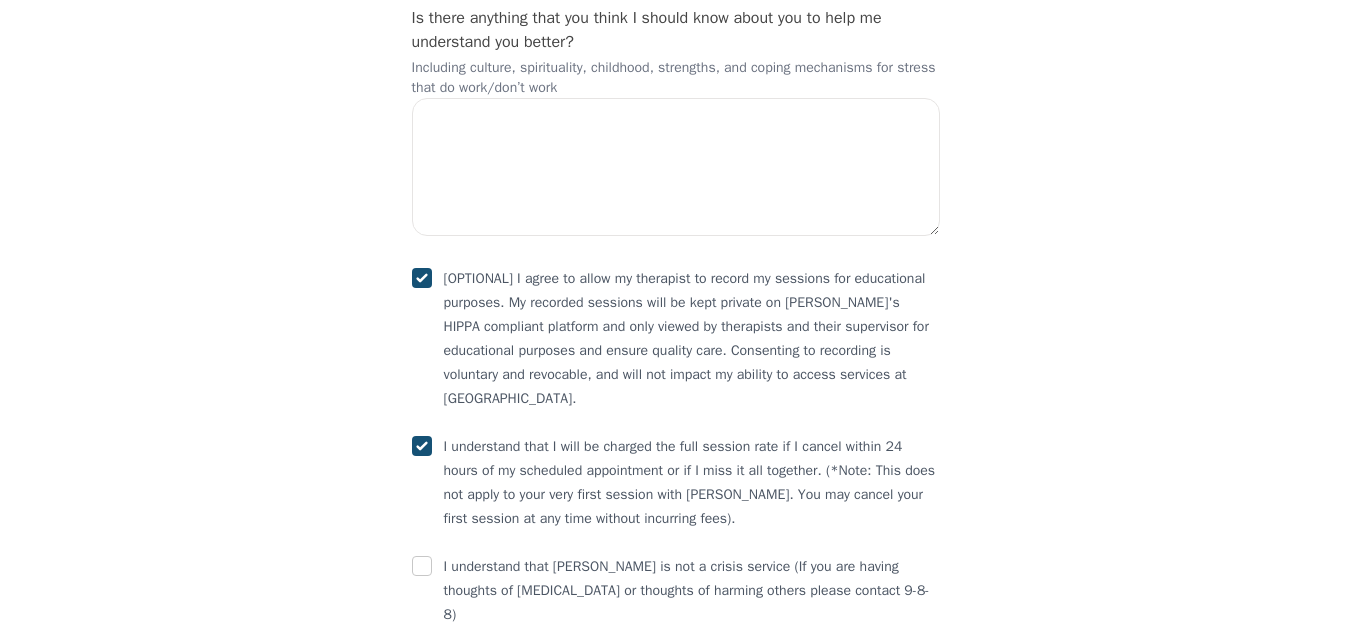checkbox on "true" 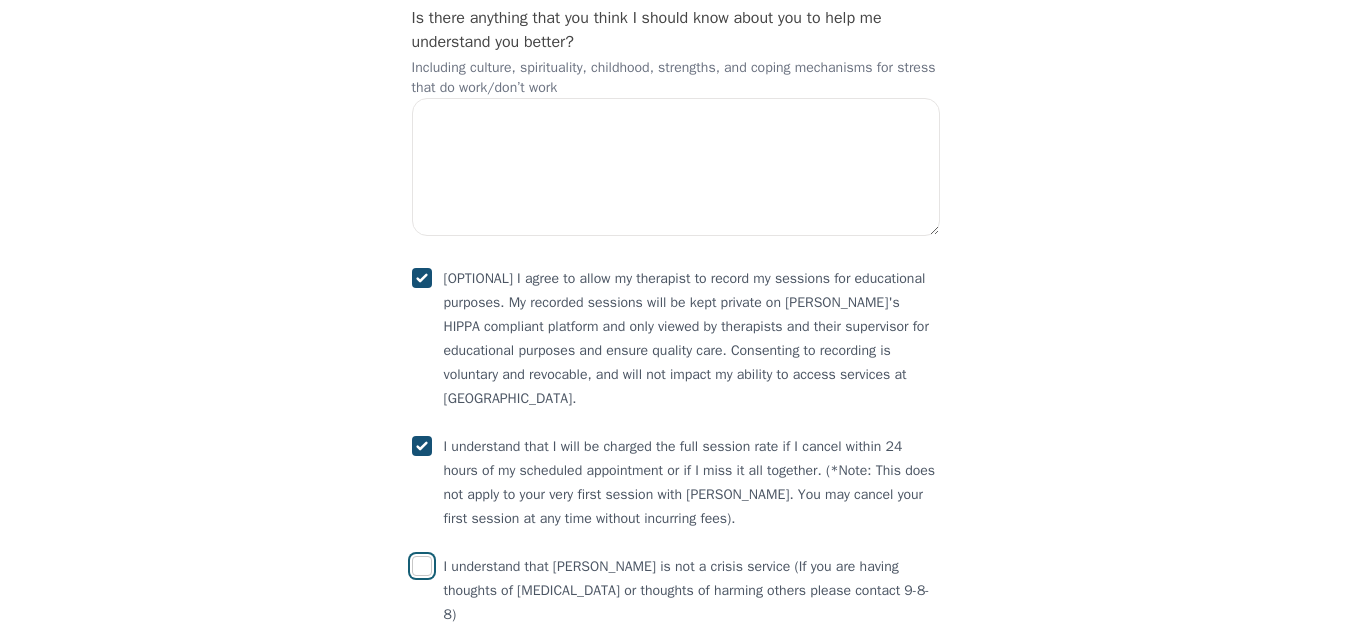 click at bounding box center [422, 566] 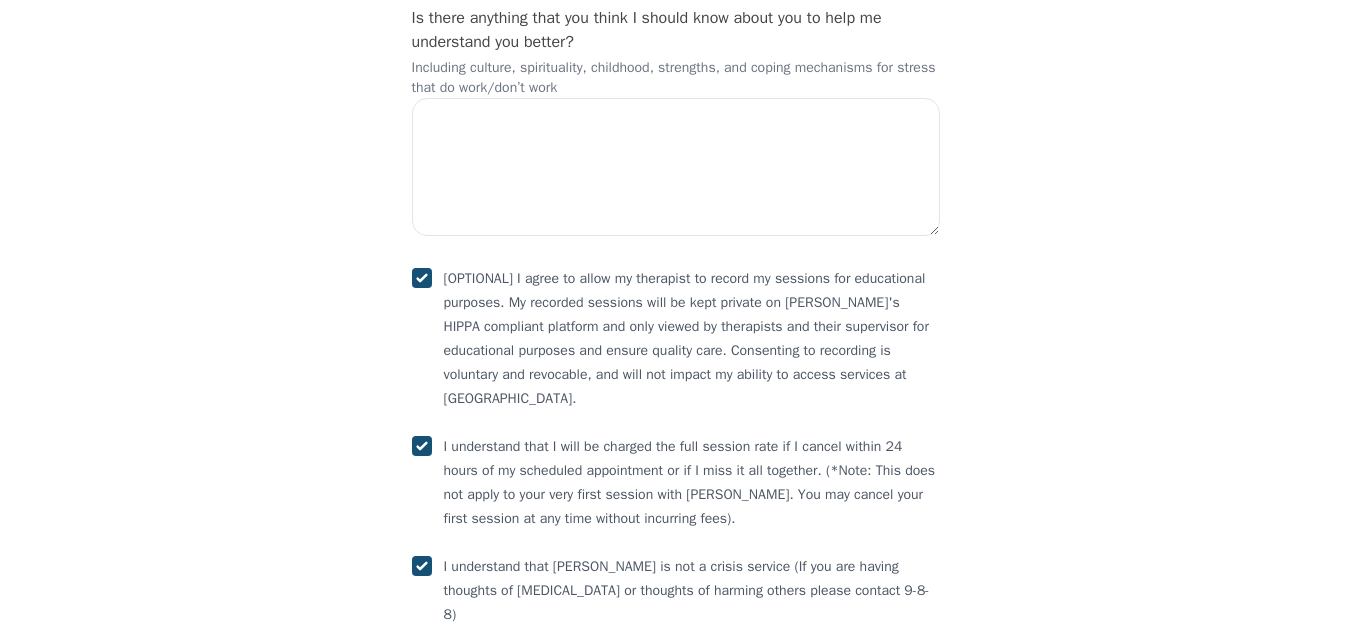 checkbox on "true" 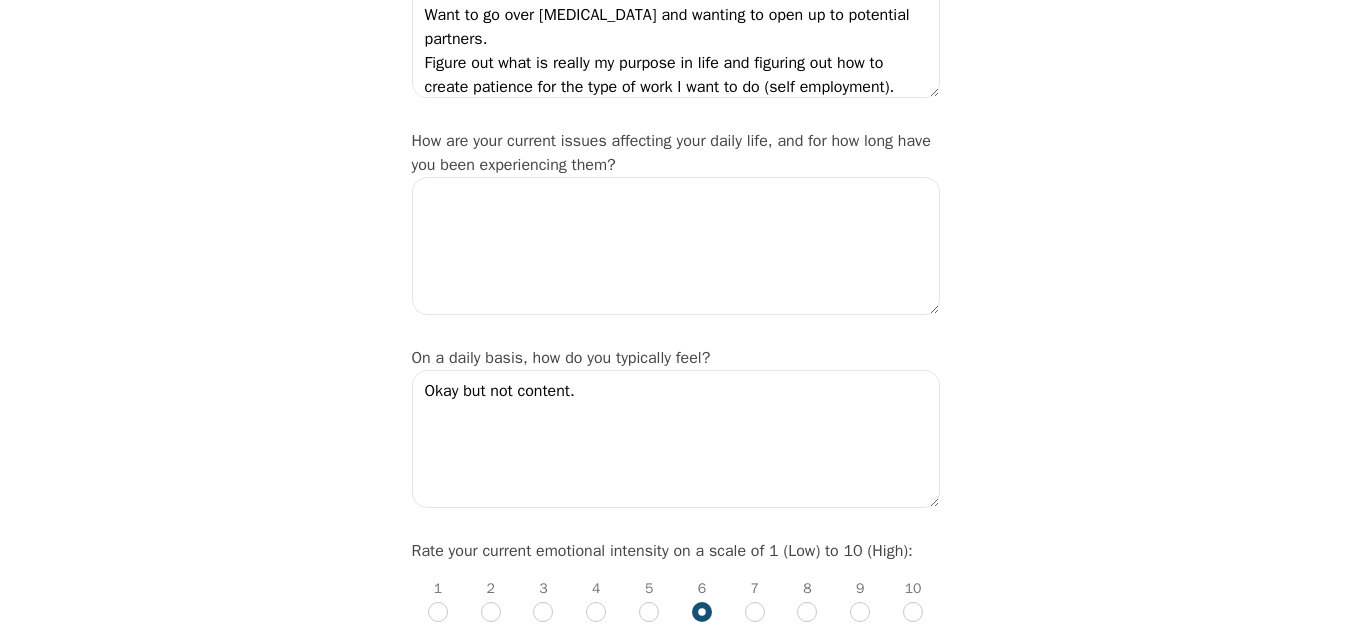 scroll, scrollTop: 335, scrollLeft: 0, axis: vertical 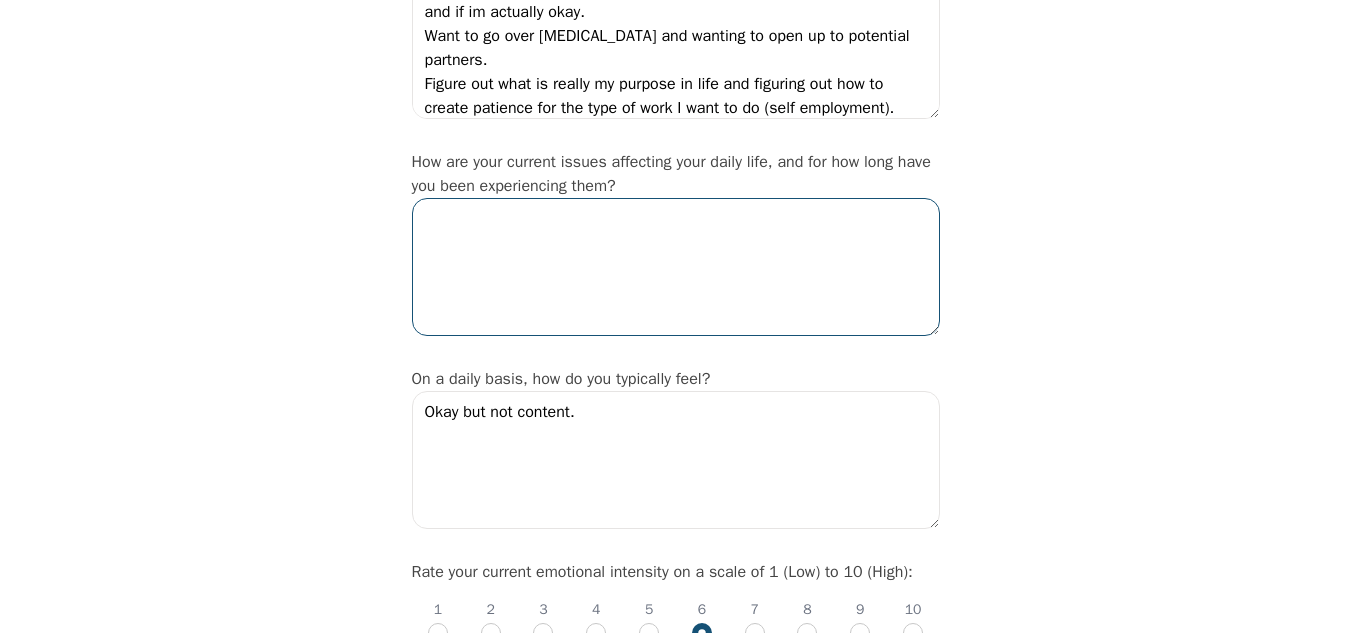 click at bounding box center [676, 267] 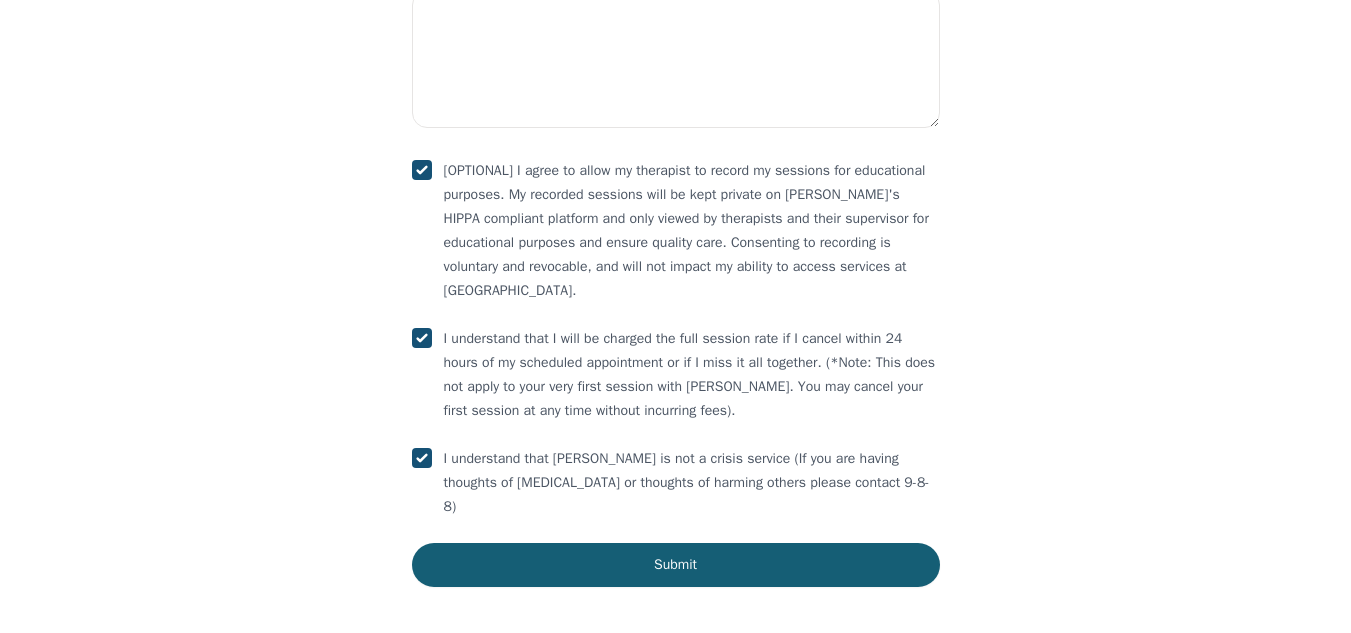 scroll, scrollTop: 3371, scrollLeft: 0, axis: vertical 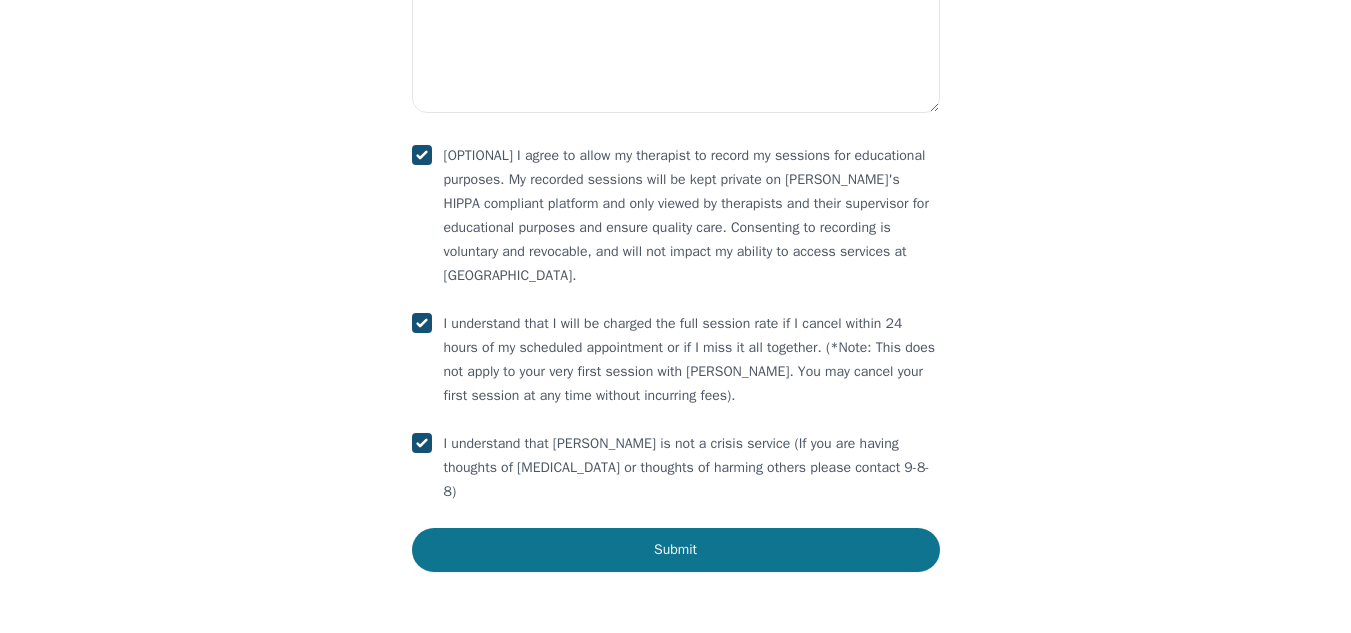 type on "No" 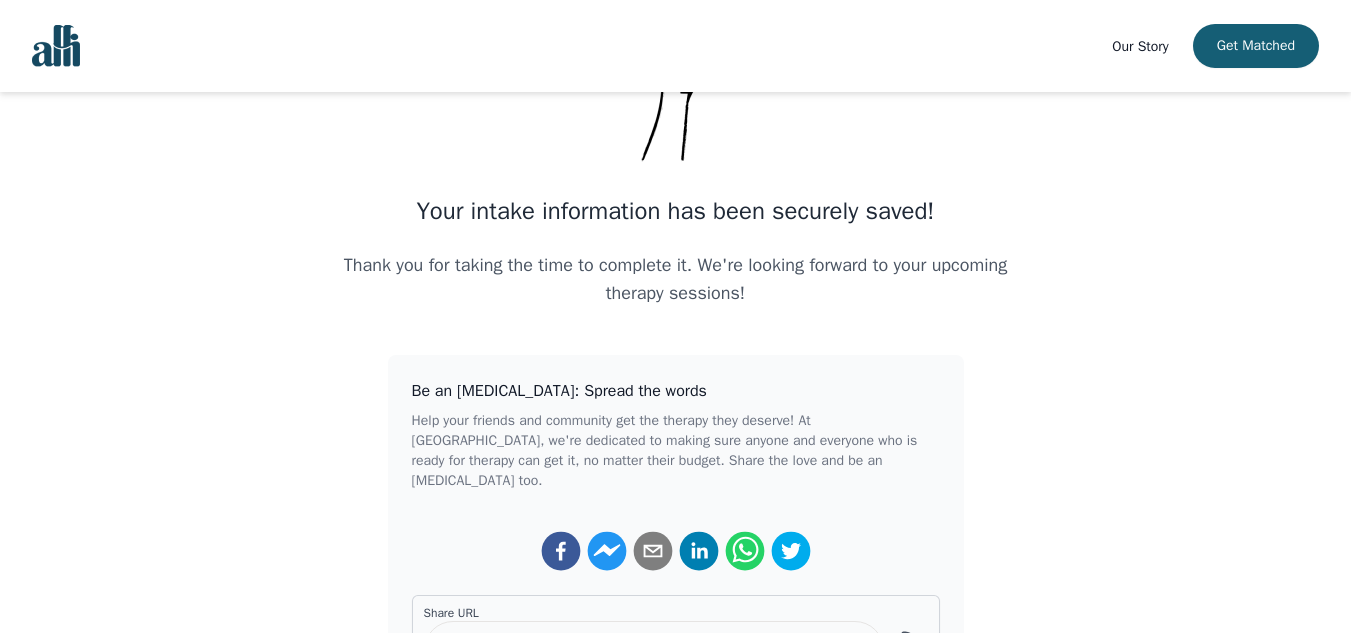 scroll, scrollTop: 0, scrollLeft: 0, axis: both 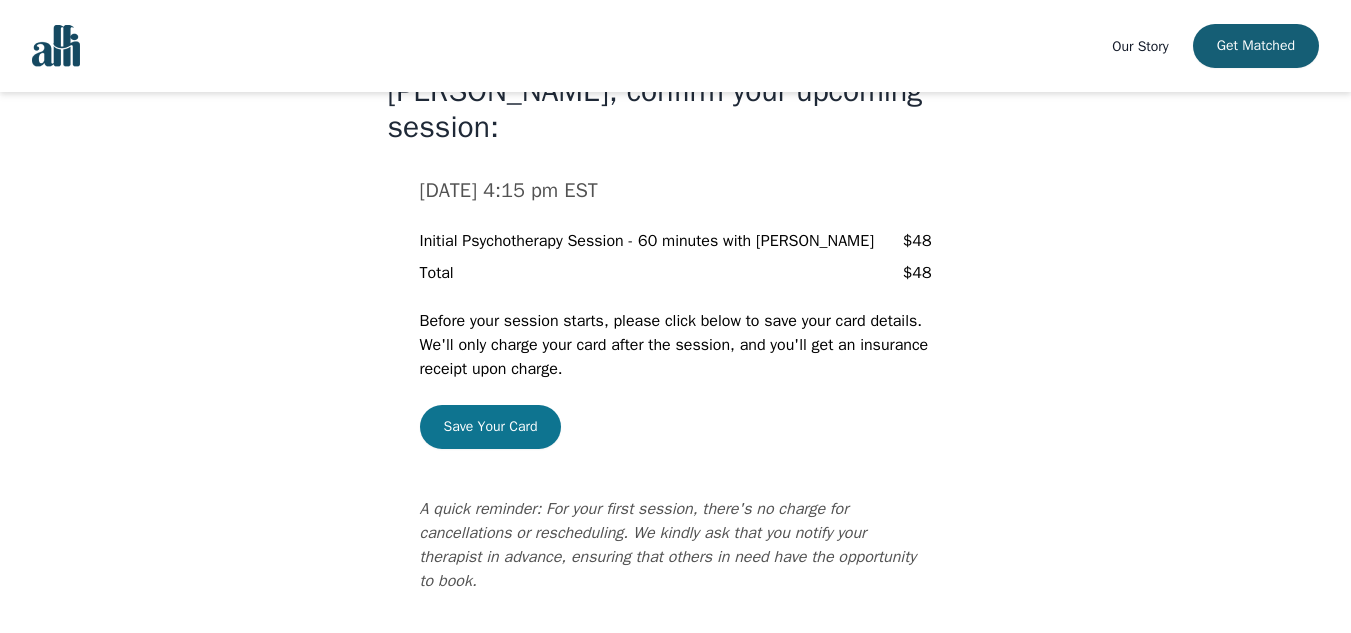 click on "Save Your Card" at bounding box center (491, 427) 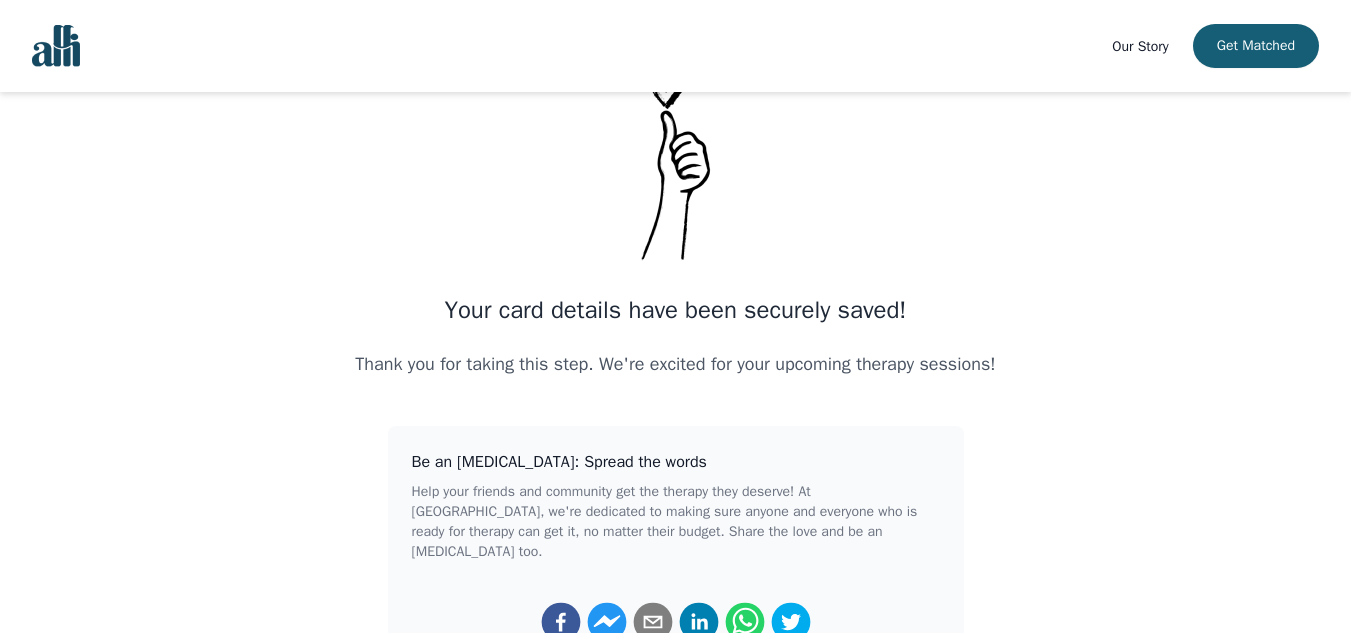 scroll, scrollTop: 82, scrollLeft: 0, axis: vertical 